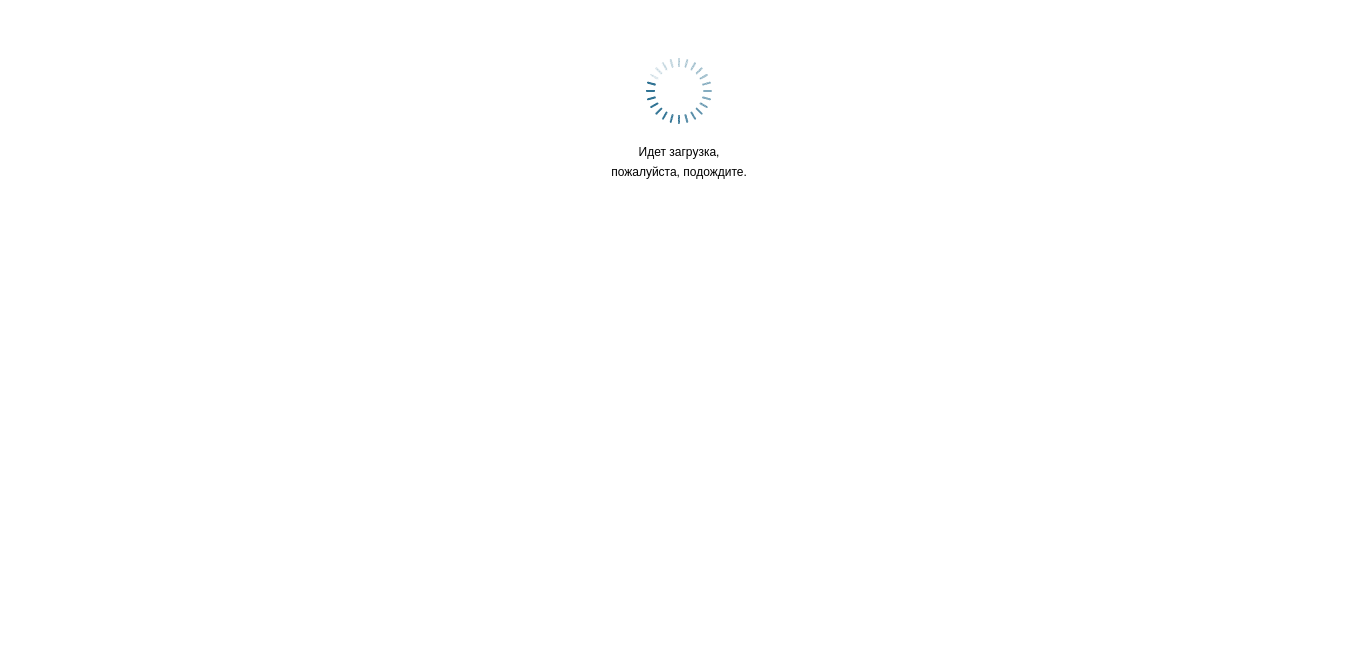 scroll, scrollTop: 0, scrollLeft: 0, axis: both 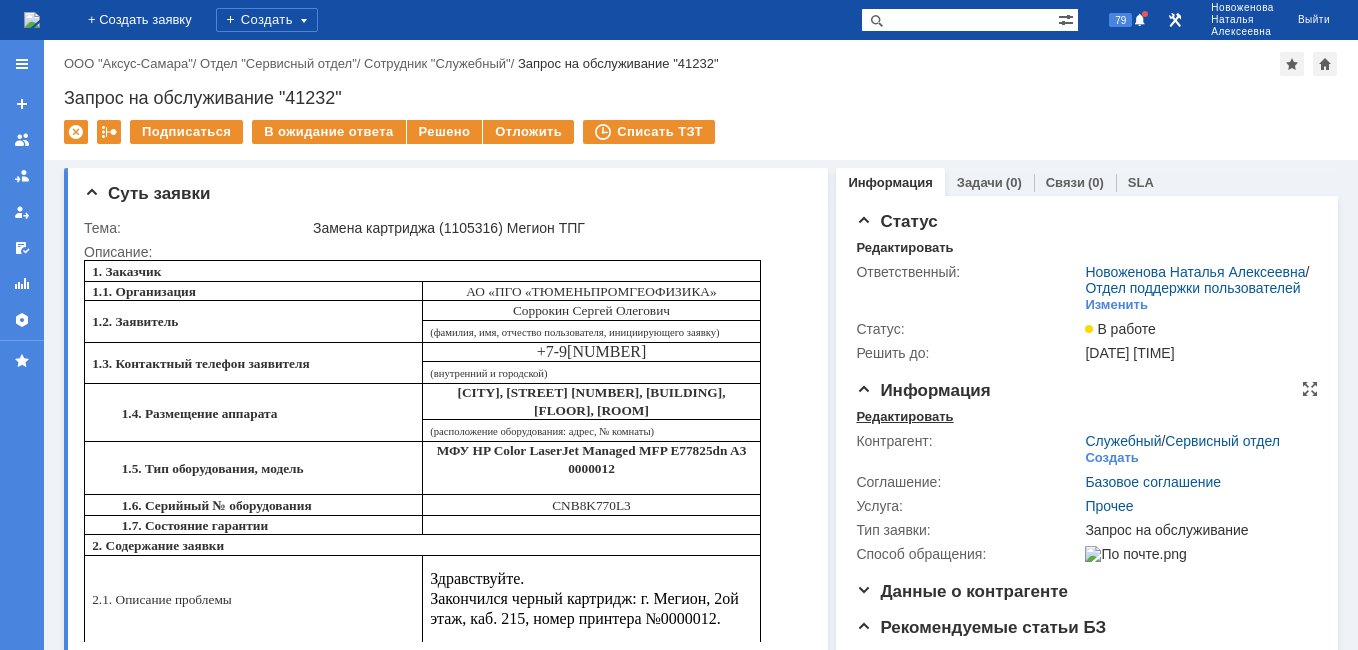 click on "Редактировать" at bounding box center [904, 417] 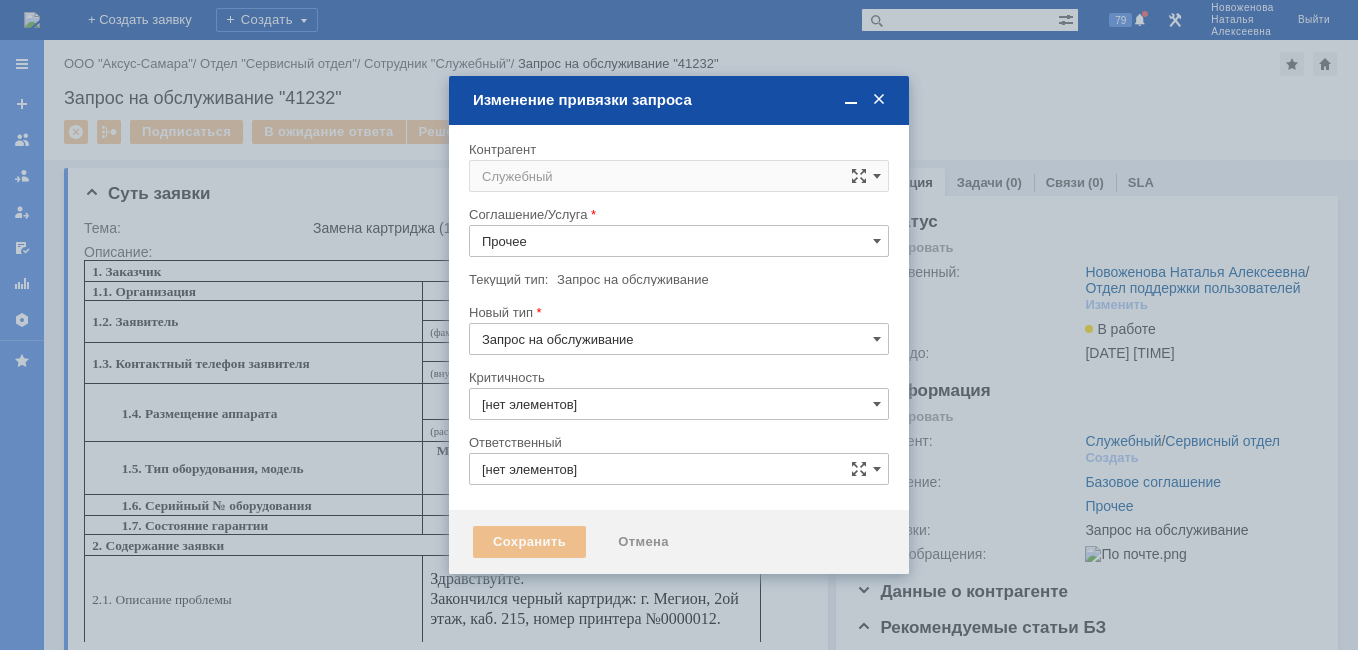 type on "3. Низкая" 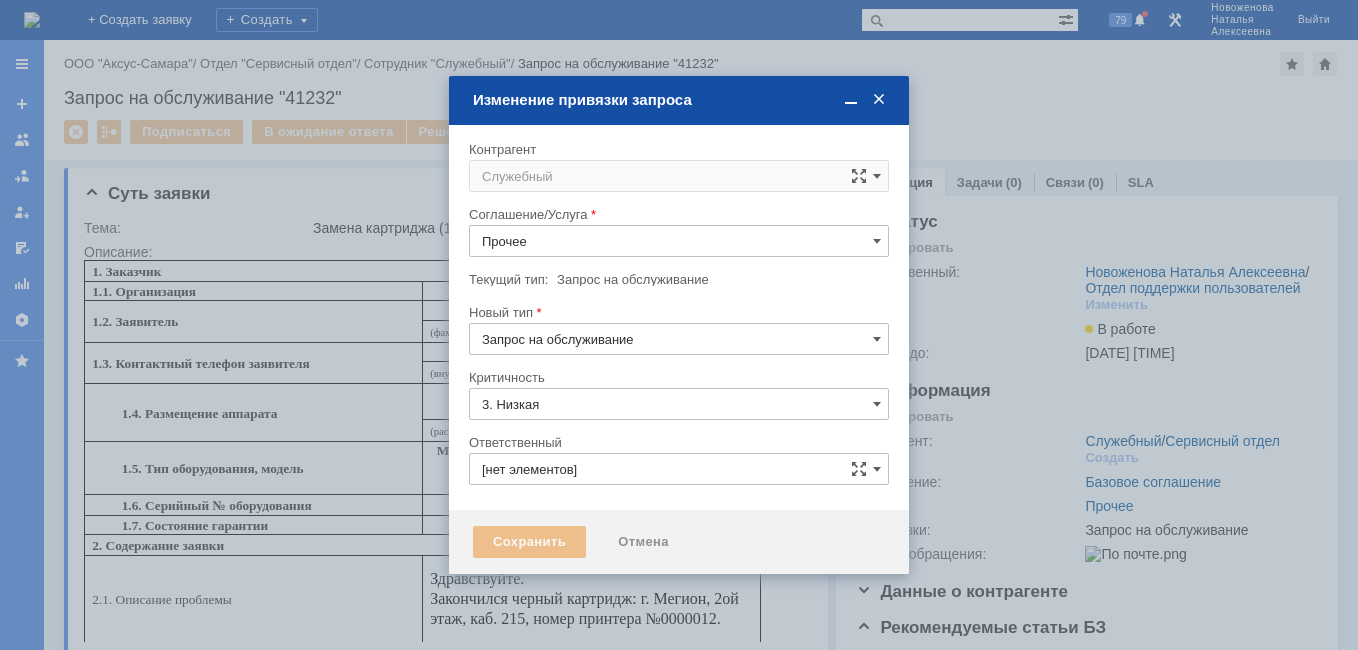 type on "Новоженова Наталья Алексеевна" 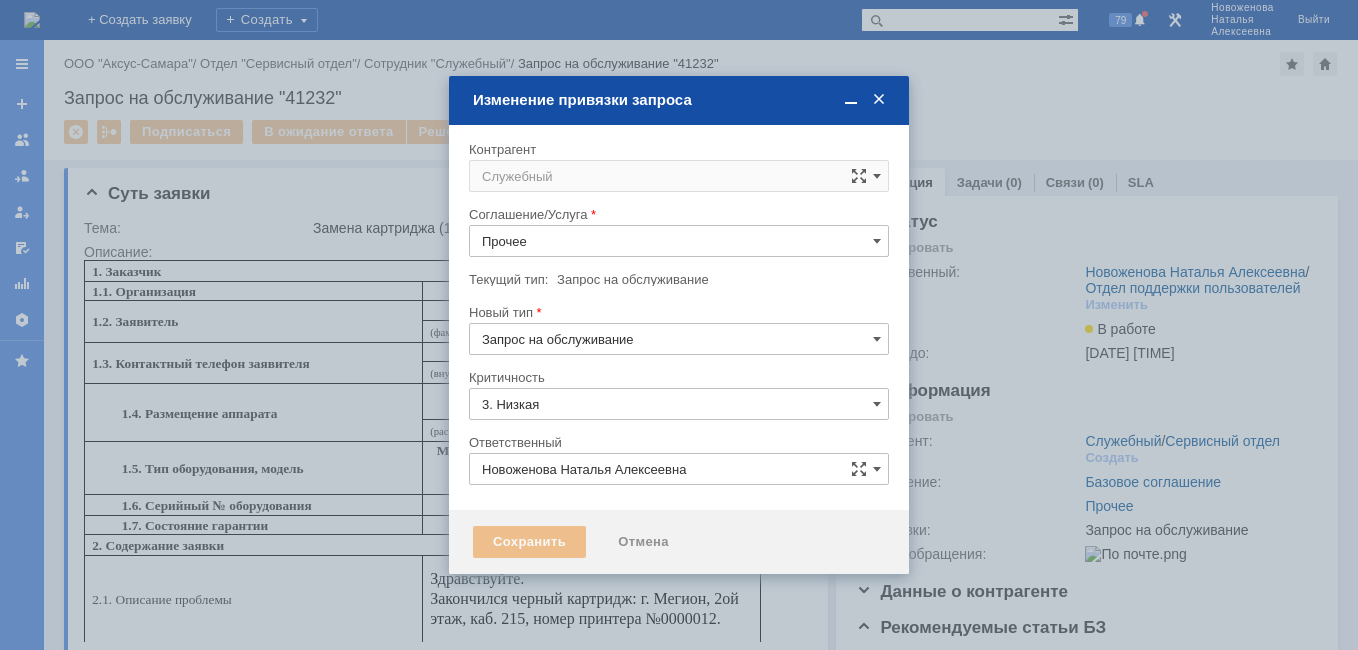 type on "[не указано]" 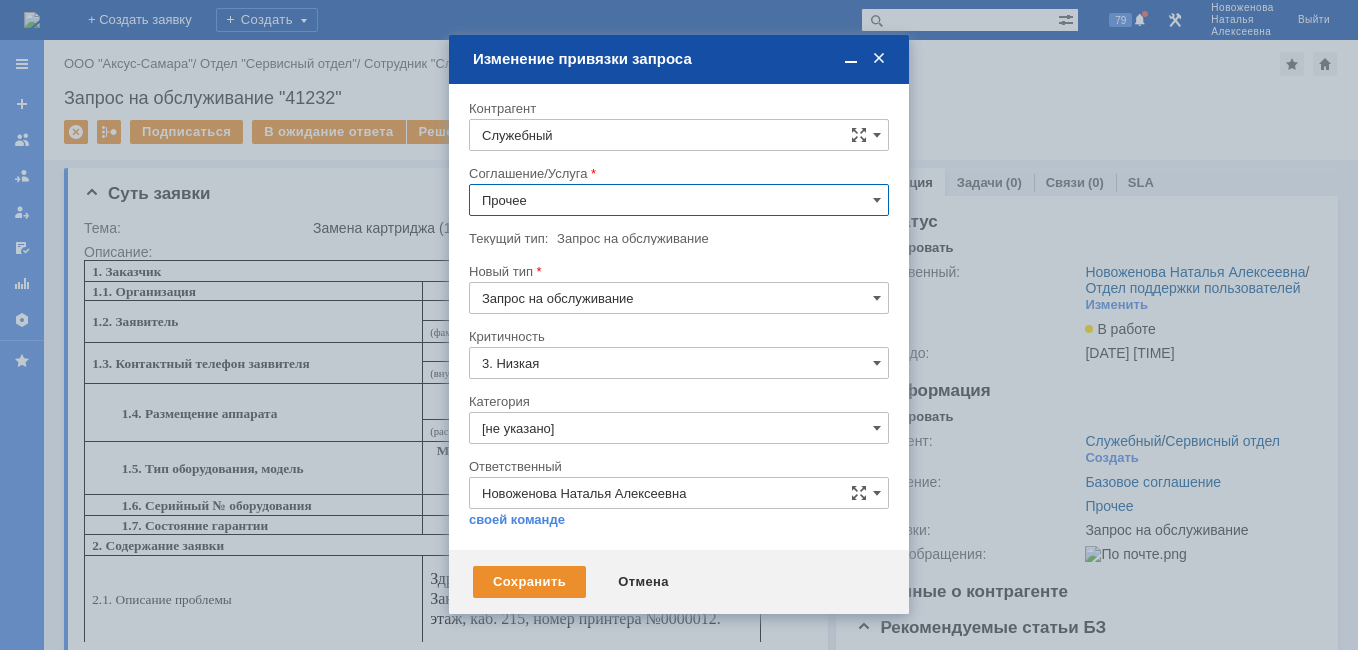 click on "Прочее" at bounding box center [679, 200] 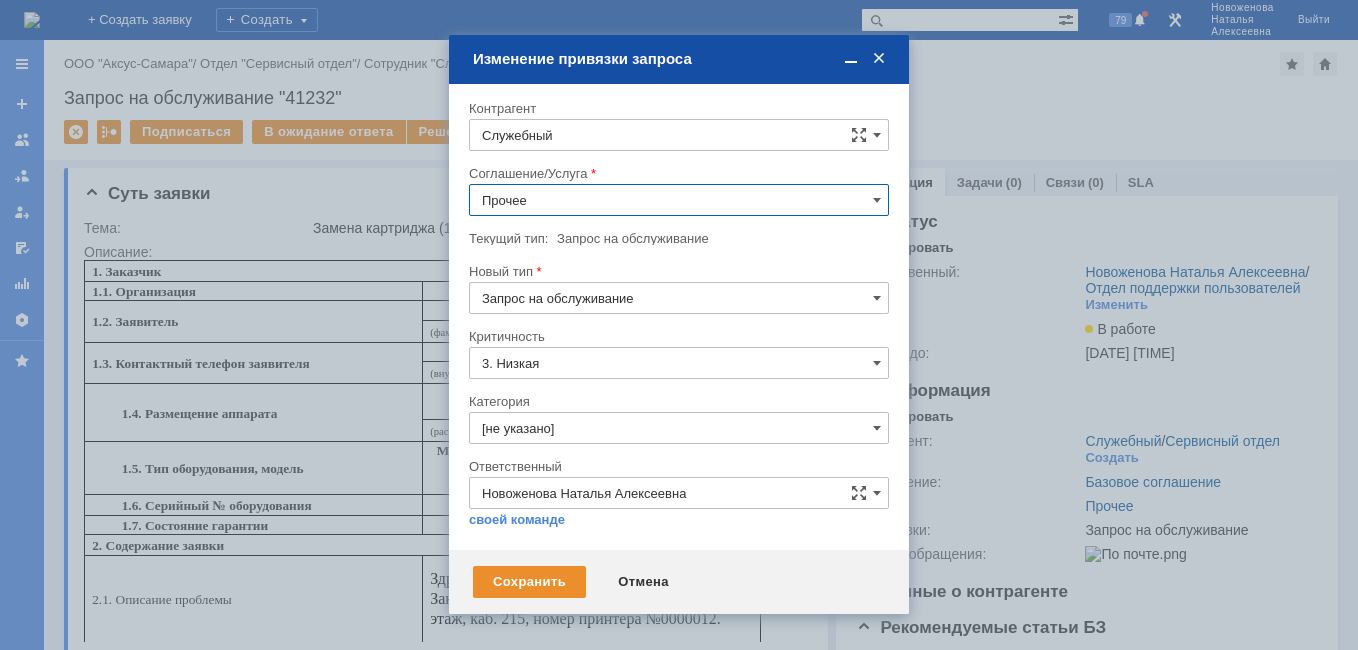 scroll, scrollTop: 0, scrollLeft: 0, axis: both 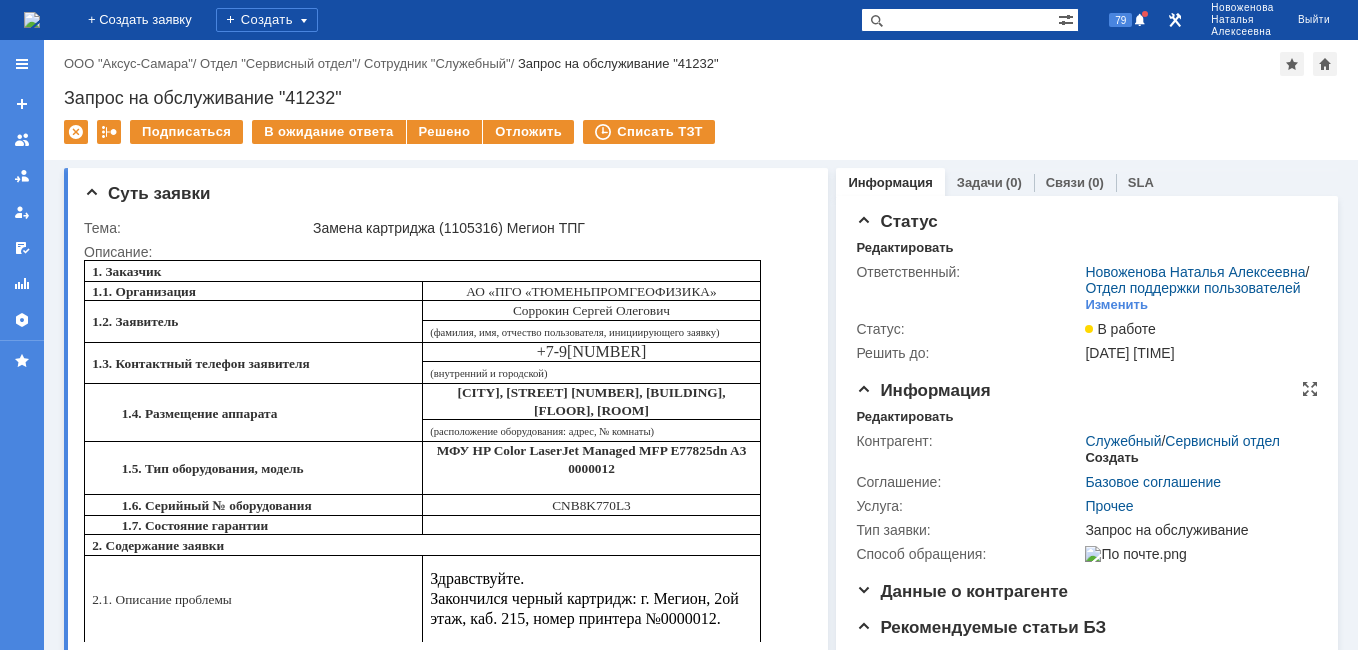click on "Создать" at bounding box center [1111, 458] 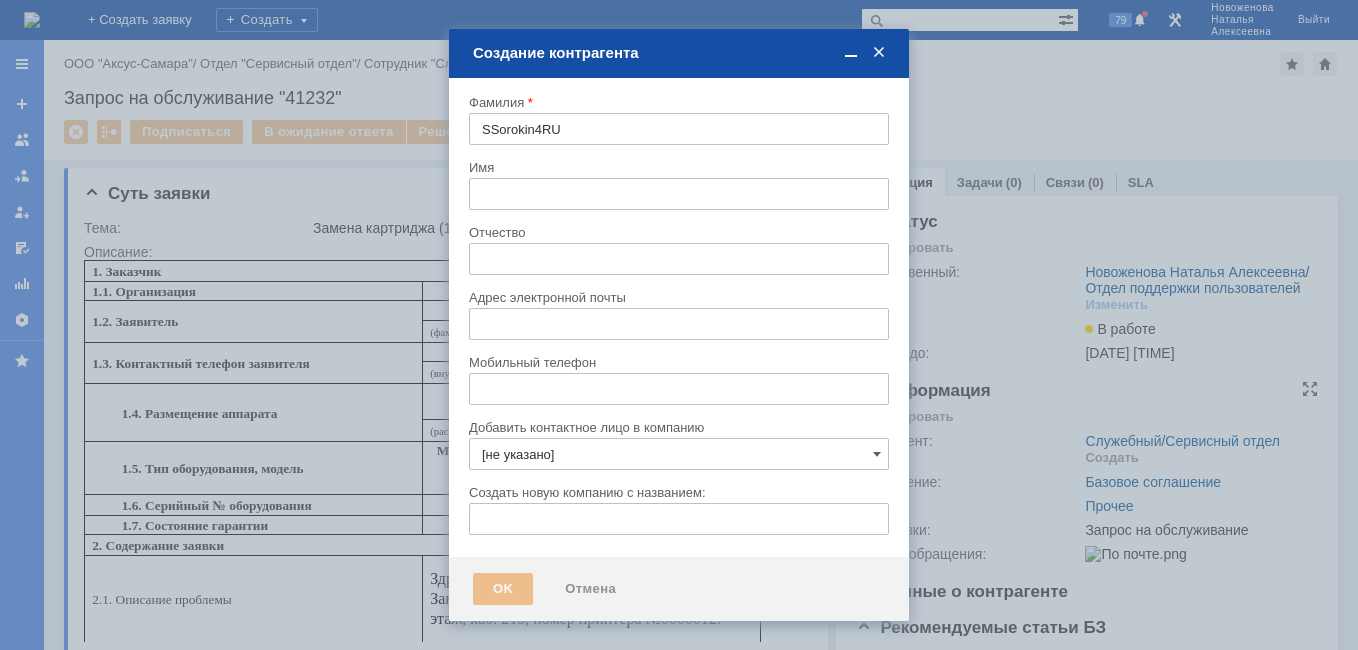 type on "[EMAIL]" 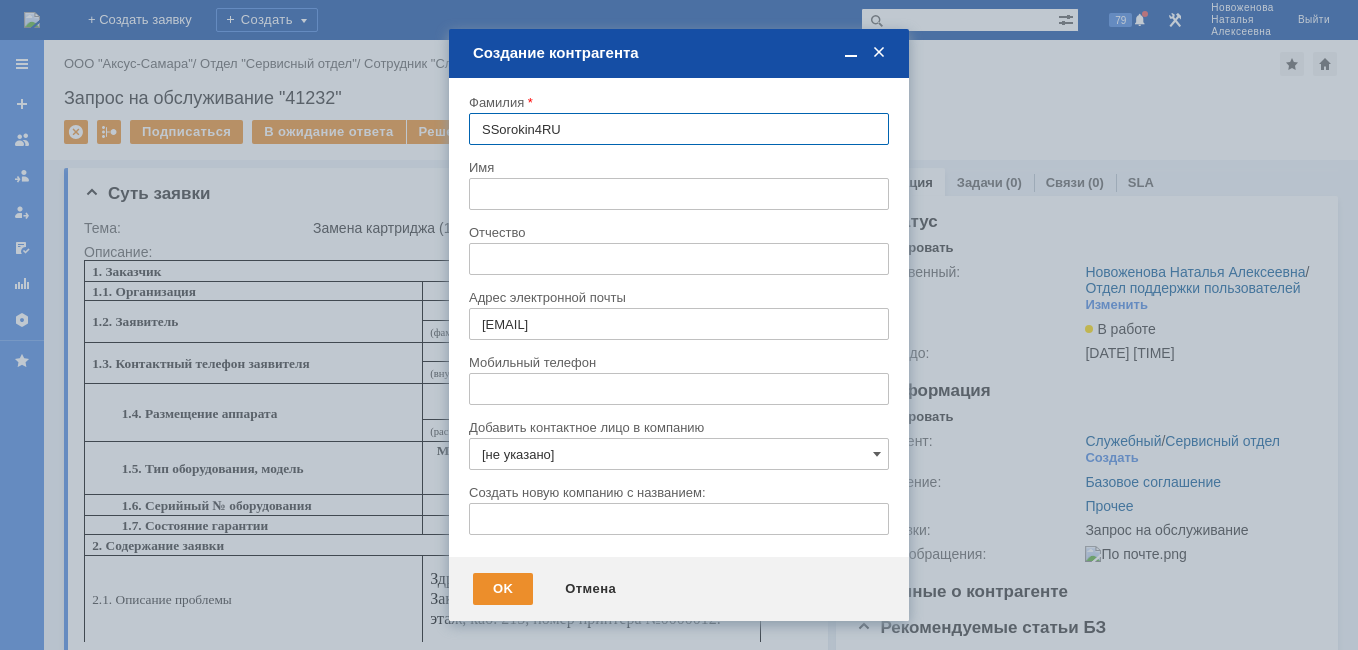 click on "[не указано]" at bounding box center (679, 454) 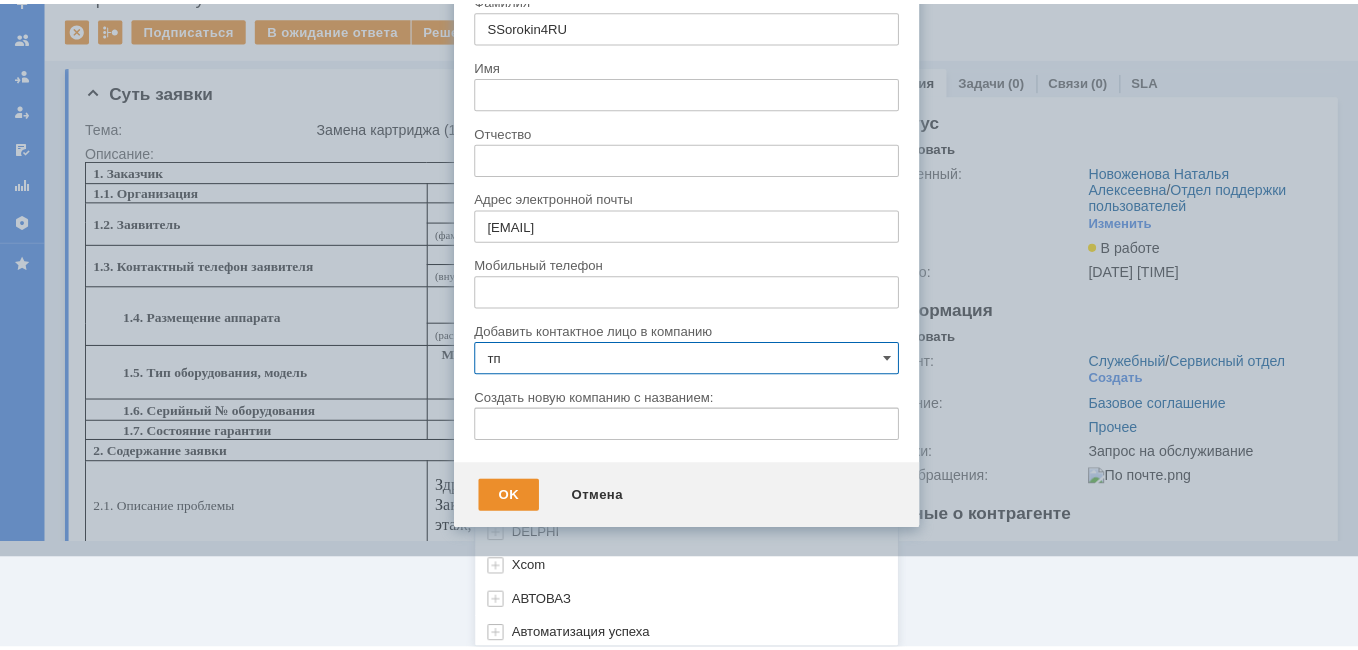 scroll, scrollTop: 0, scrollLeft: 0, axis: both 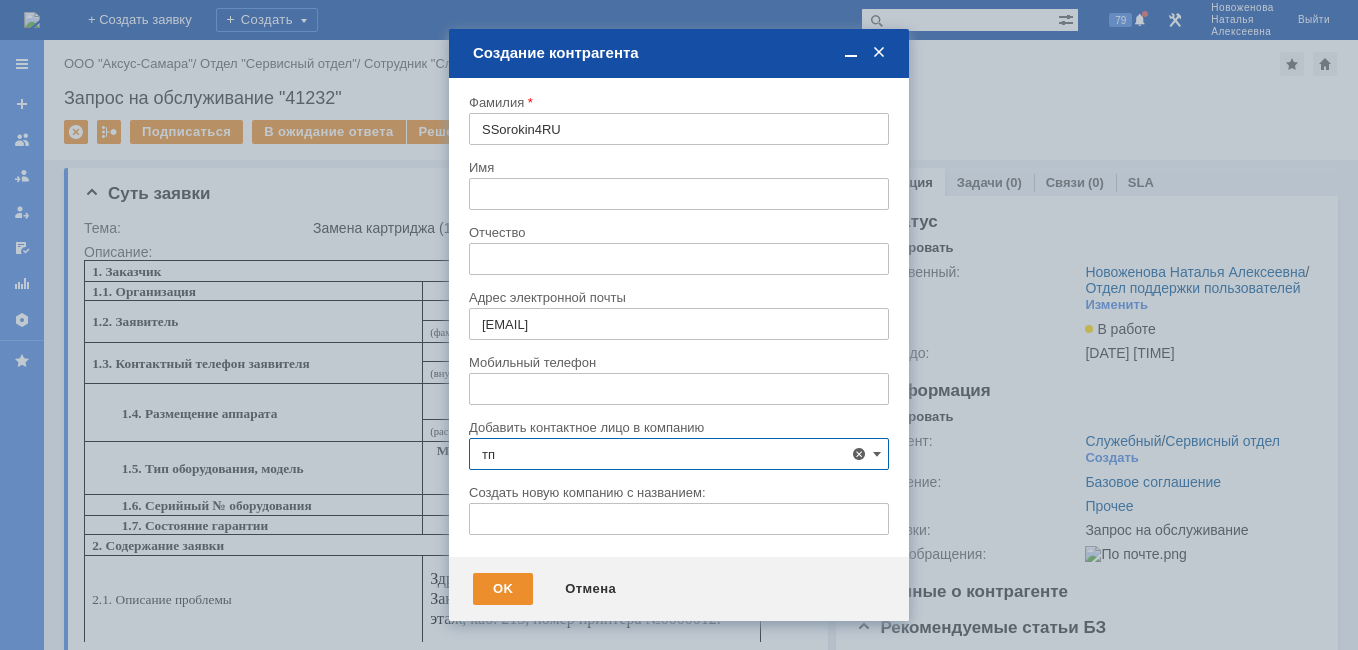 click on "ТПГ - АО ПГО «Тюменьпромгефизика»" at bounding box center (623, 569) 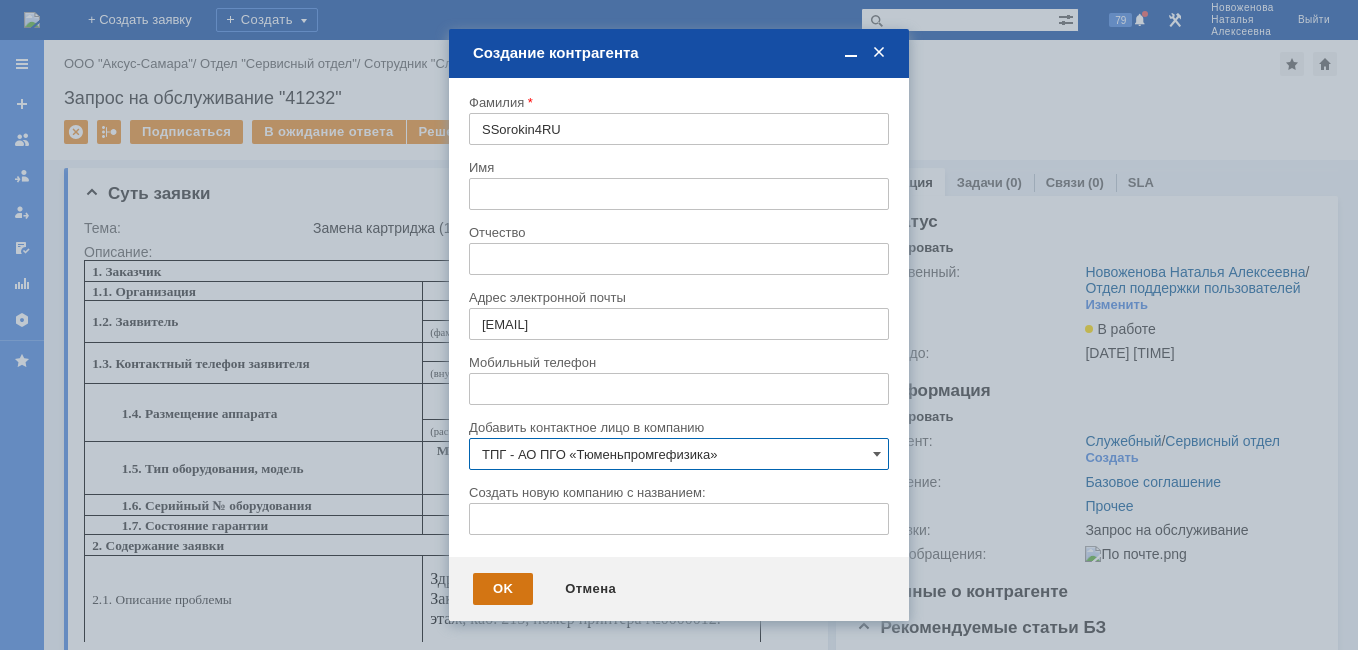 click on "OK" at bounding box center (503, 589) 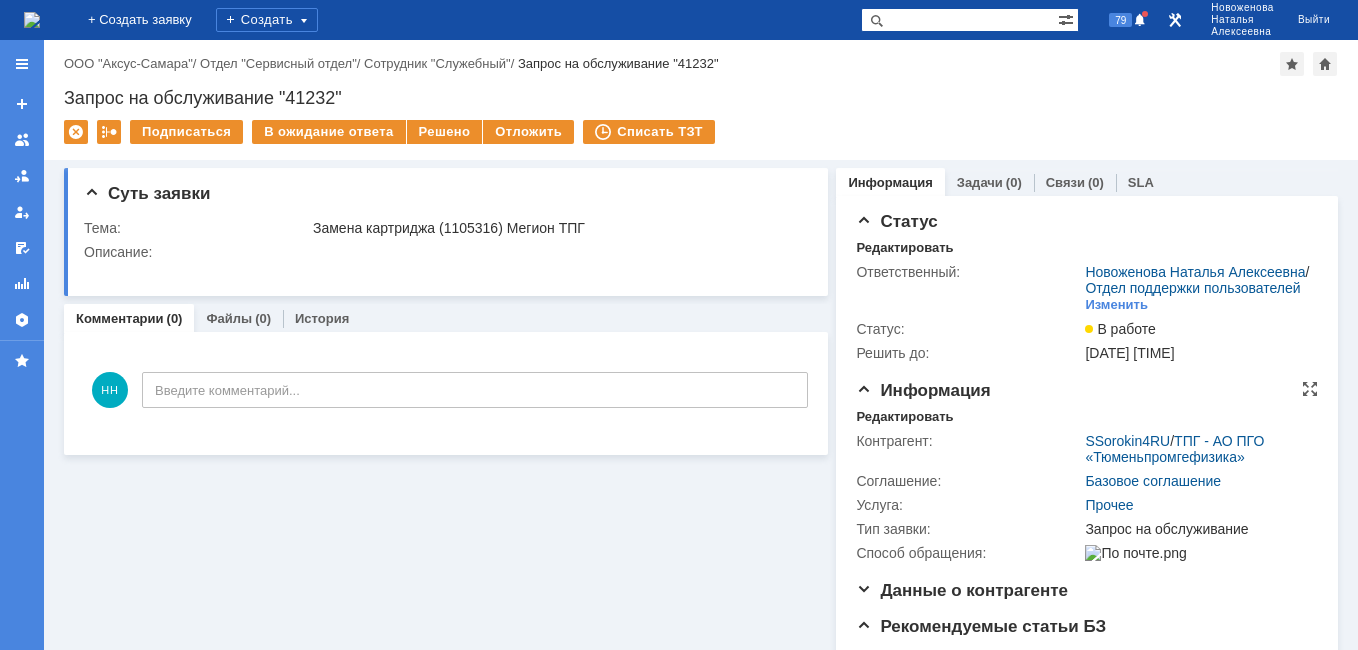 scroll, scrollTop: 0, scrollLeft: 0, axis: both 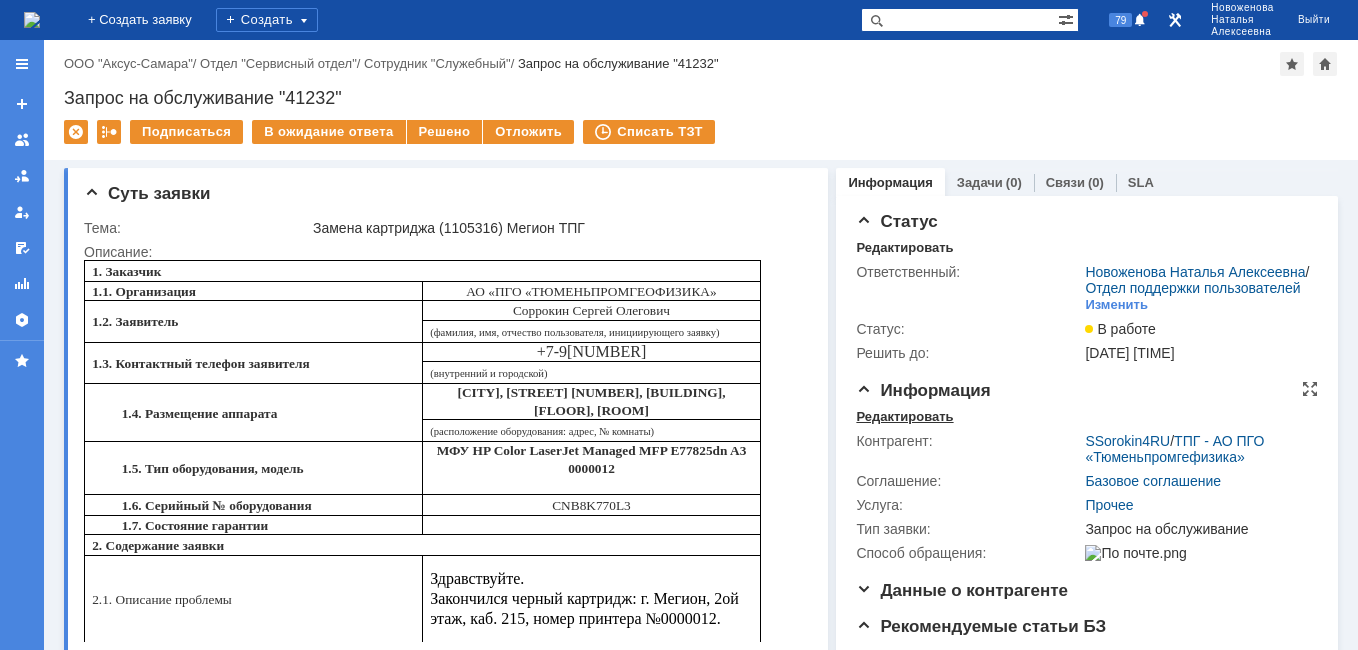 click on "Редактировать" at bounding box center (904, 417) 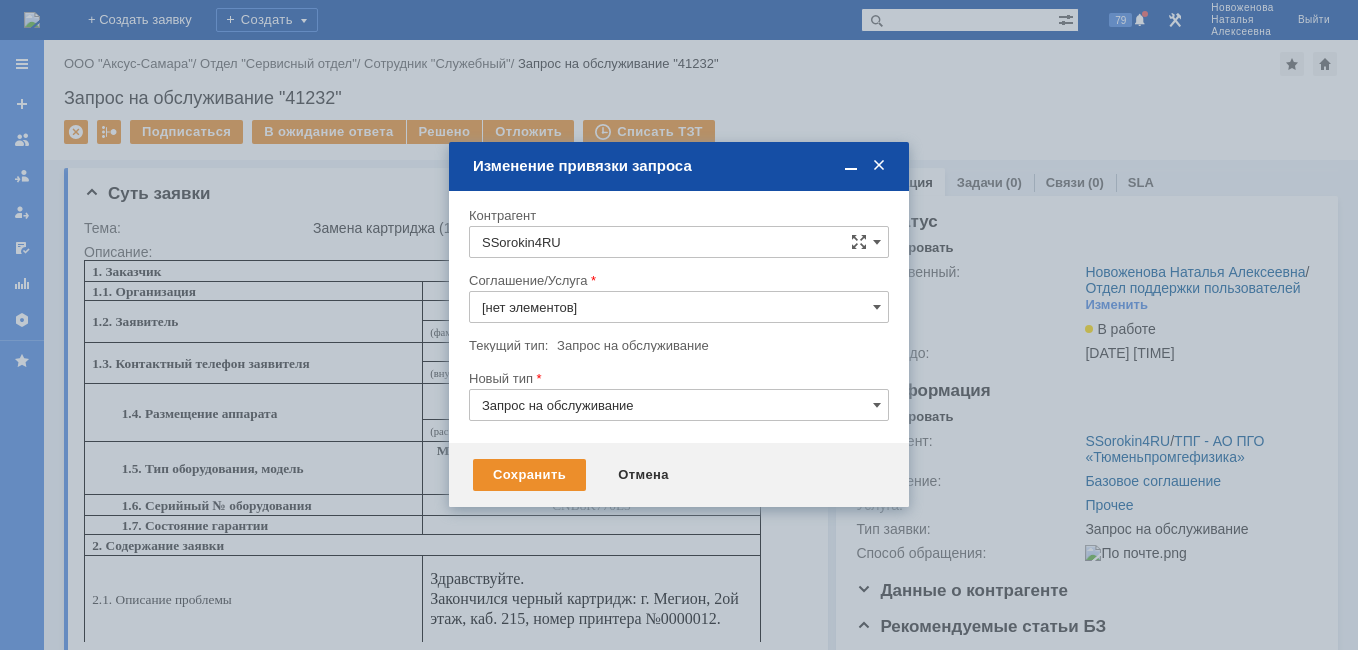 type on "Прочее" 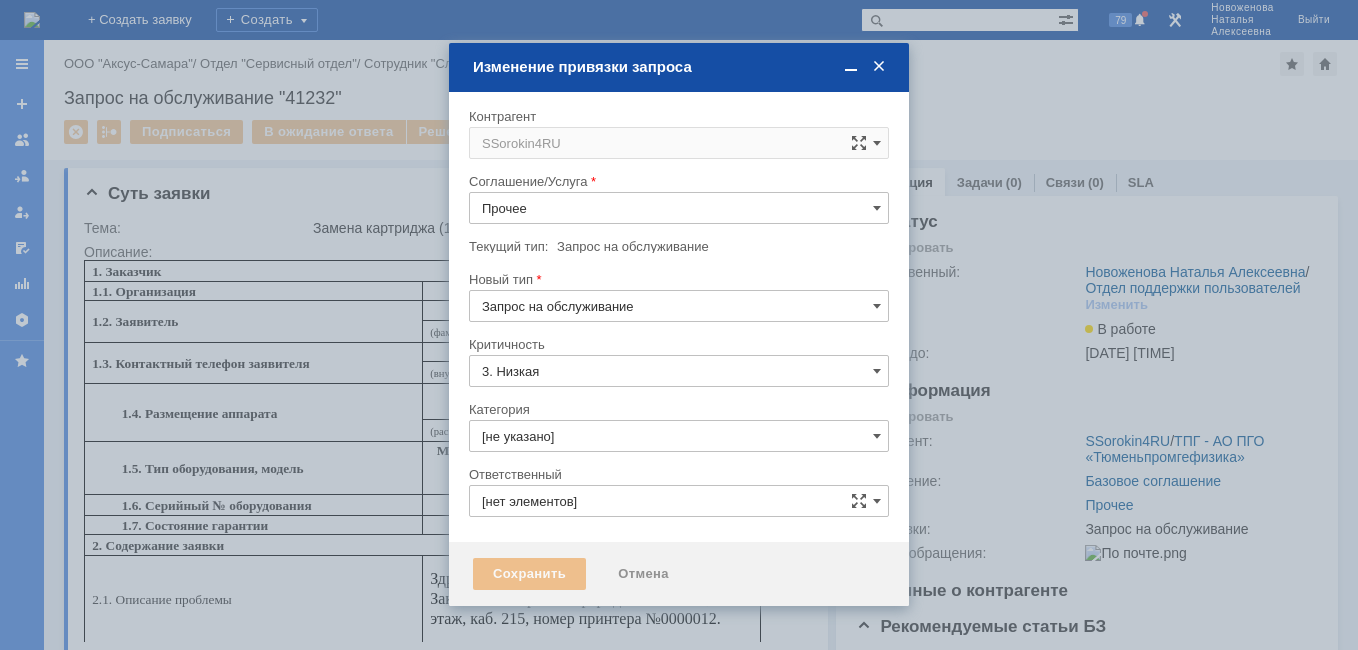 type on "Новоженова Наталья Алексеевна" 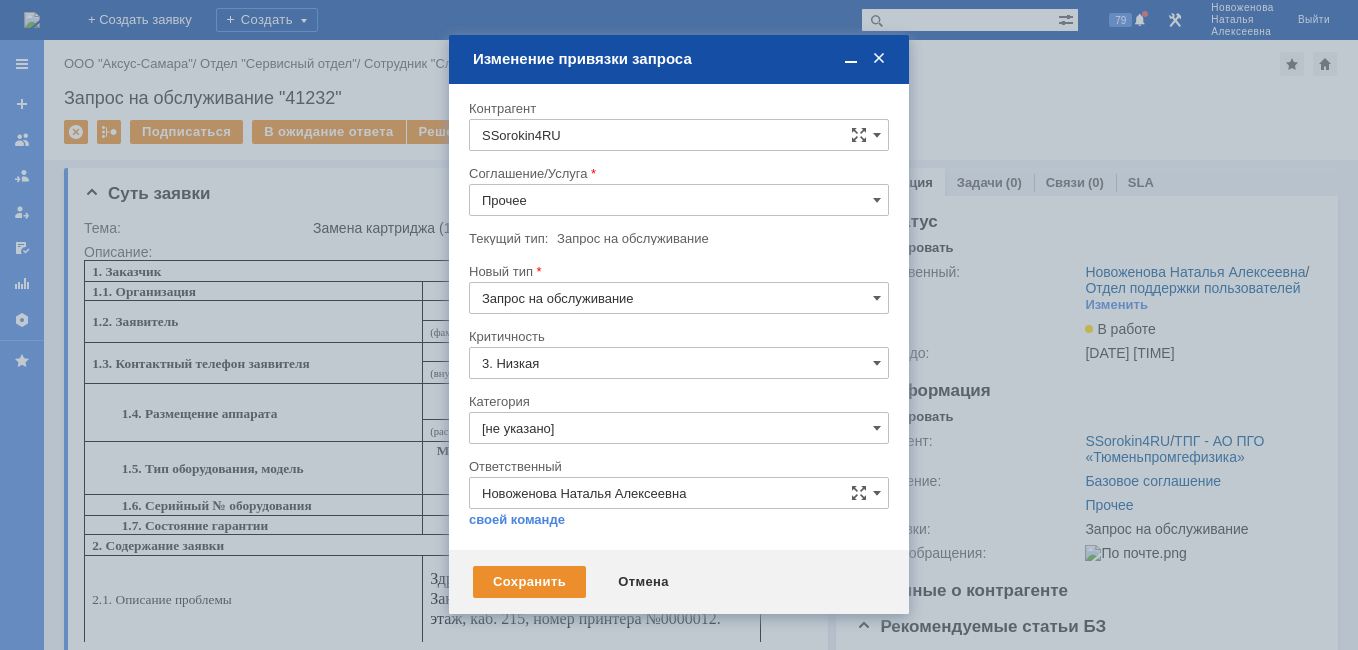 click on "Прочее" at bounding box center [679, 200] 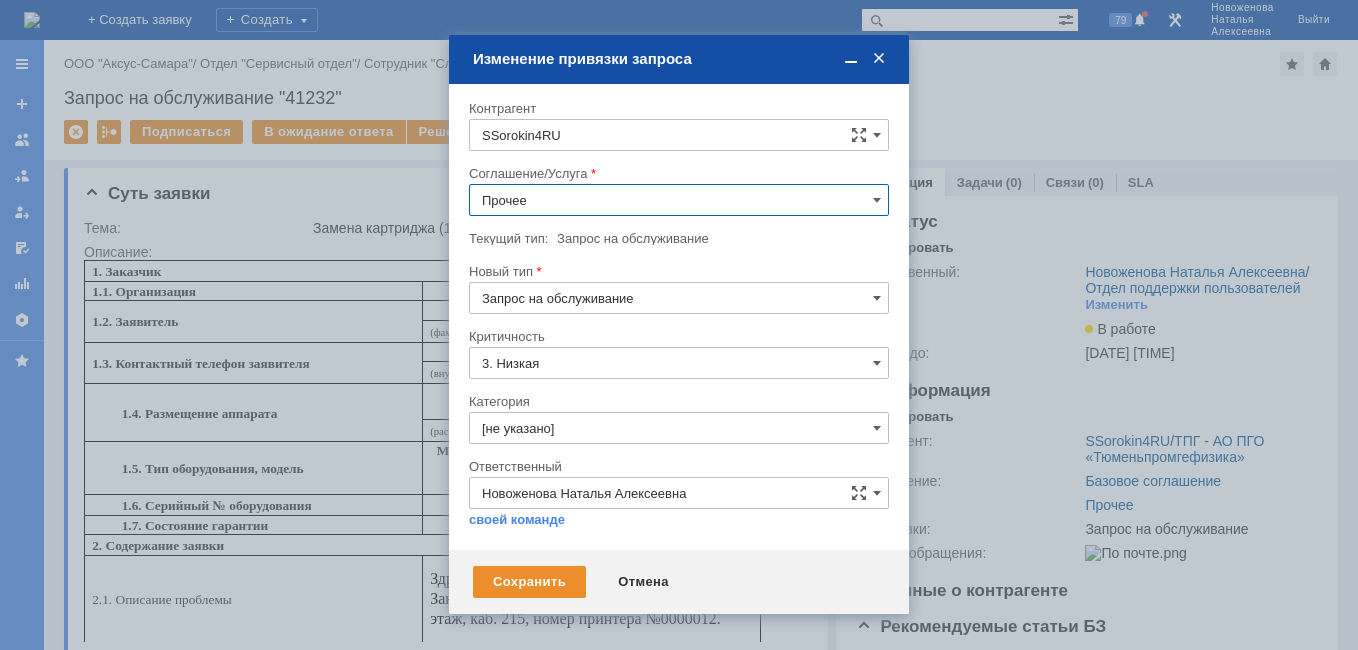 scroll, scrollTop: 200, scrollLeft: 0, axis: vertical 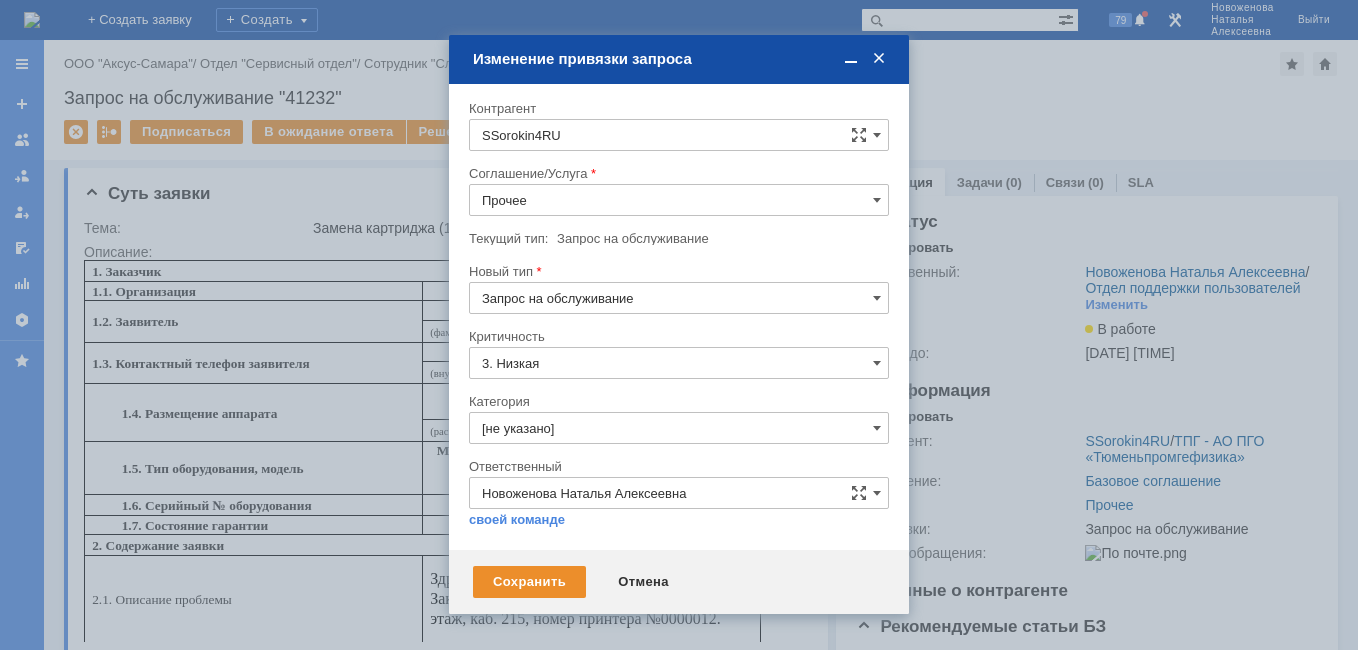 click on "Шлюмберже (вся Россия)" at bounding box center (679, 268) 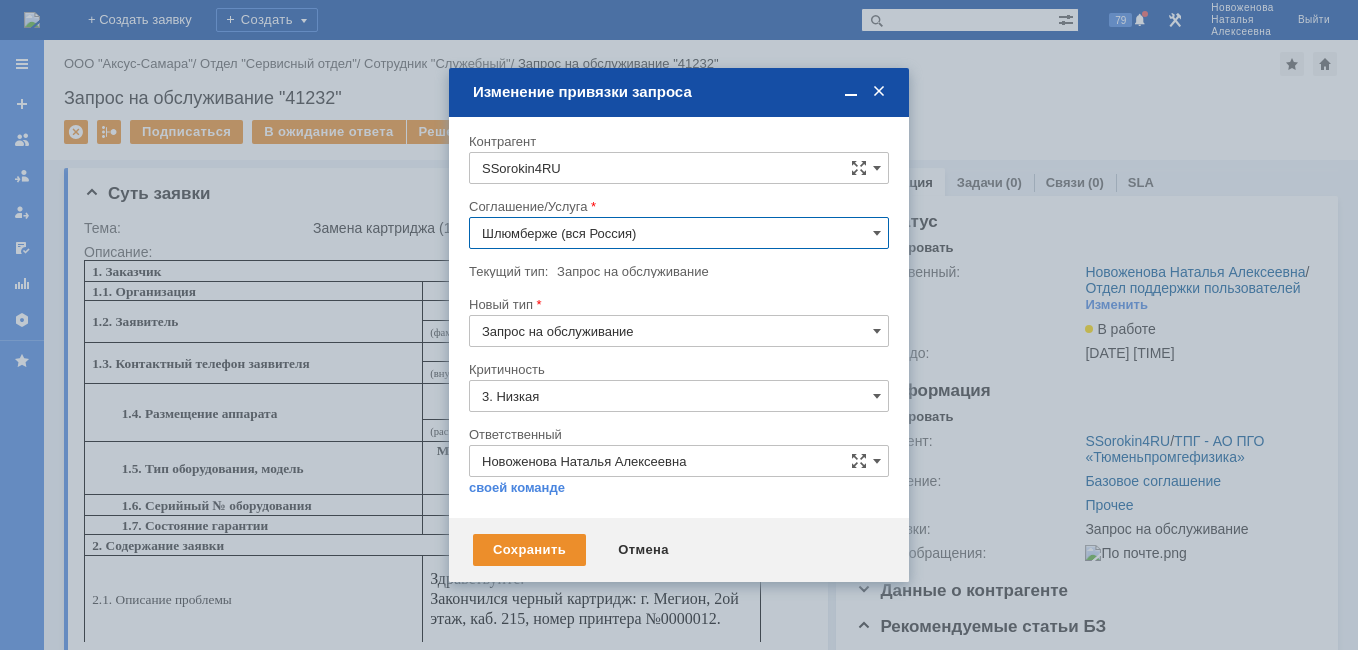 click on "Шлюмберже (вся Россия)" at bounding box center (679, 233) 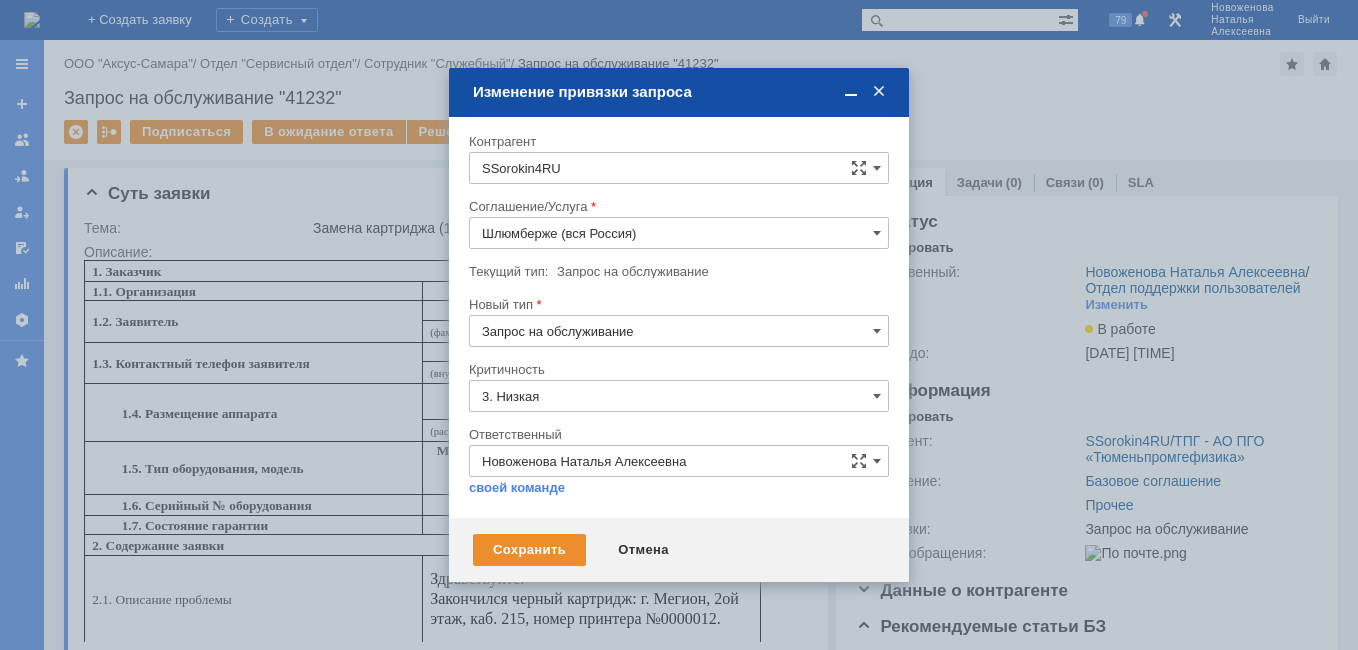 click on "ПТ_Замена расходных материалов / ресурсных деталей" at bounding box center (679, 376) 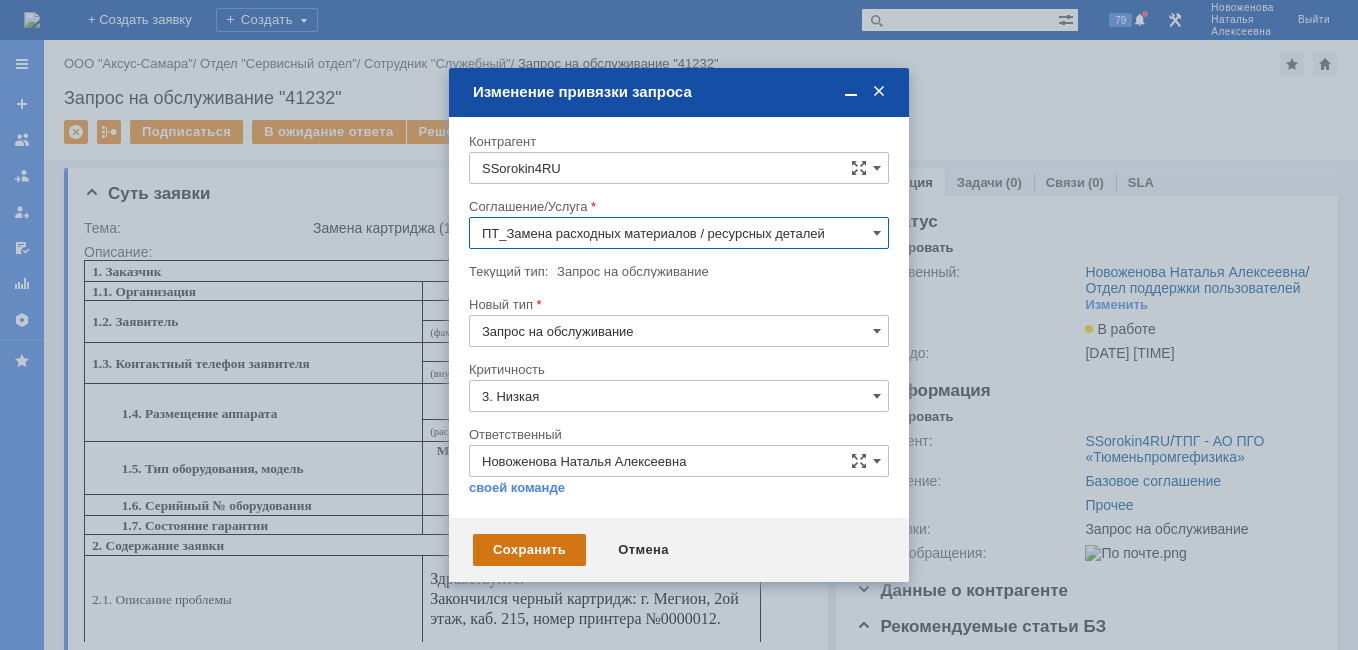 type on "ПТ_Замена расходных материалов / ресурсных деталей" 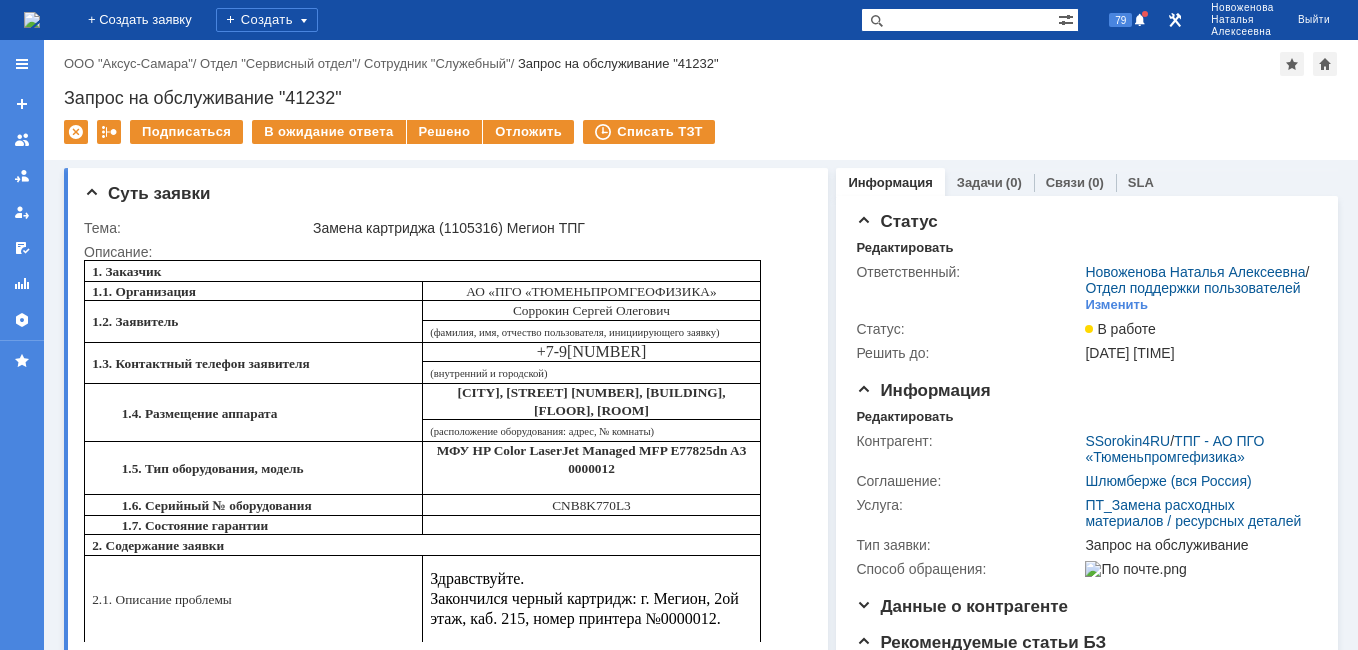 scroll, scrollTop: 0, scrollLeft: 0, axis: both 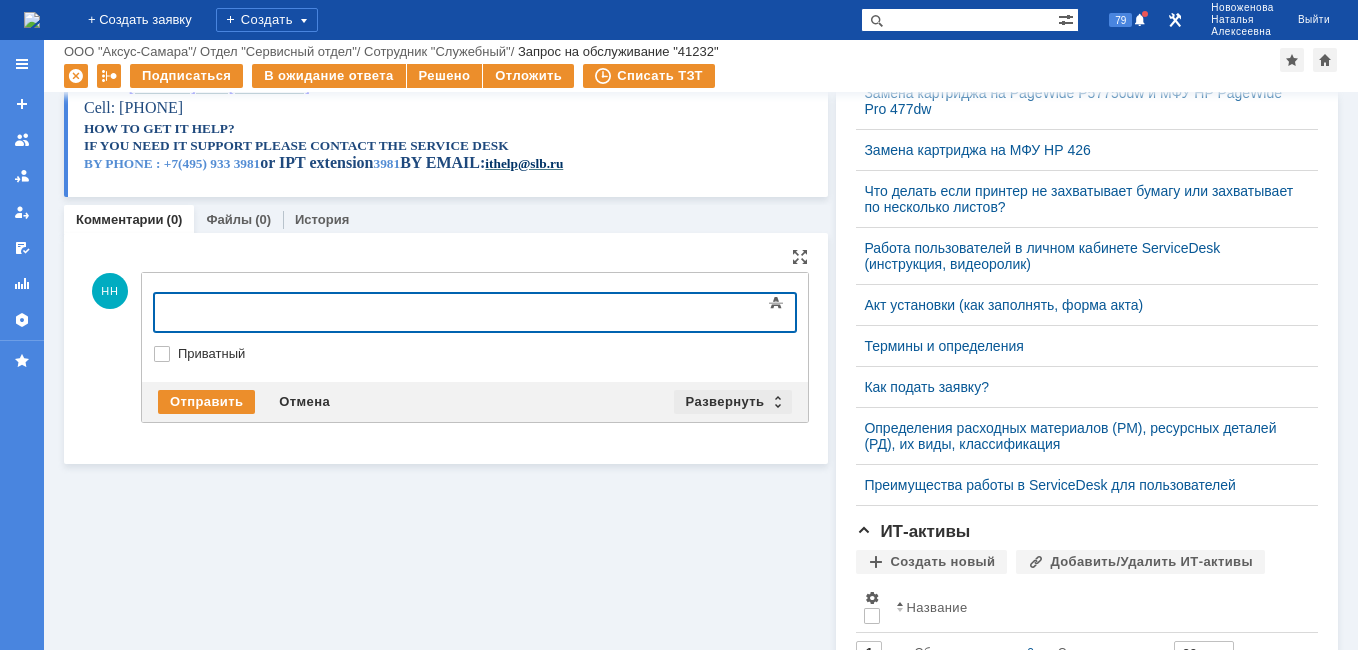 click on "Развернуть" at bounding box center [733, 402] 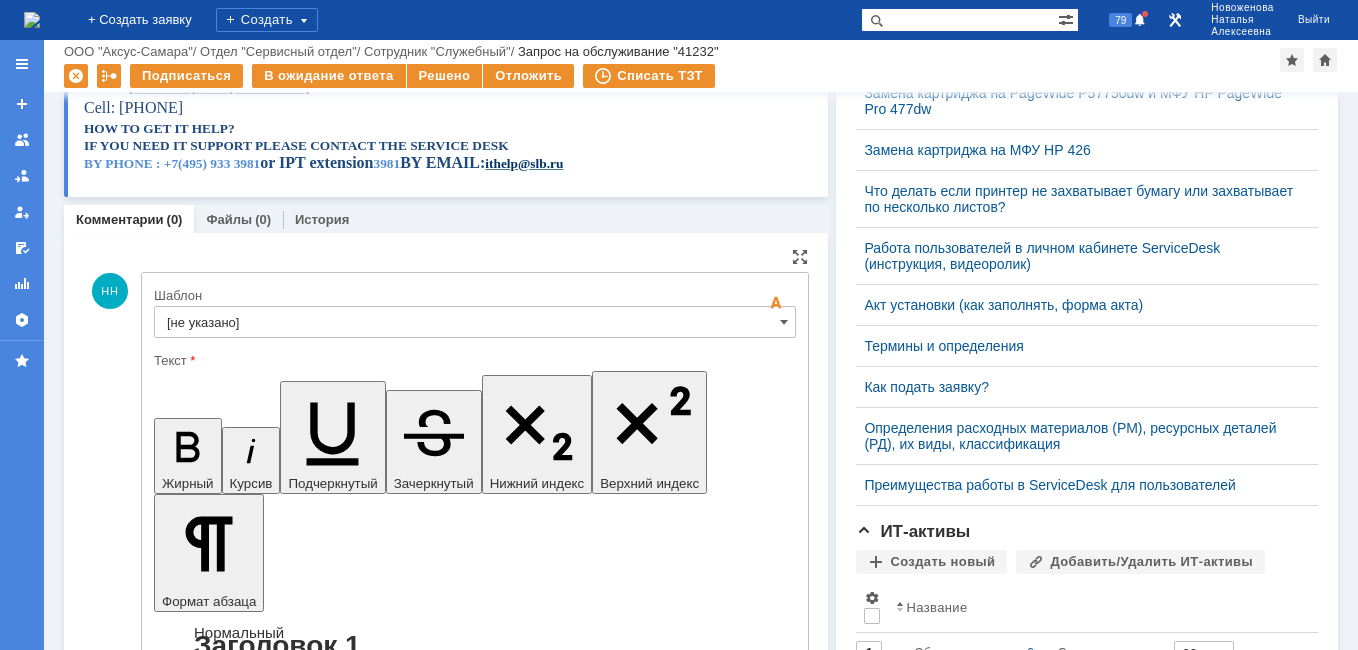 scroll, scrollTop: 0, scrollLeft: 0, axis: both 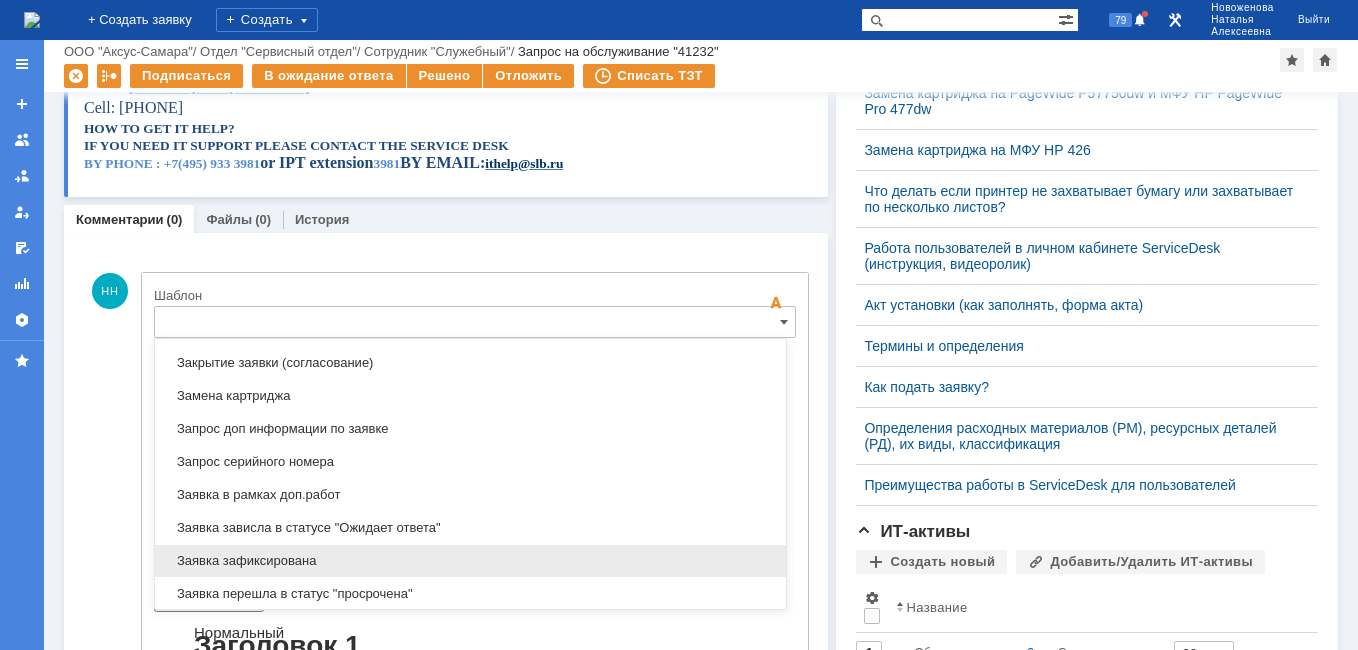 click on "Заявка зафиксирована" at bounding box center (470, 561) 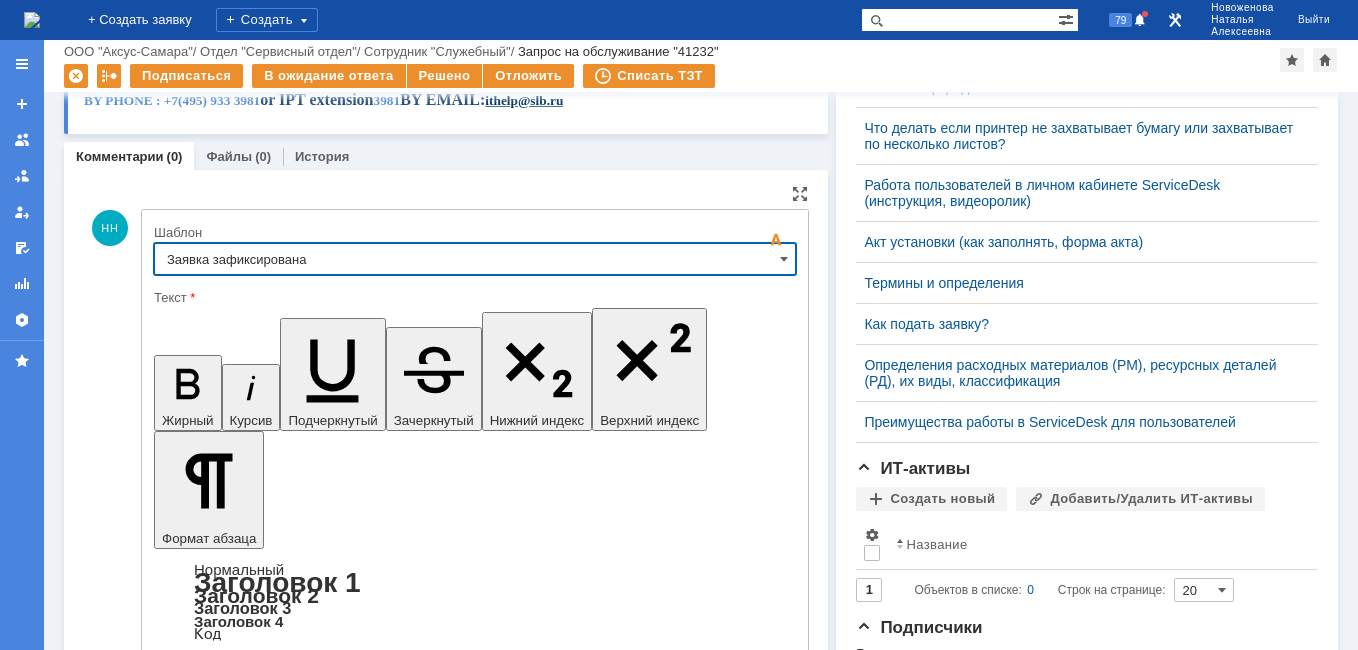 type on "Заявка зафиксирована" 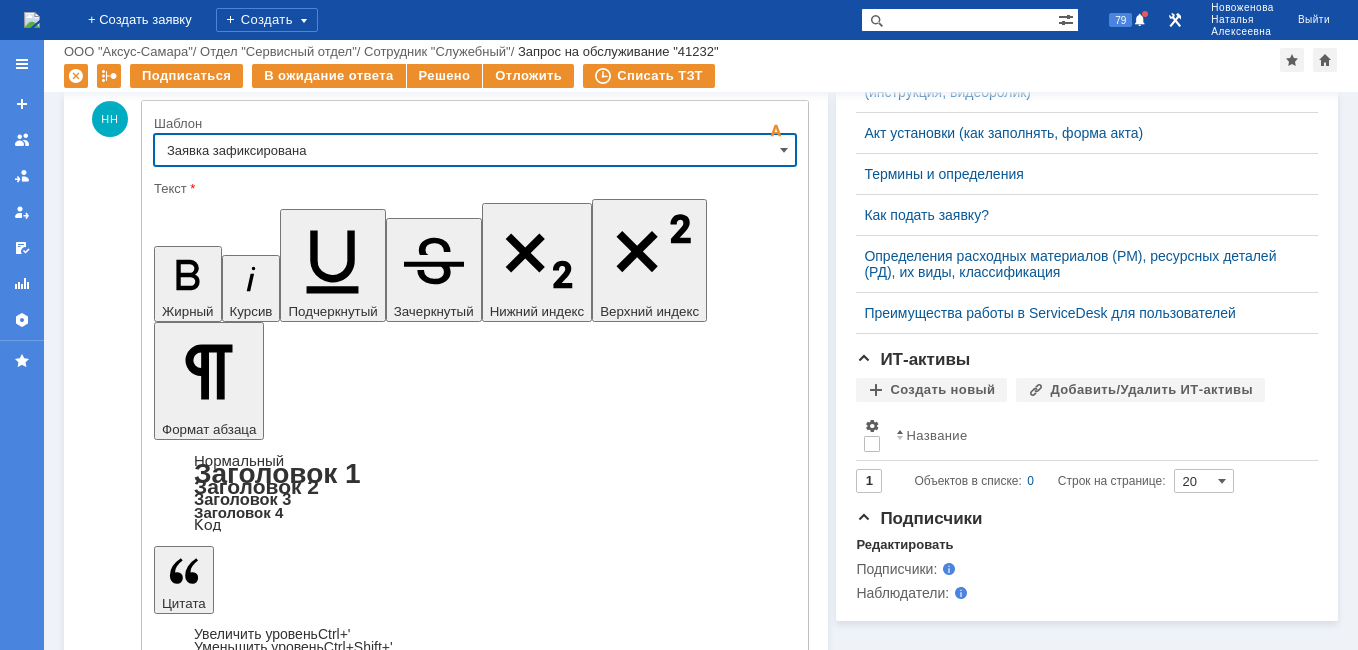 scroll, scrollTop: 796, scrollLeft: 0, axis: vertical 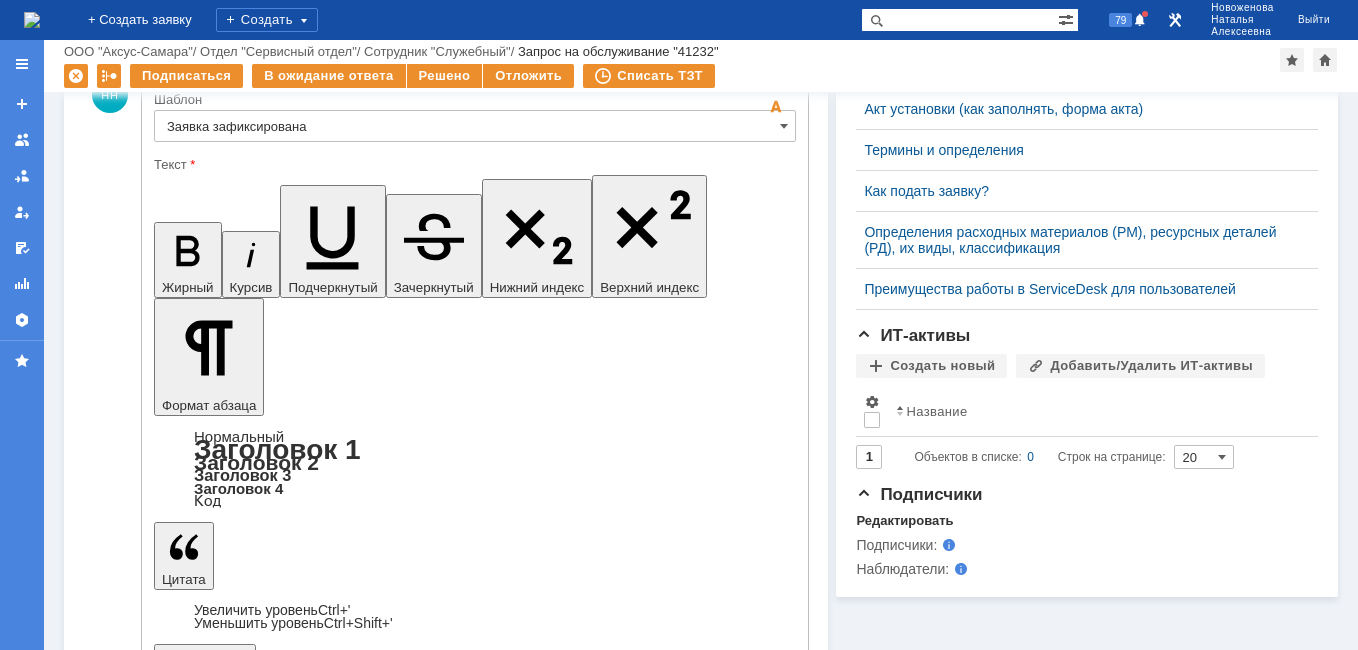 click on "Отправить" at bounding box center (206, 5057) 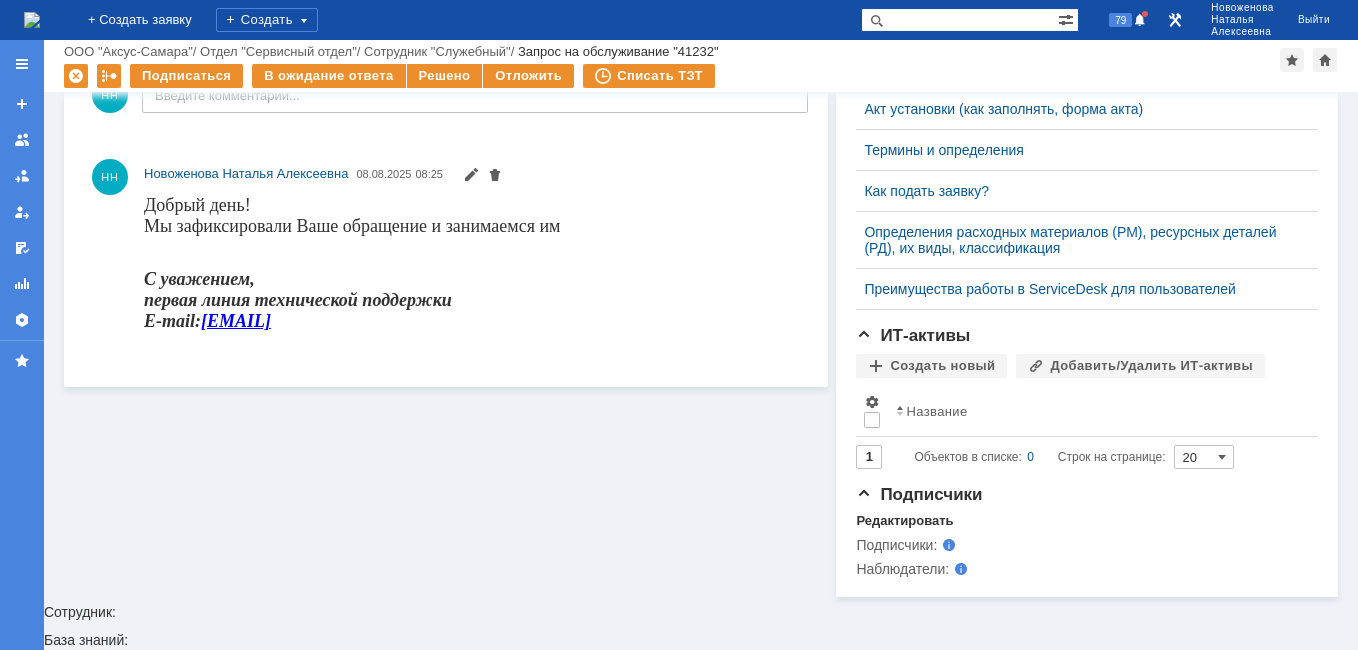 scroll, scrollTop: 0, scrollLeft: 0, axis: both 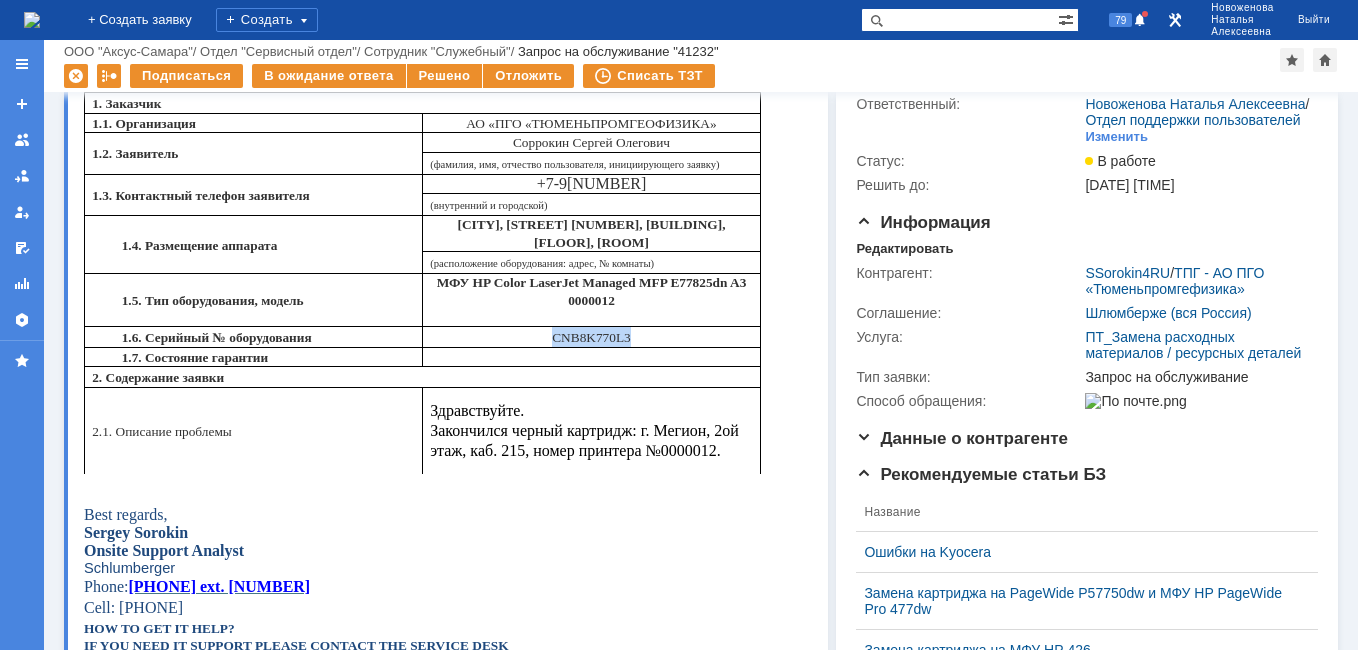 drag, startPoint x: 638, startPoint y: 322, endPoint x: 542, endPoint y: 318, distance: 96.0833 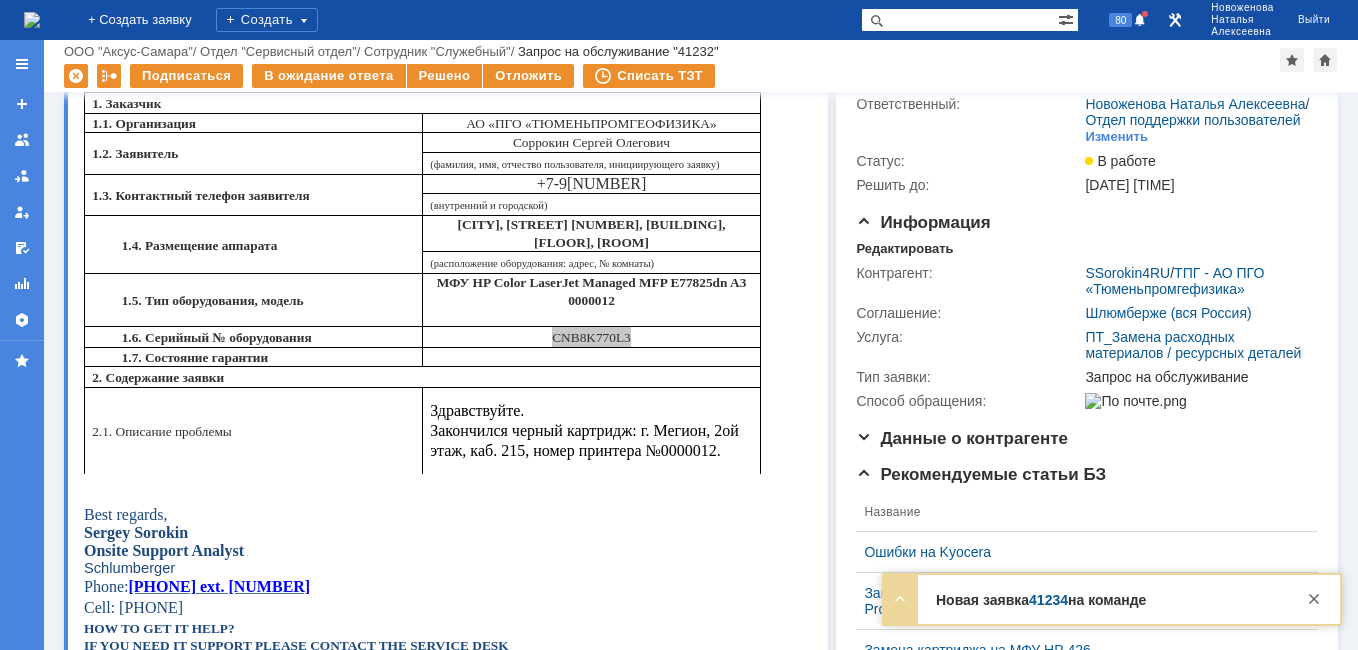 click on "41234" at bounding box center (1048, 600) 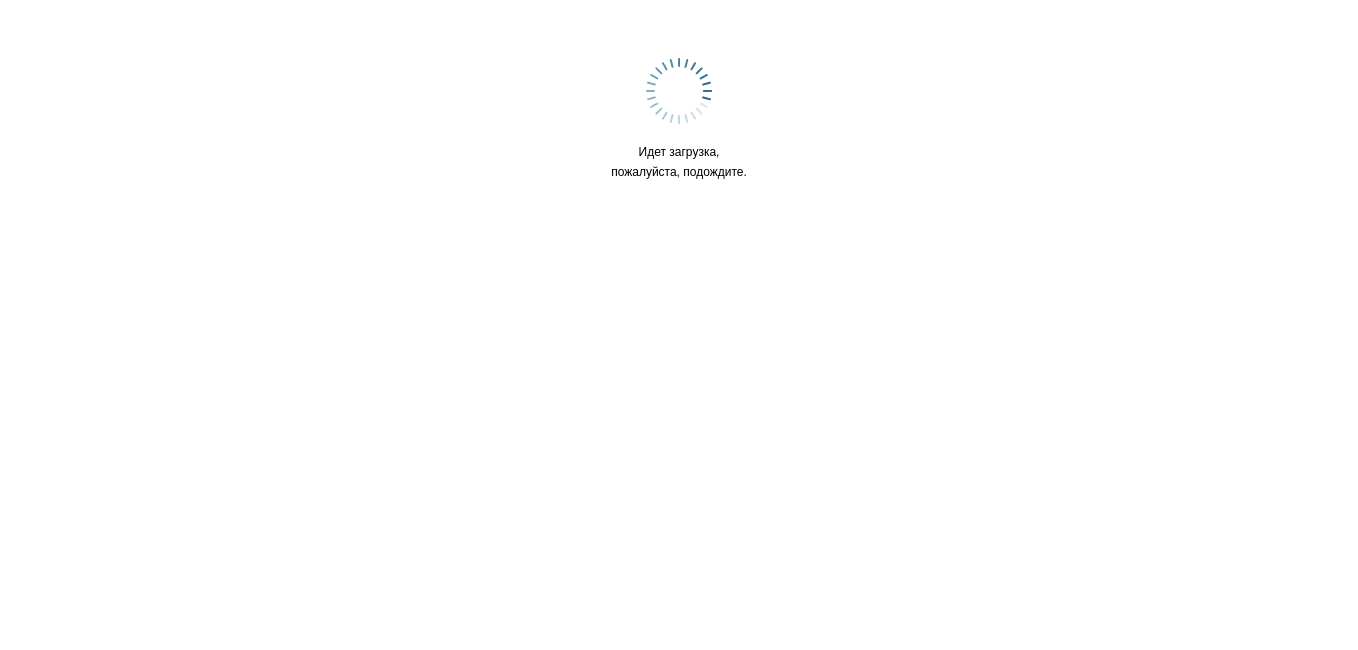 scroll, scrollTop: 0, scrollLeft: 0, axis: both 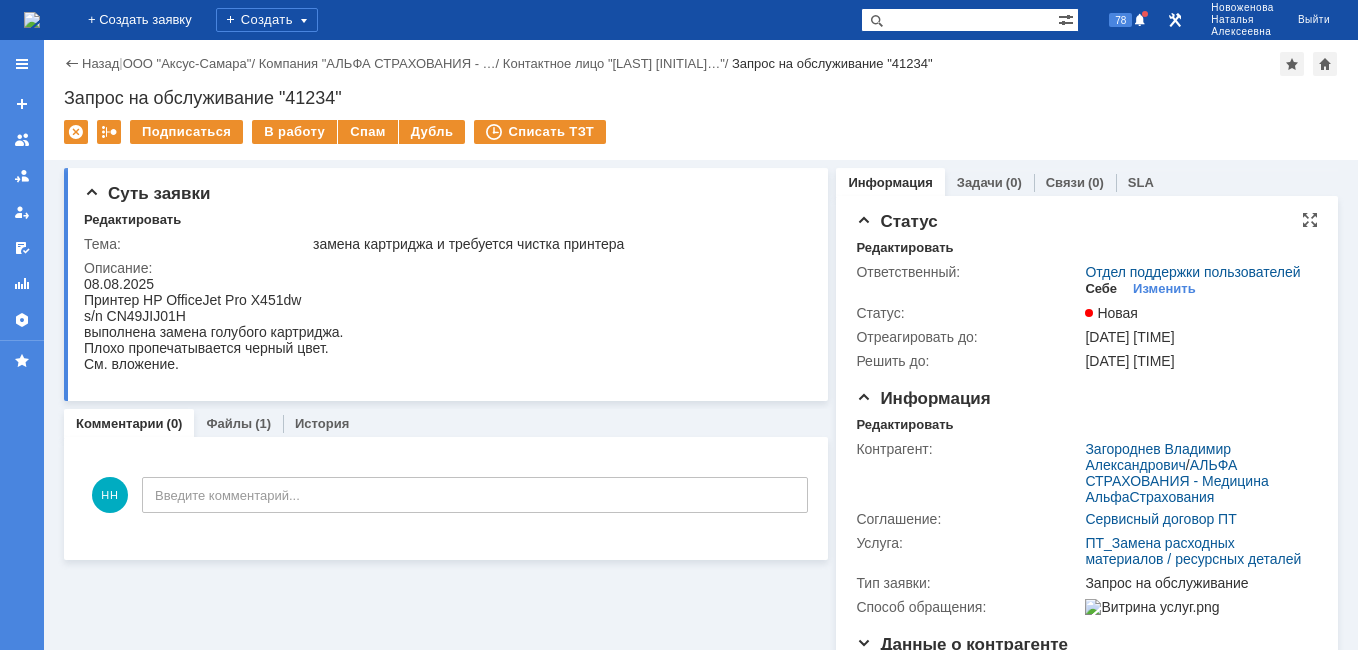 click on "Себе" at bounding box center [1101, 289] 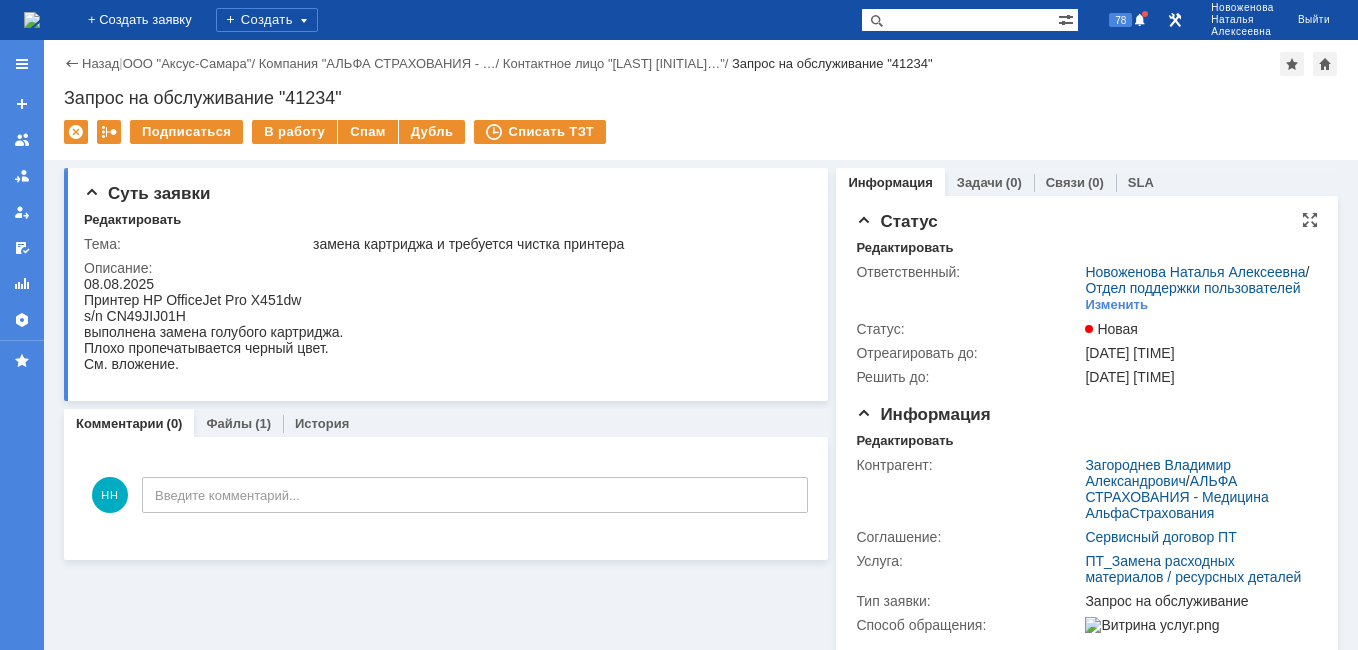 scroll, scrollTop: 0, scrollLeft: 0, axis: both 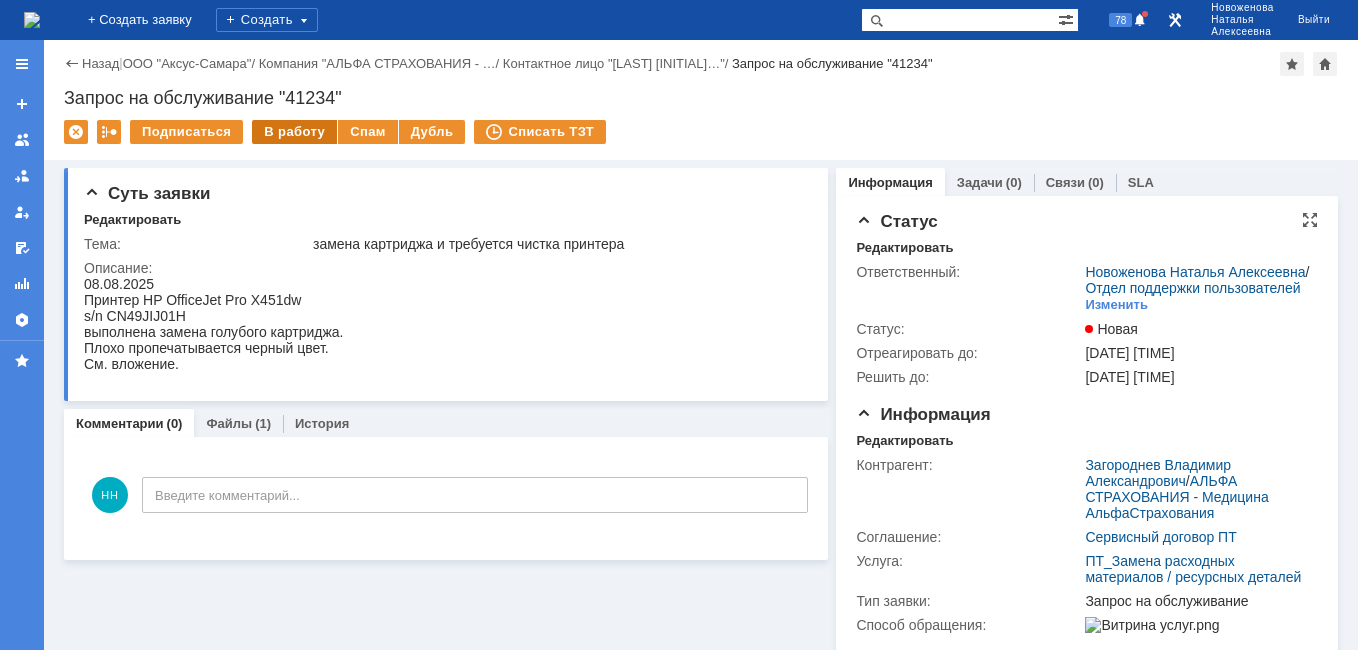click on "В работу" at bounding box center [294, 132] 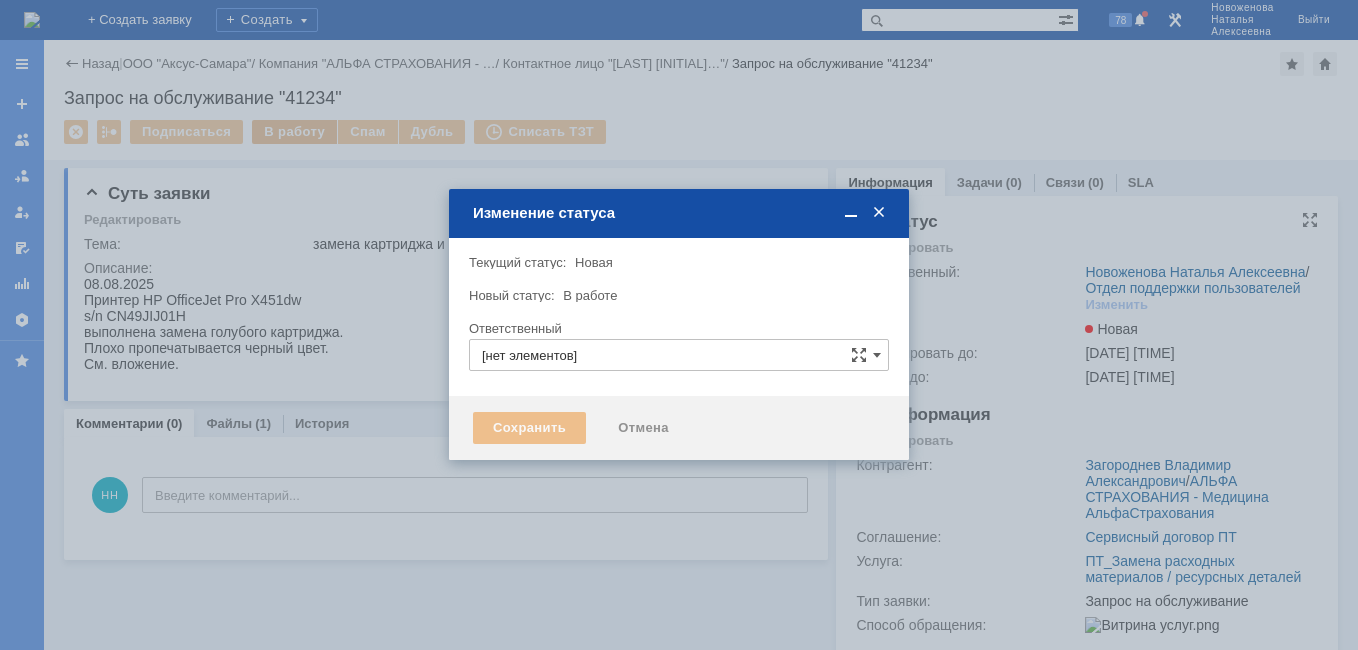 type on "Новоженова Наталья Алексеевна" 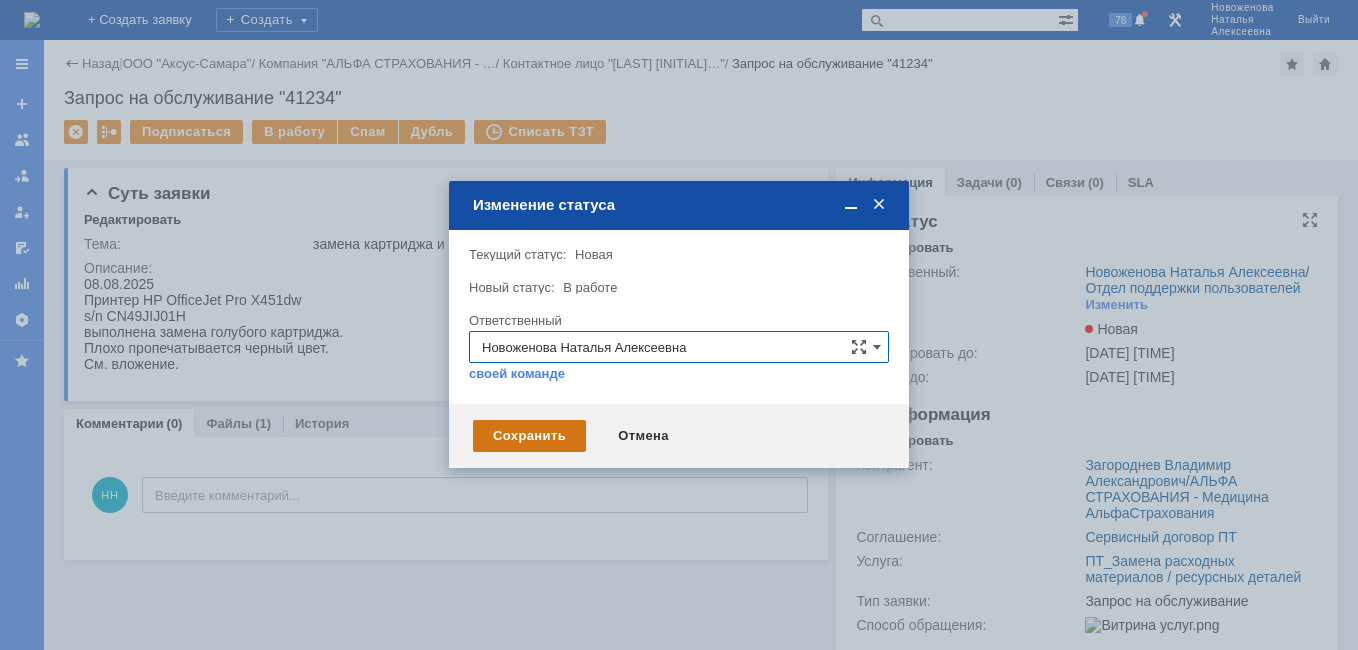 click on "Сохранить" at bounding box center (529, 436) 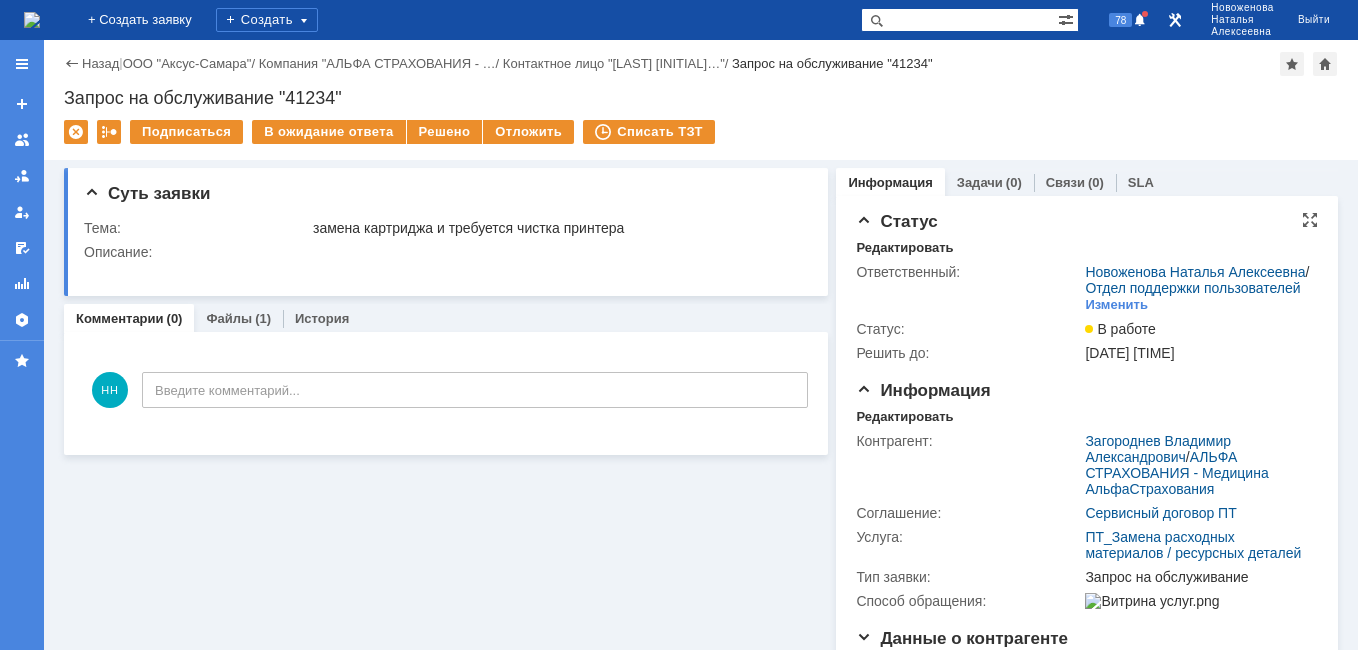 scroll, scrollTop: 0, scrollLeft: 0, axis: both 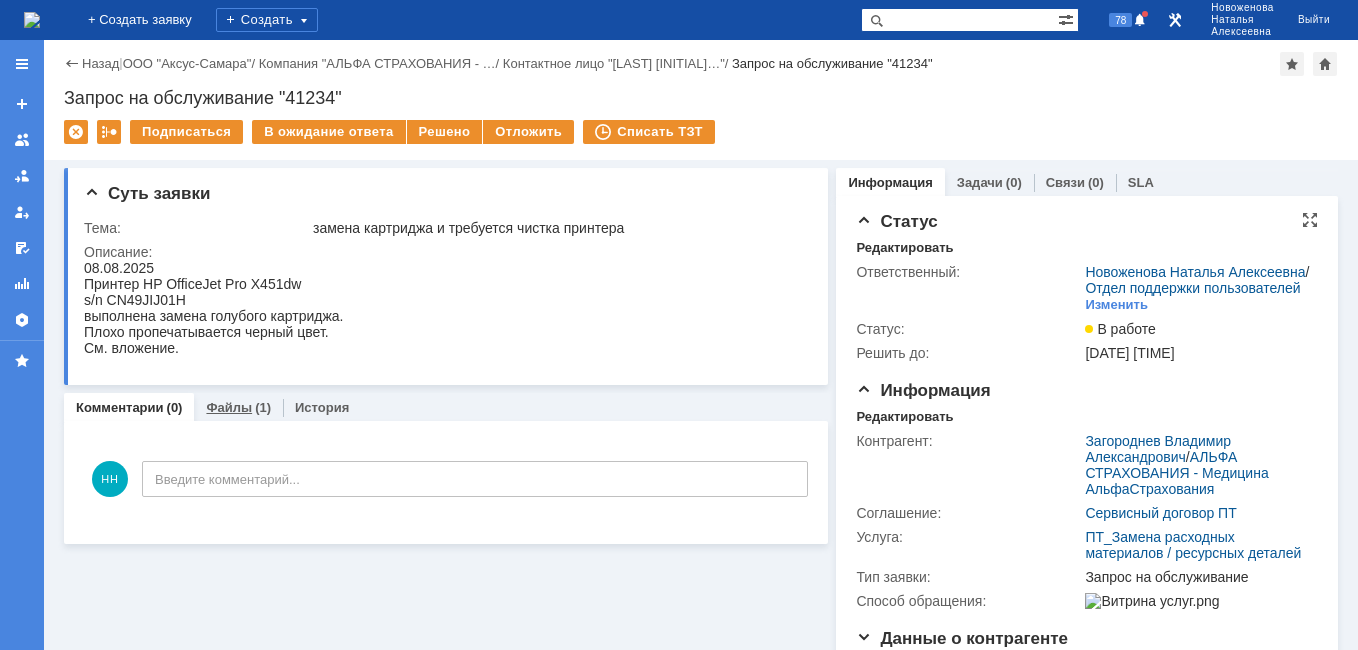 click on "Файлы" at bounding box center (229, 407) 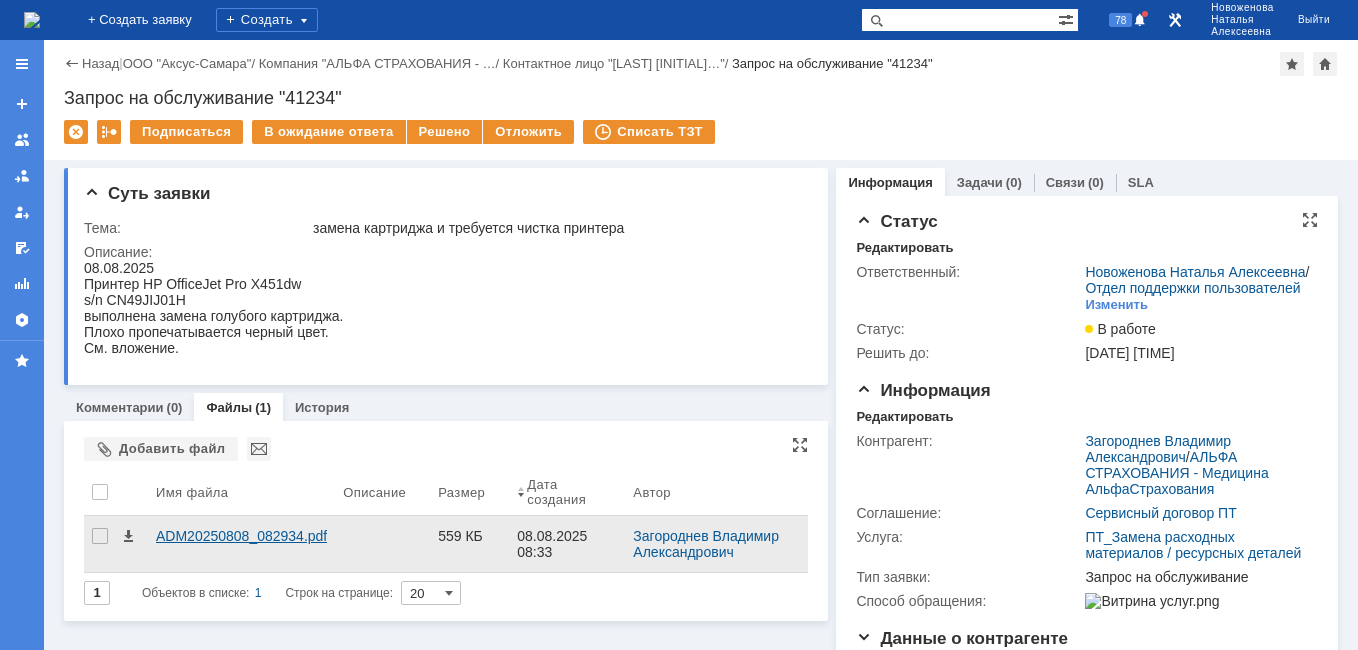 click on "ADM20250808_082934.pdf" at bounding box center [241, 536] 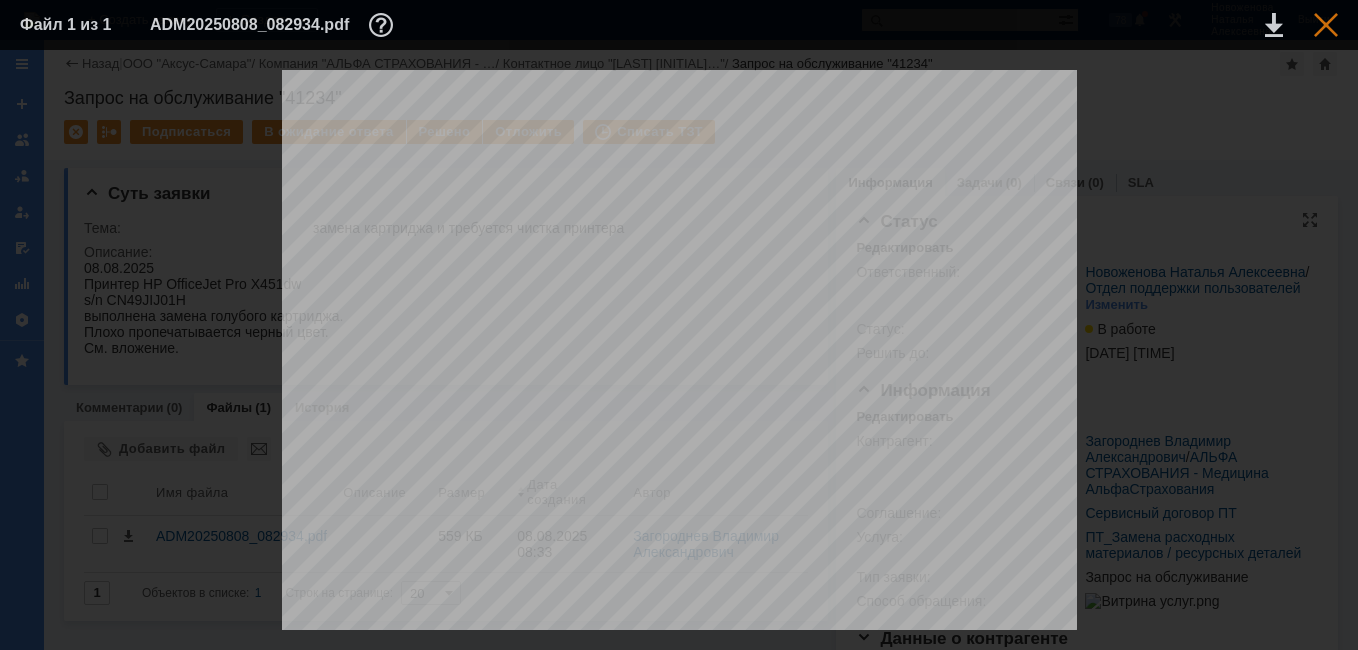click at bounding box center (1326, 25) 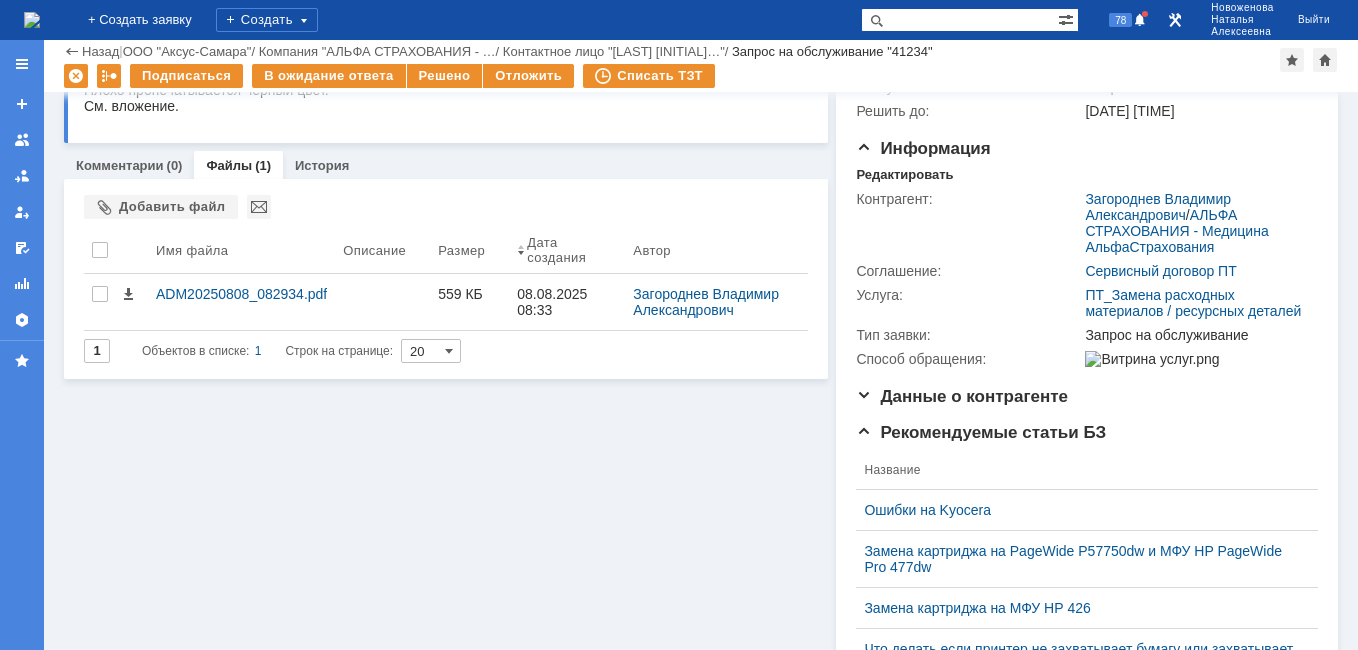 scroll, scrollTop: 0, scrollLeft: 0, axis: both 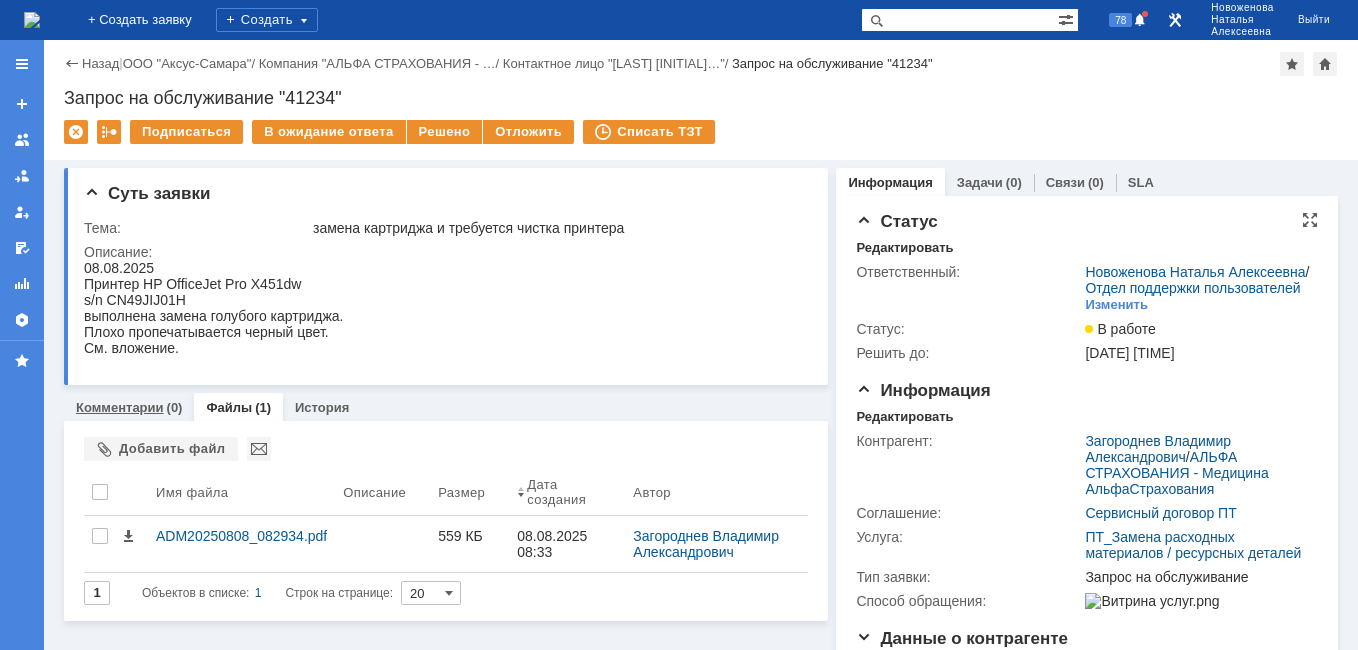 click on "Комментарии" at bounding box center (120, 407) 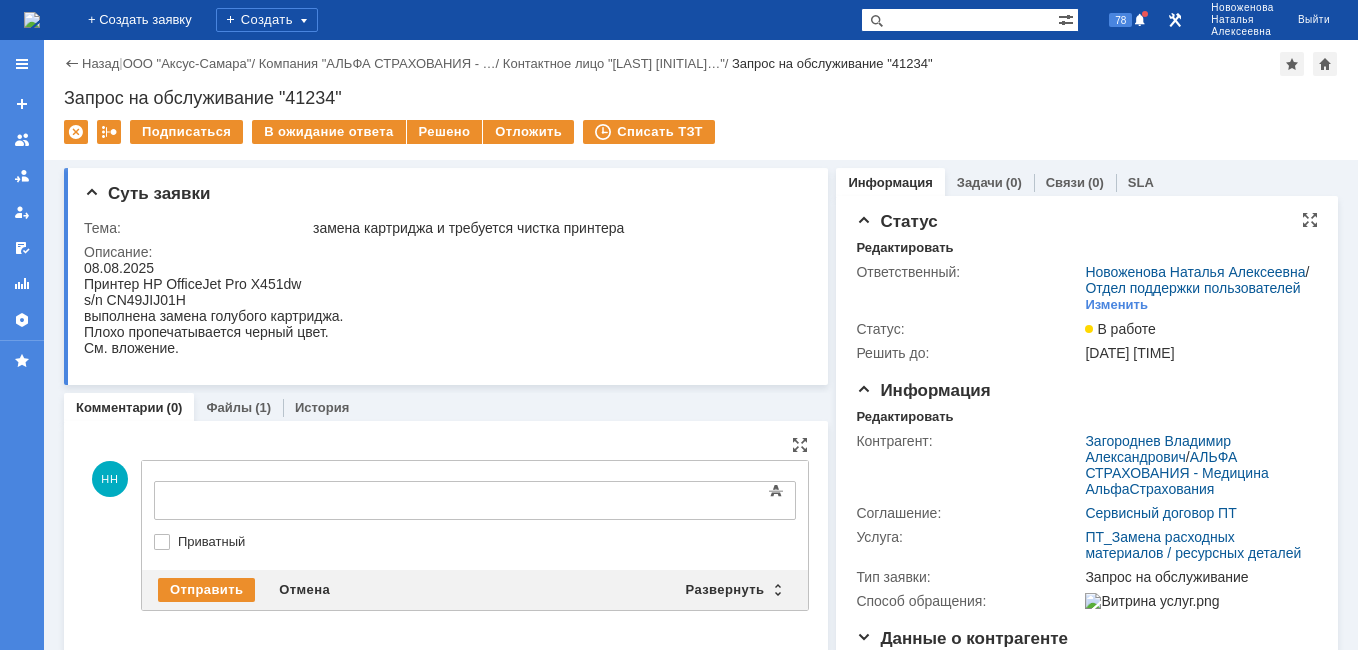 scroll, scrollTop: 0, scrollLeft: 0, axis: both 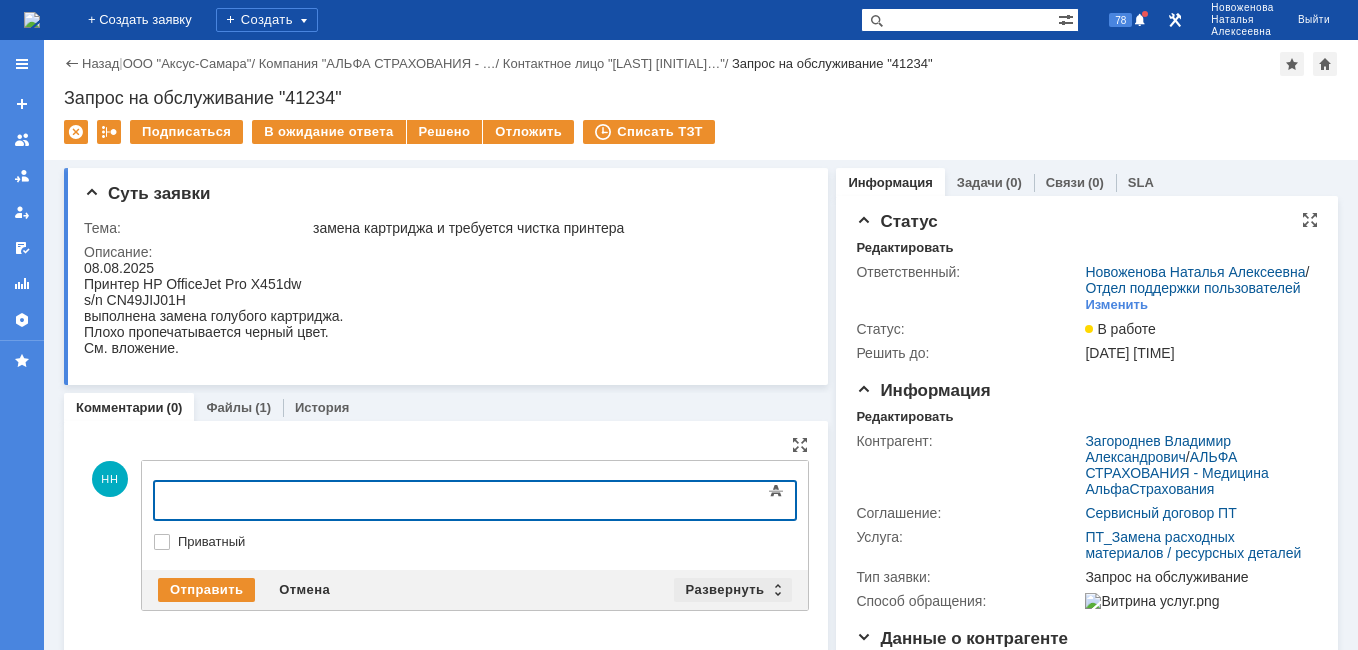 click on "Развернуть" at bounding box center (733, 590) 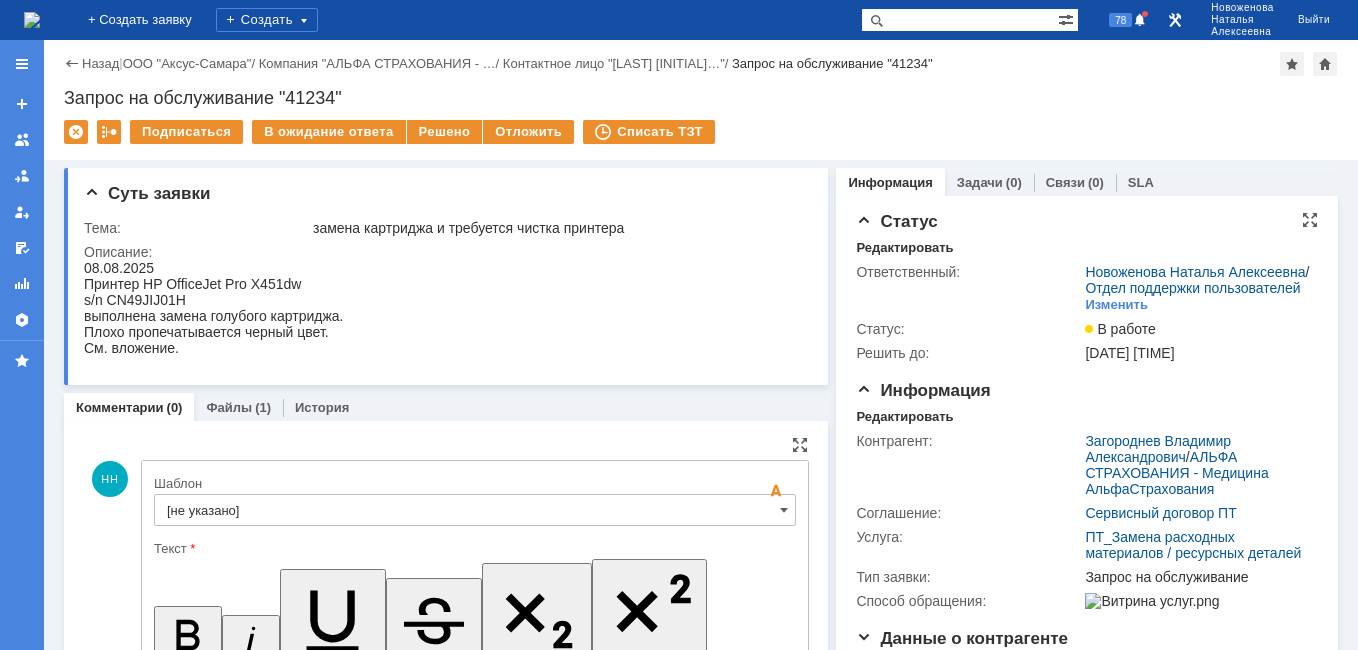 scroll, scrollTop: 0, scrollLeft: 0, axis: both 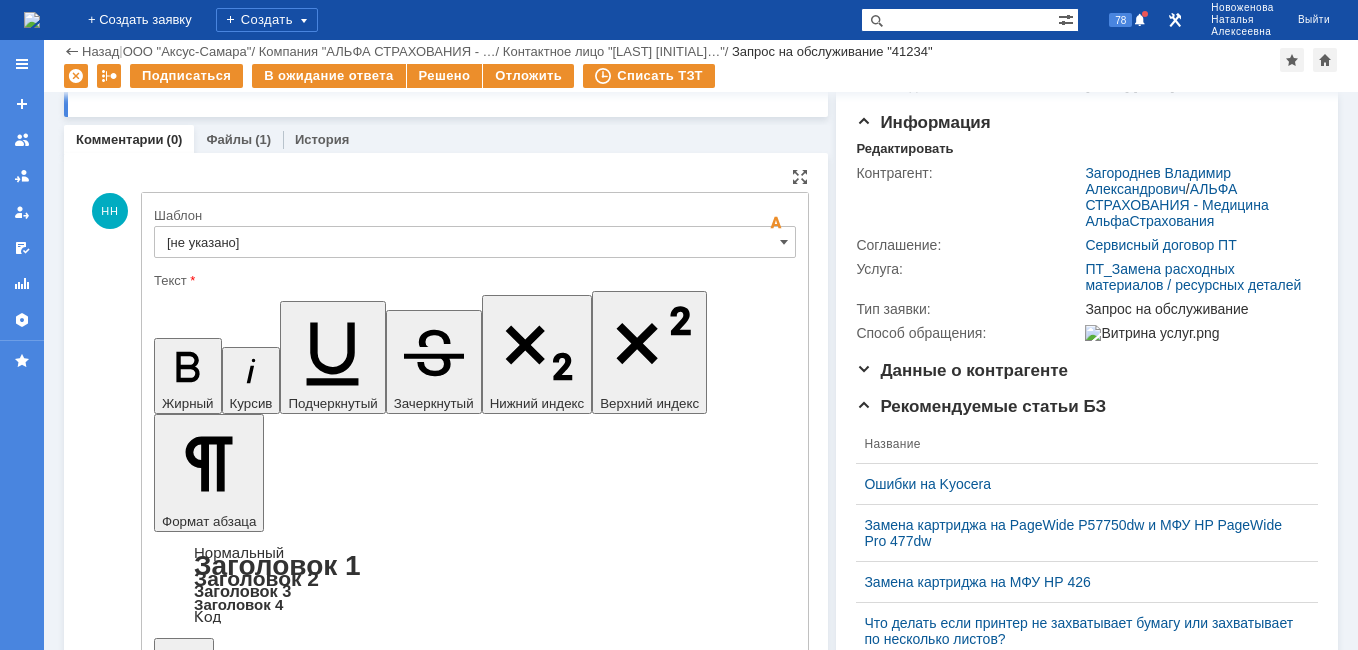 click on "[не указано]" at bounding box center [475, 242] 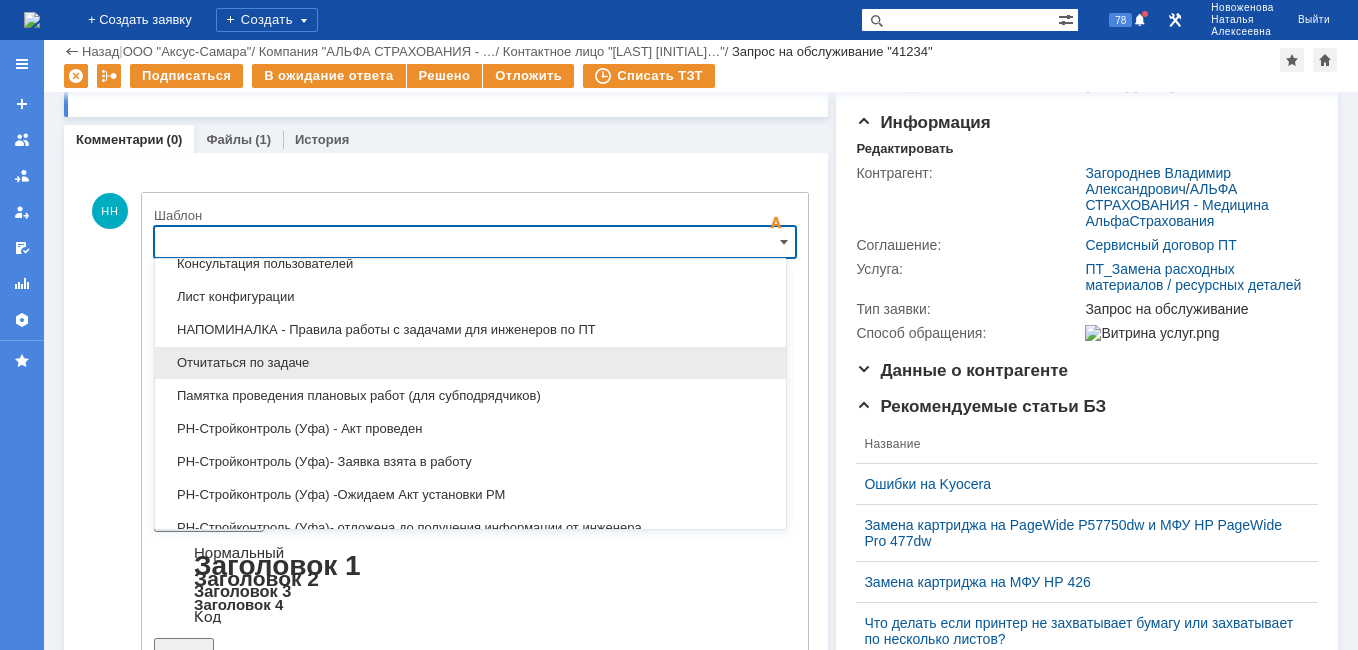 scroll, scrollTop: 1346, scrollLeft: 0, axis: vertical 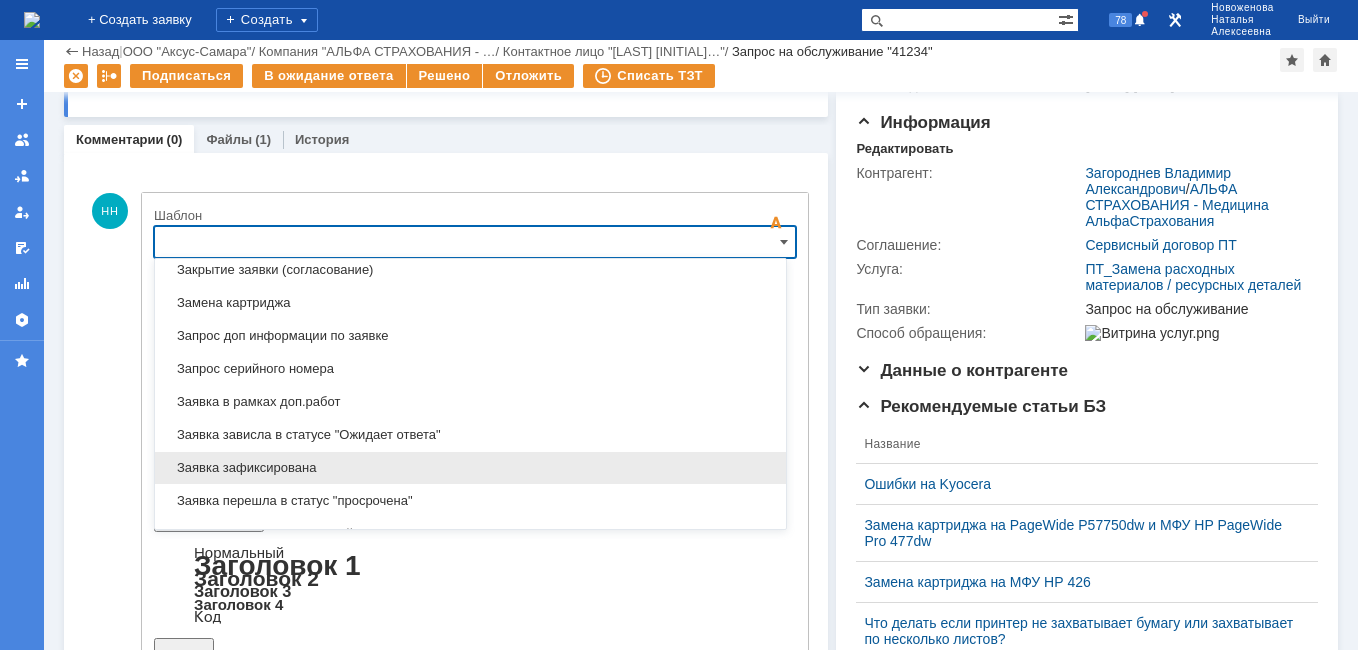 click on "Заявка зафиксирована" at bounding box center [470, 468] 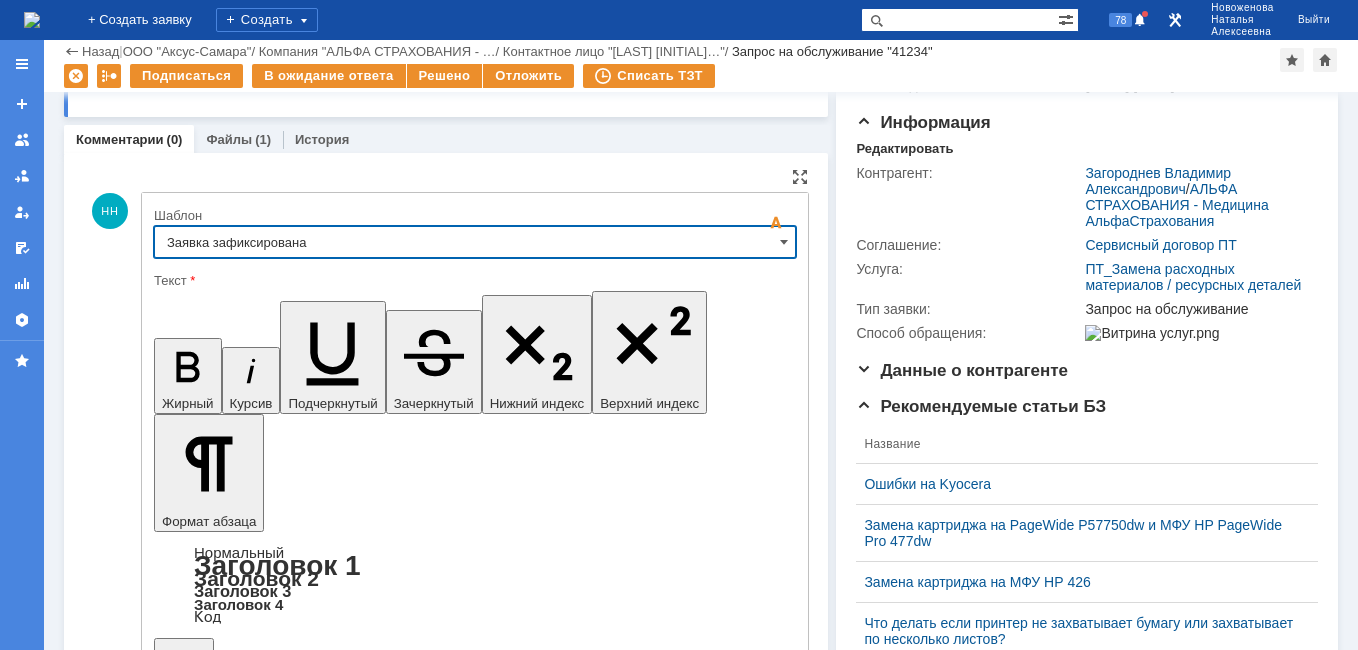 type on "Заявка зафиксирована" 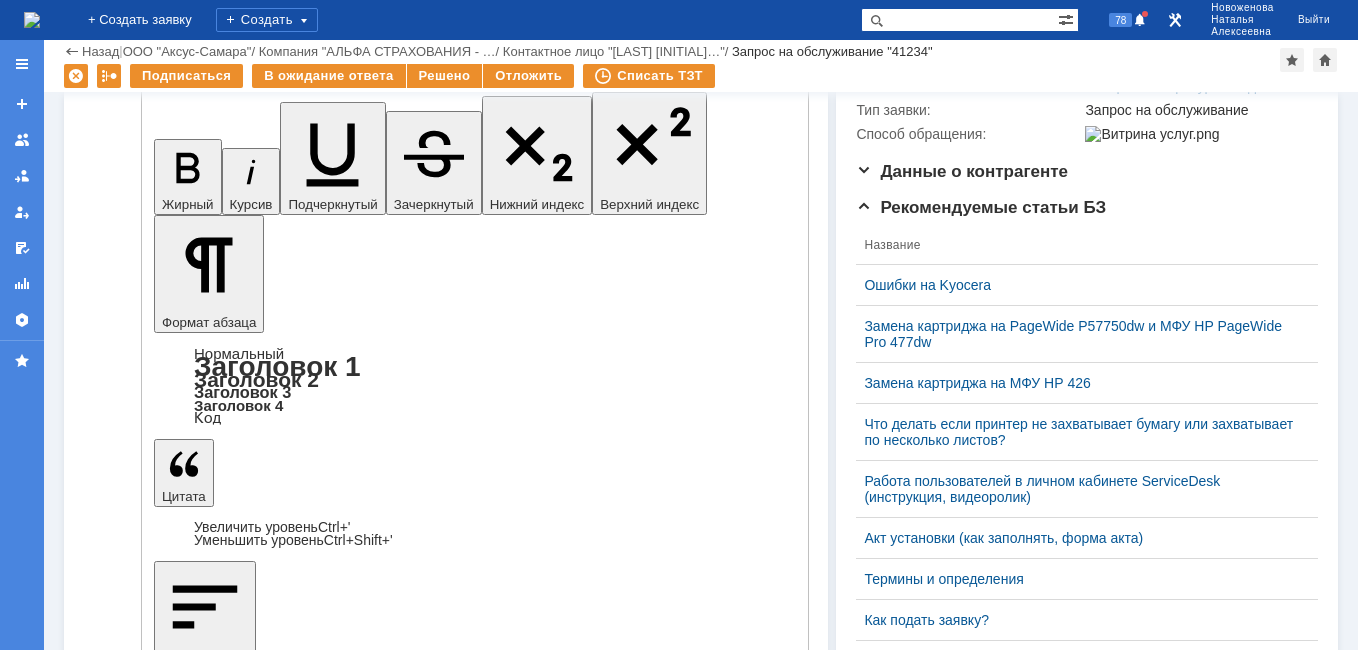 scroll, scrollTop: 400, scrollLeft: 0, axis: vertical 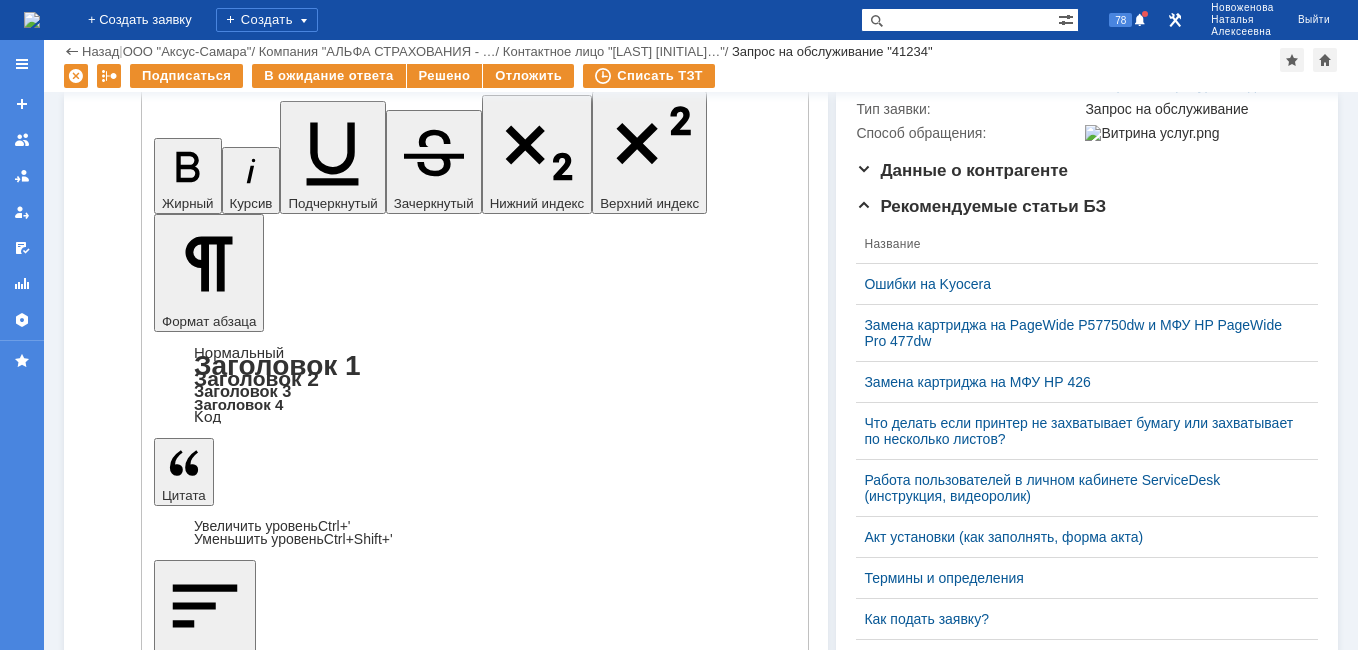 click on "Отправить" at bounding box center [206, 4973] 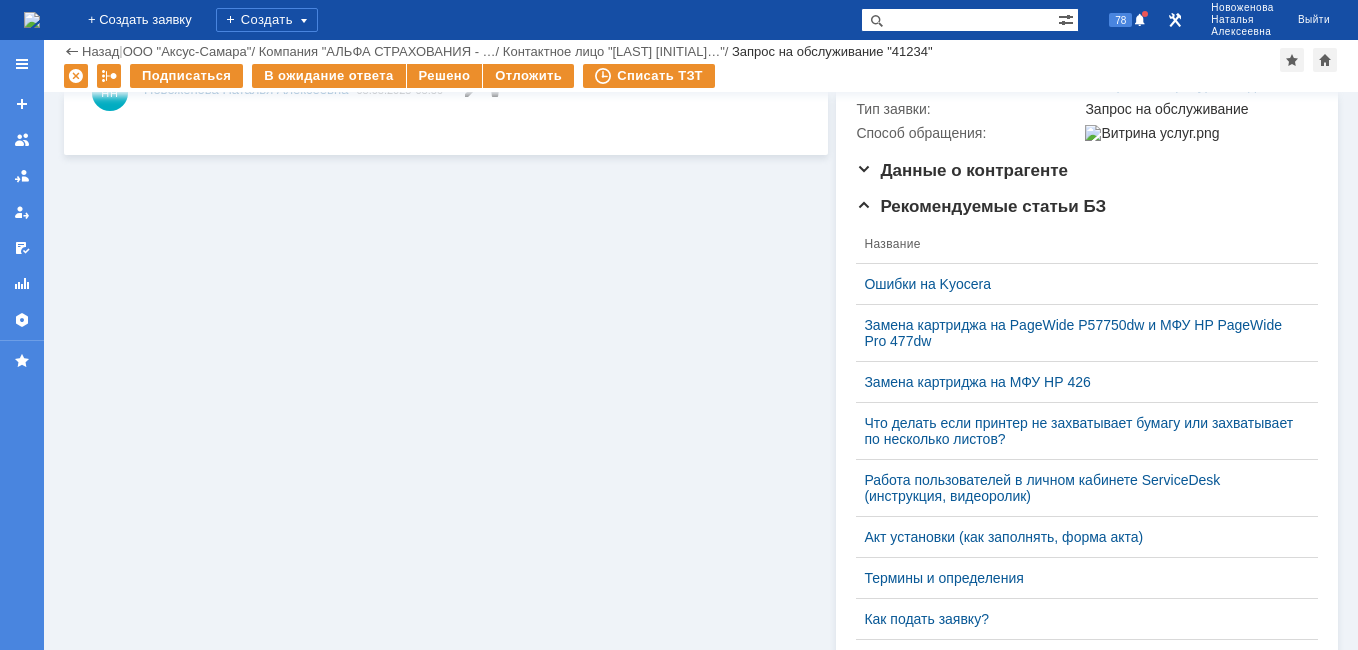 scroll, scrollTop: 0, scrollLeft: 0, axis: both 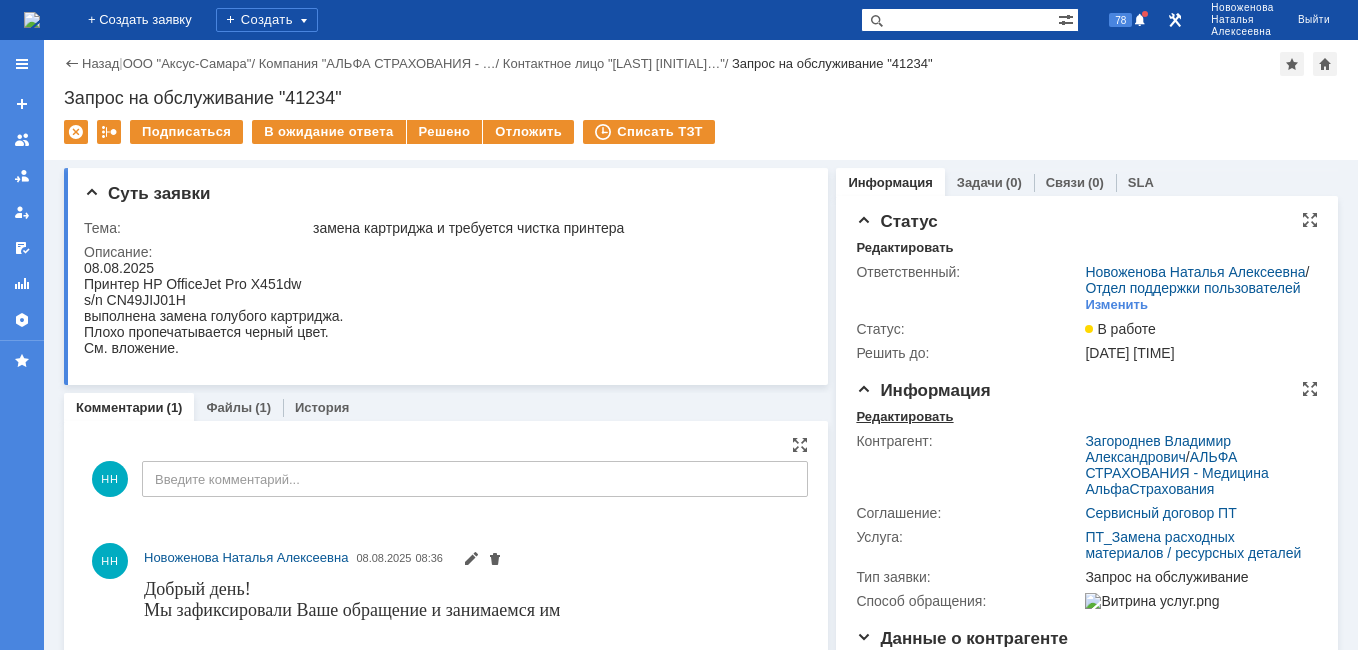 click on "Редактировать" at bounding box center (904, 417) 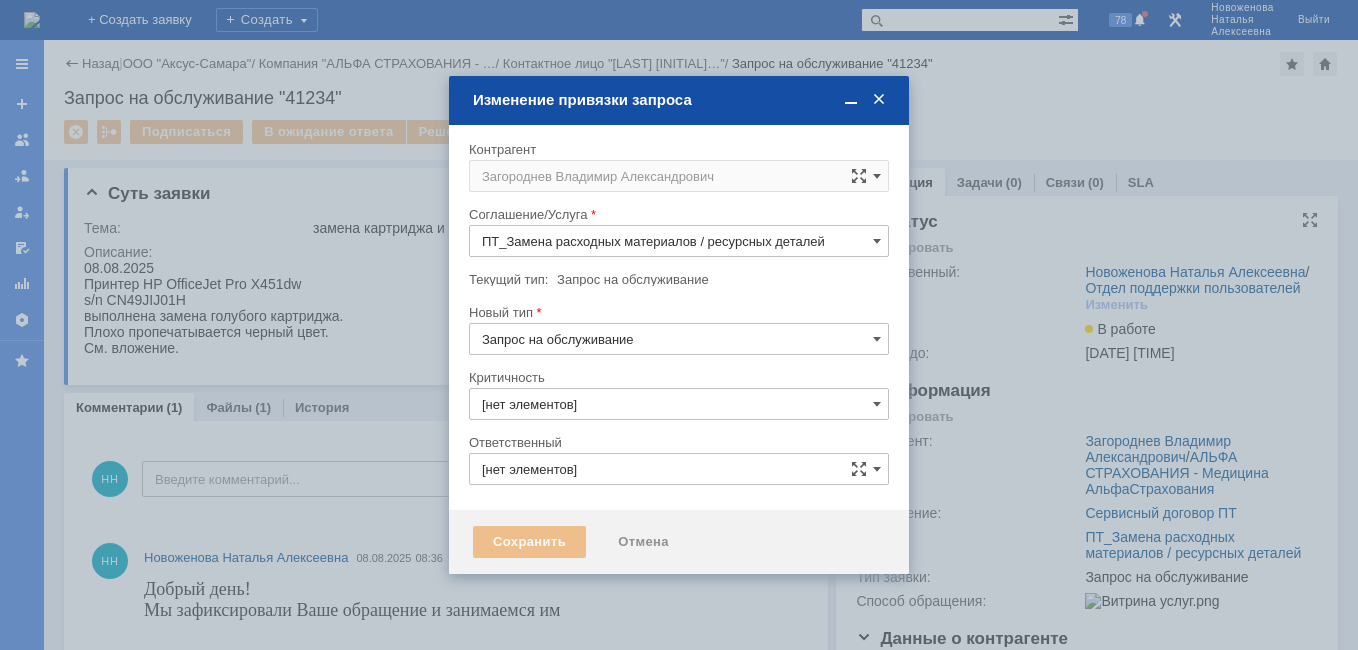 type on "3. Низкая" 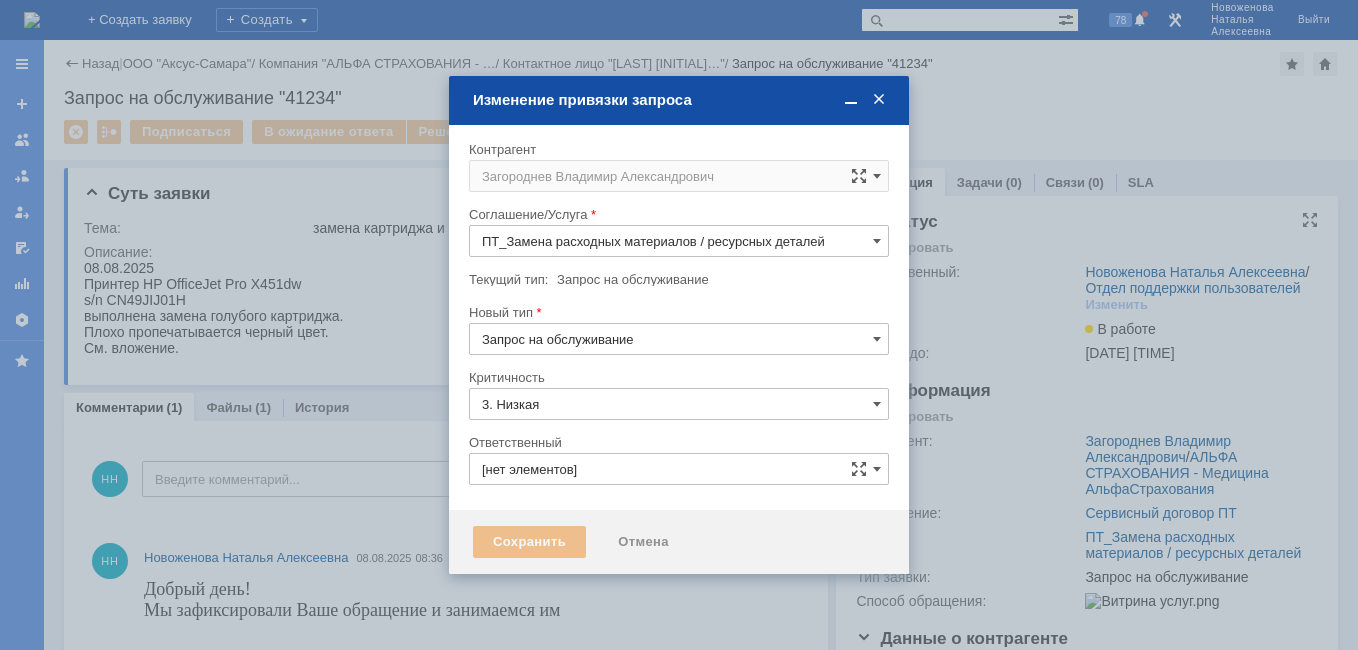 type on "Новоженова Наталья Алексеевна" 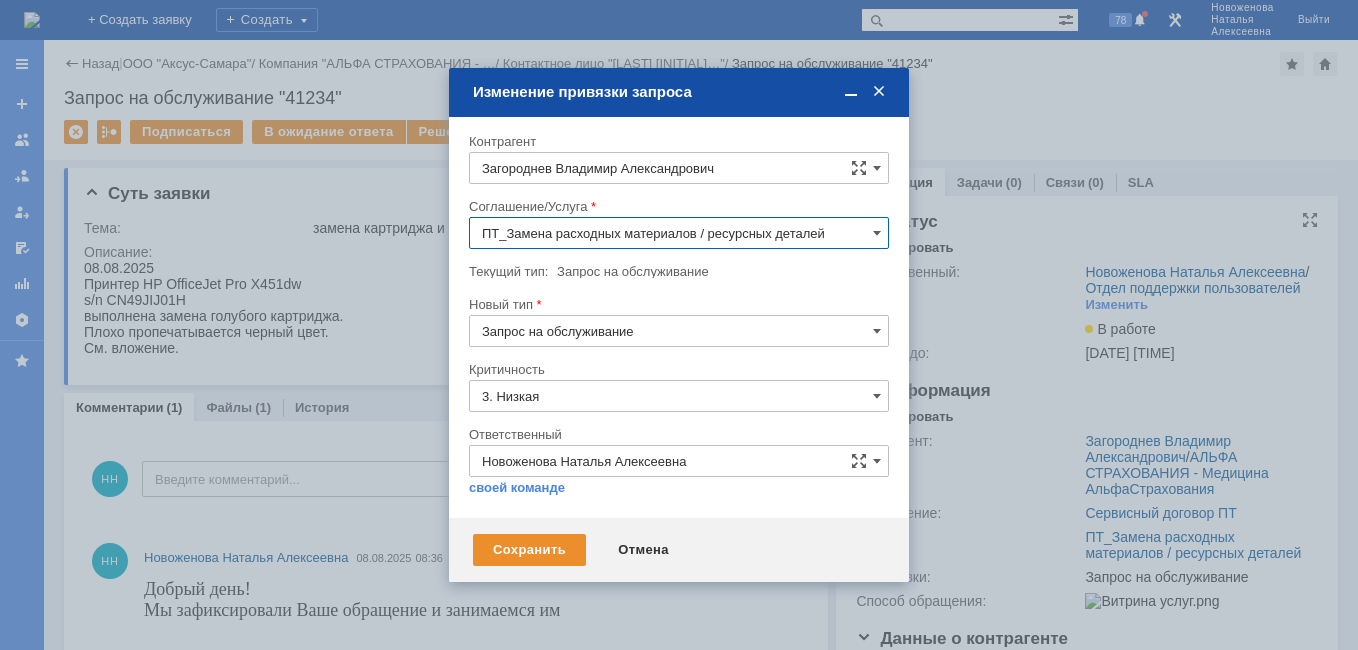 click on "ПТ_Замена расходных материалов / ресурсных деталей" at bounding box center (679, 233) 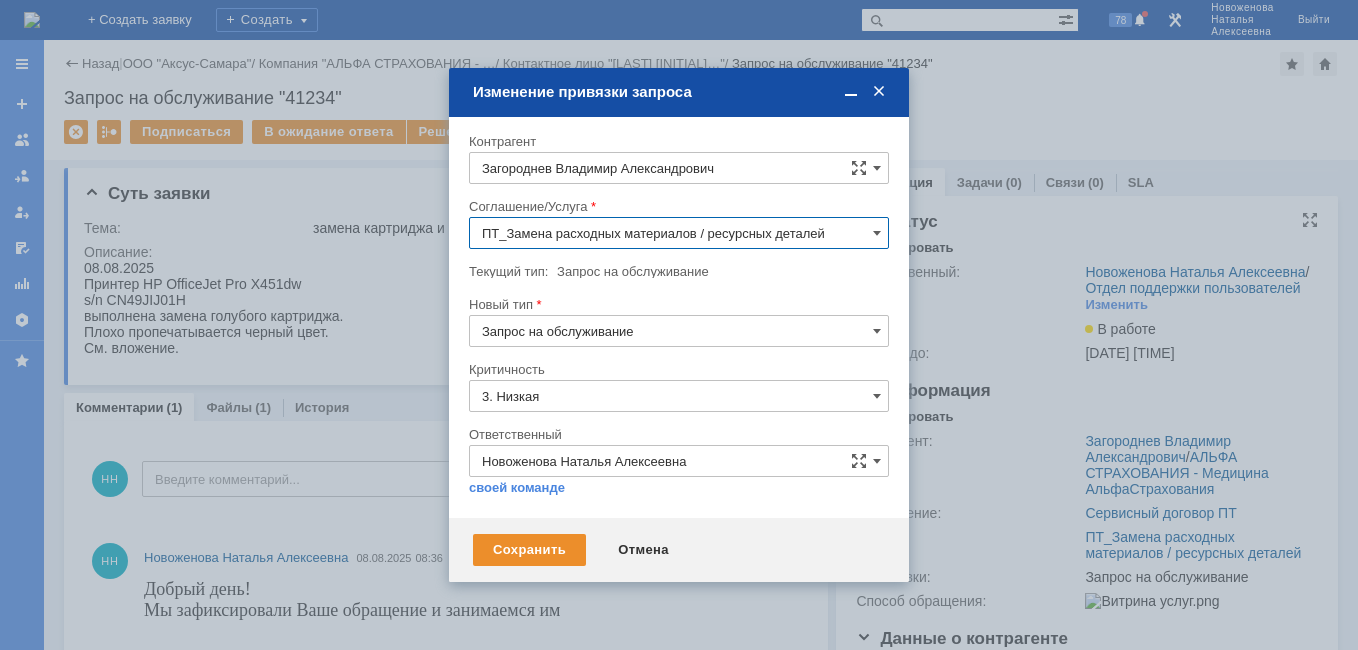 scroll, scrollTop: 238, scrollLeft: 0, axis: vertical 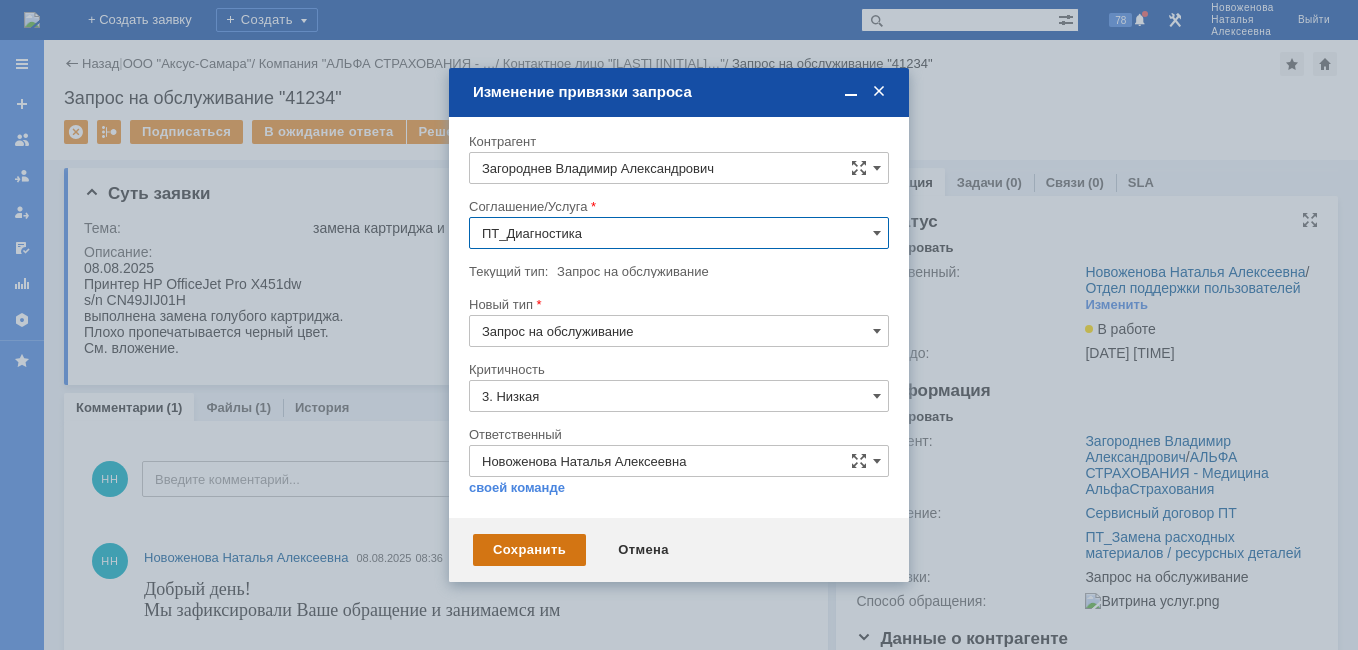 type on "ПТ_Диагностика" 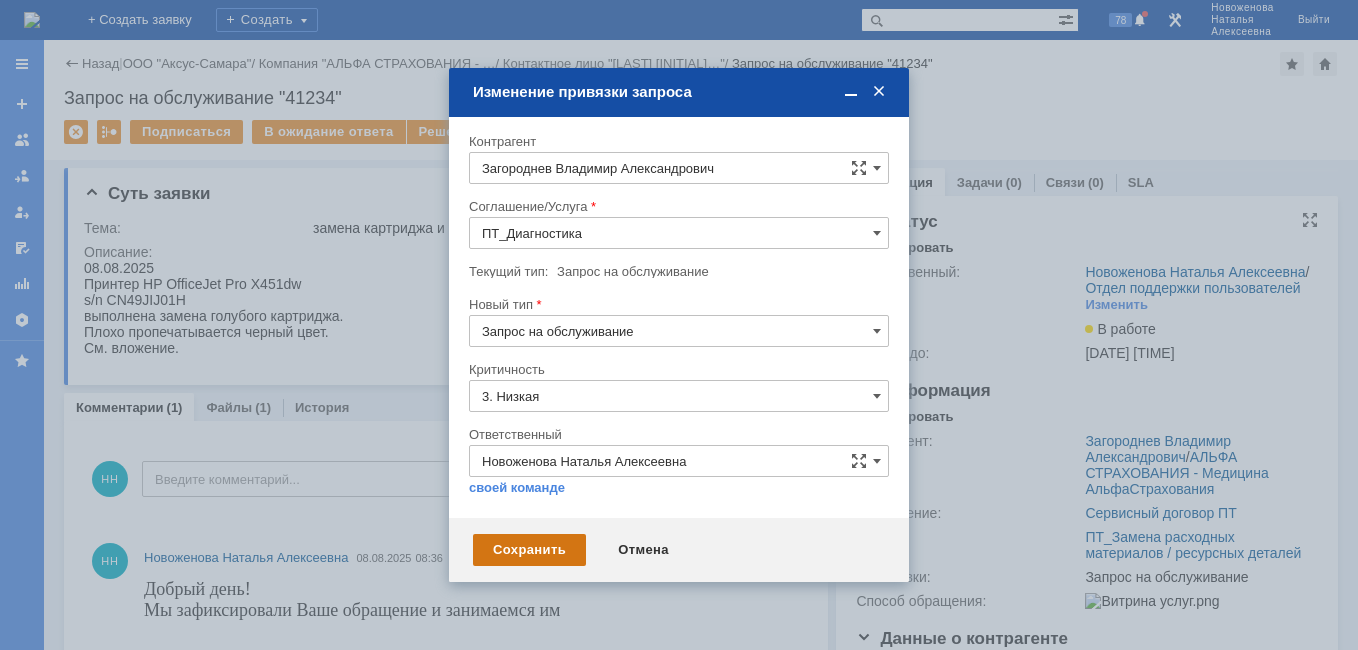 click on "Сохранить" at bounding box center (529, 550) 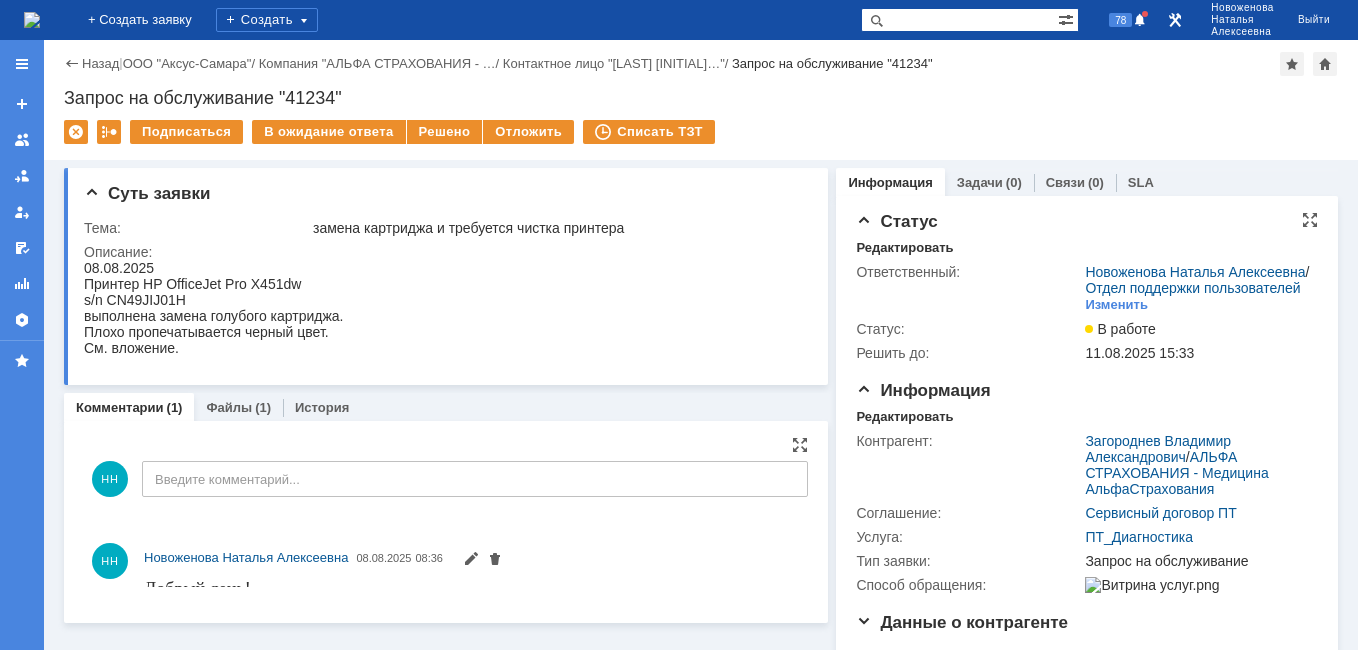 scroll, scrollTop: 0, scrollLeft: 0, axis: both 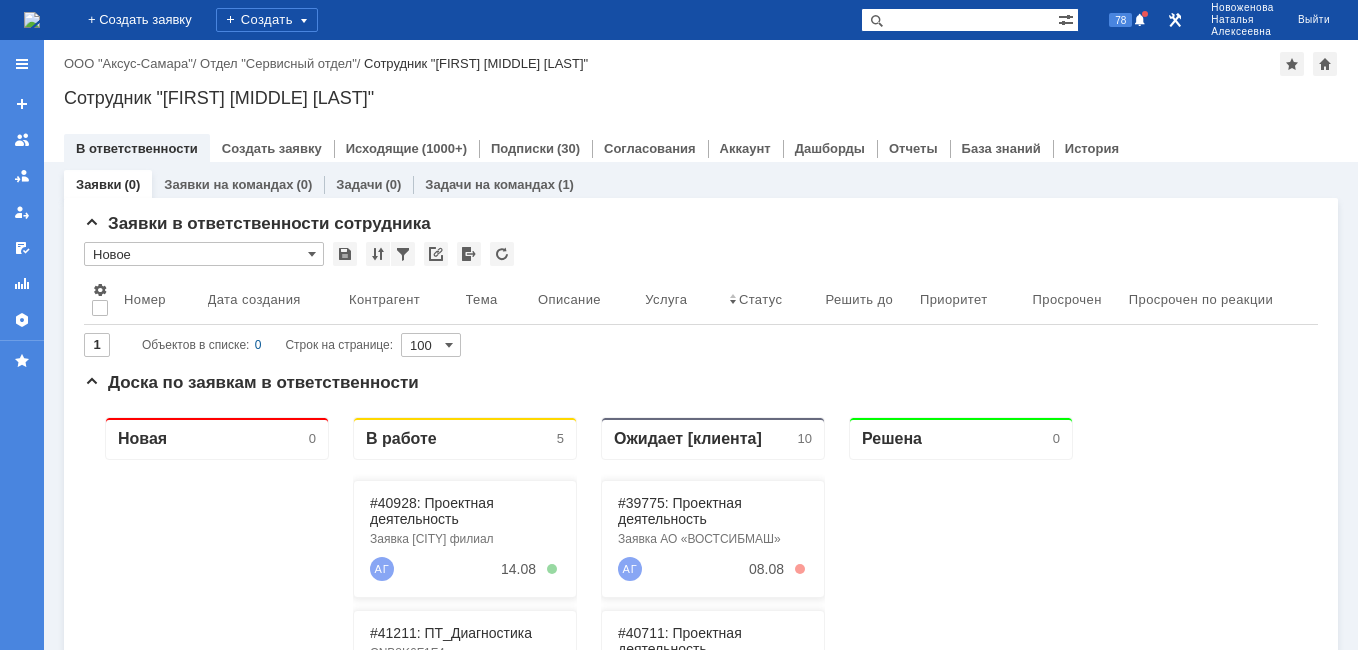click at bounding box center [959, 20] 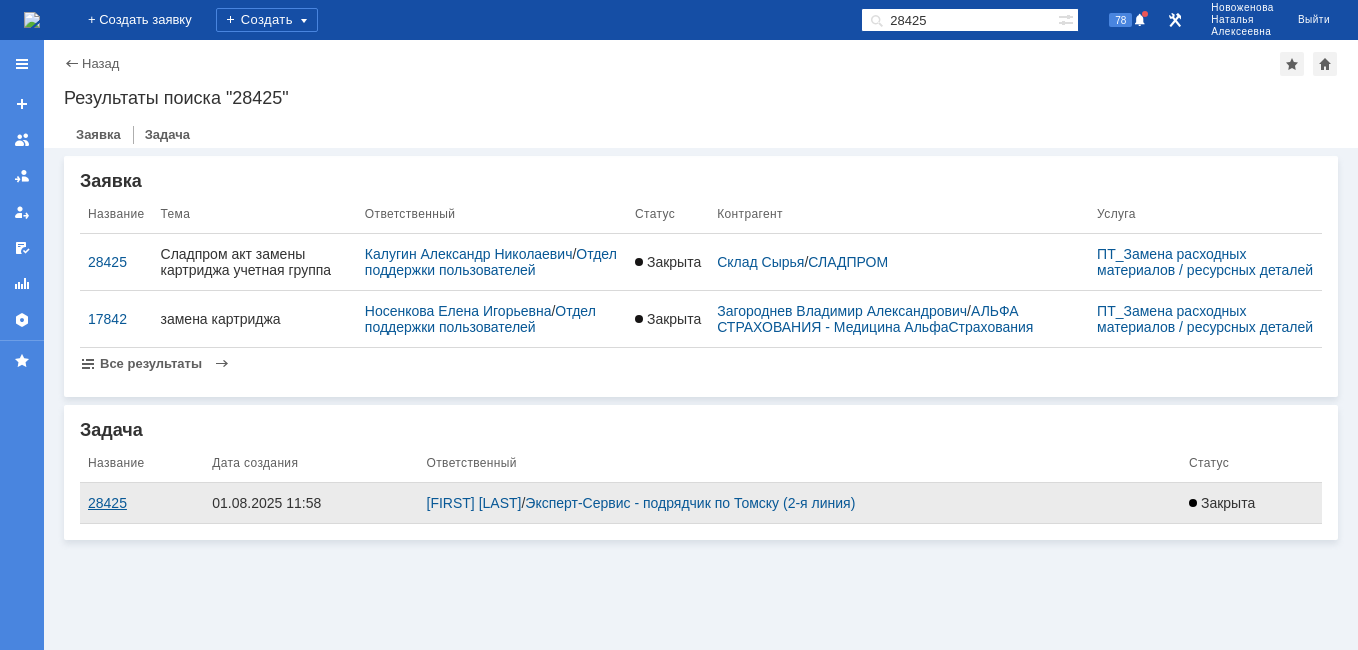click on "28425" at bounding box center [142, 503] 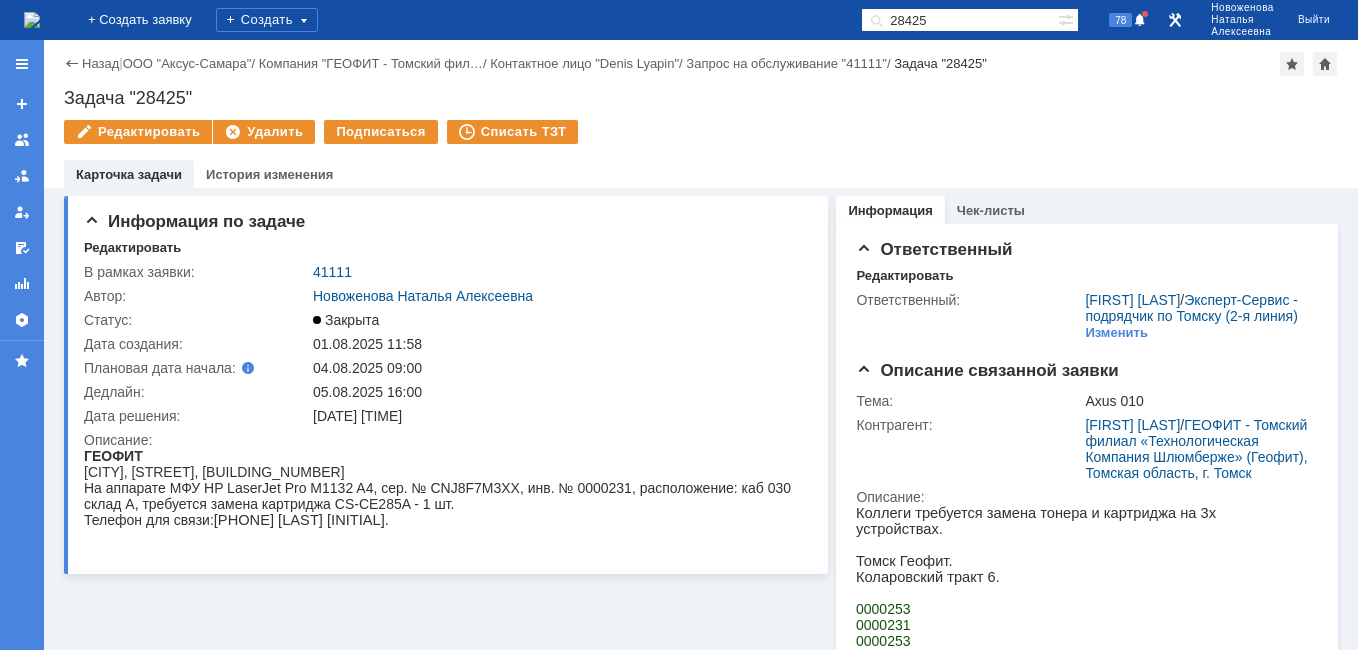 scroll, scrollTop: 0, scrollLeft: 0, axis: both 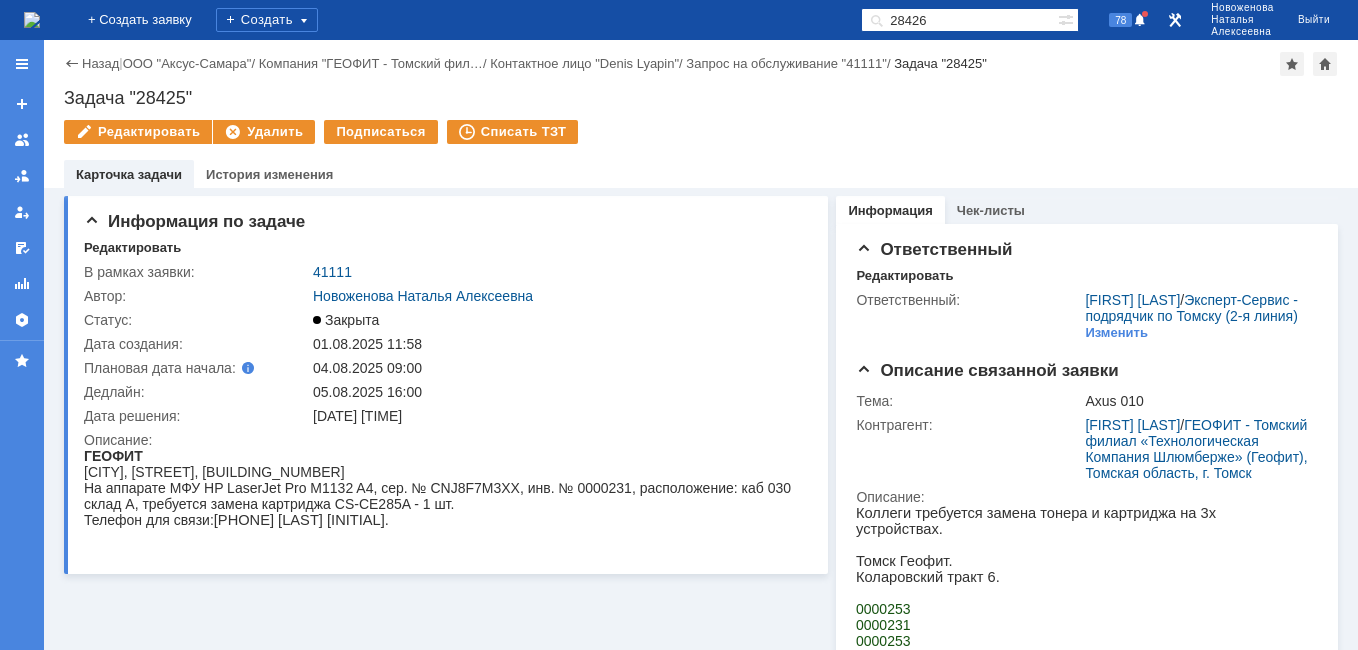 type on "28426" 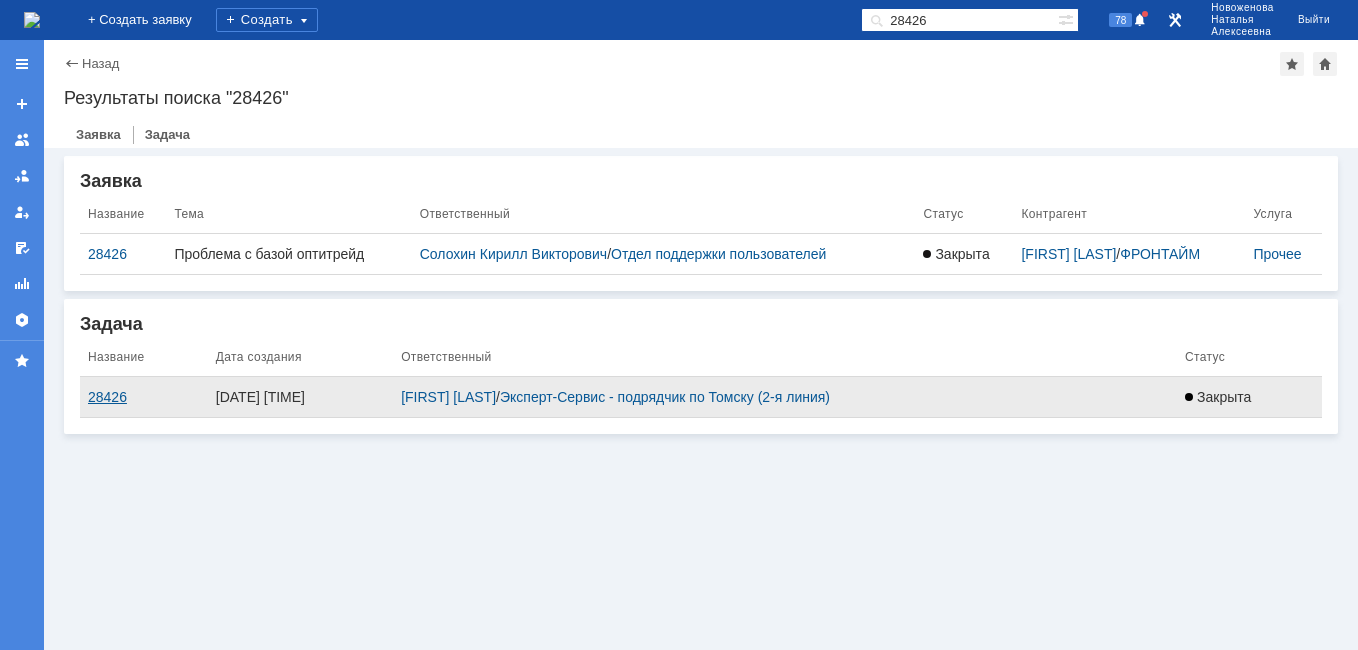 click on "28426" at bounding box center (144, 397) 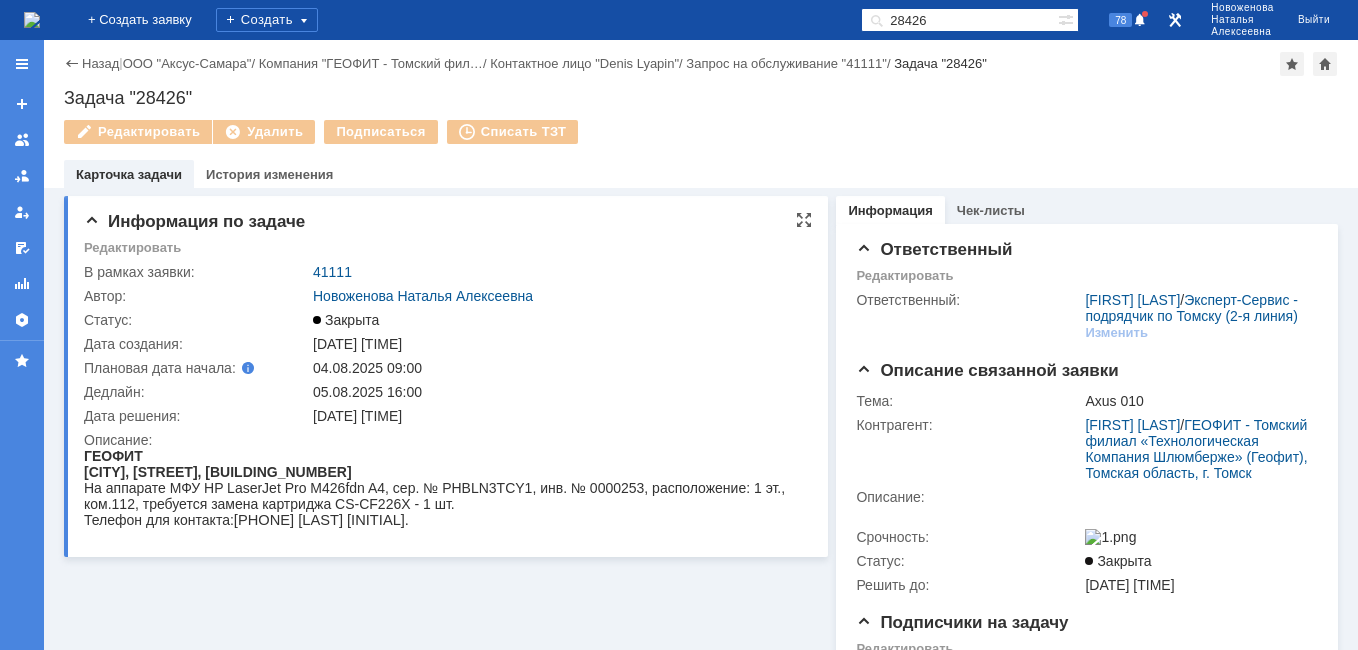 scroll, scrollTop: 0, scrollLeft: 0, axis: both 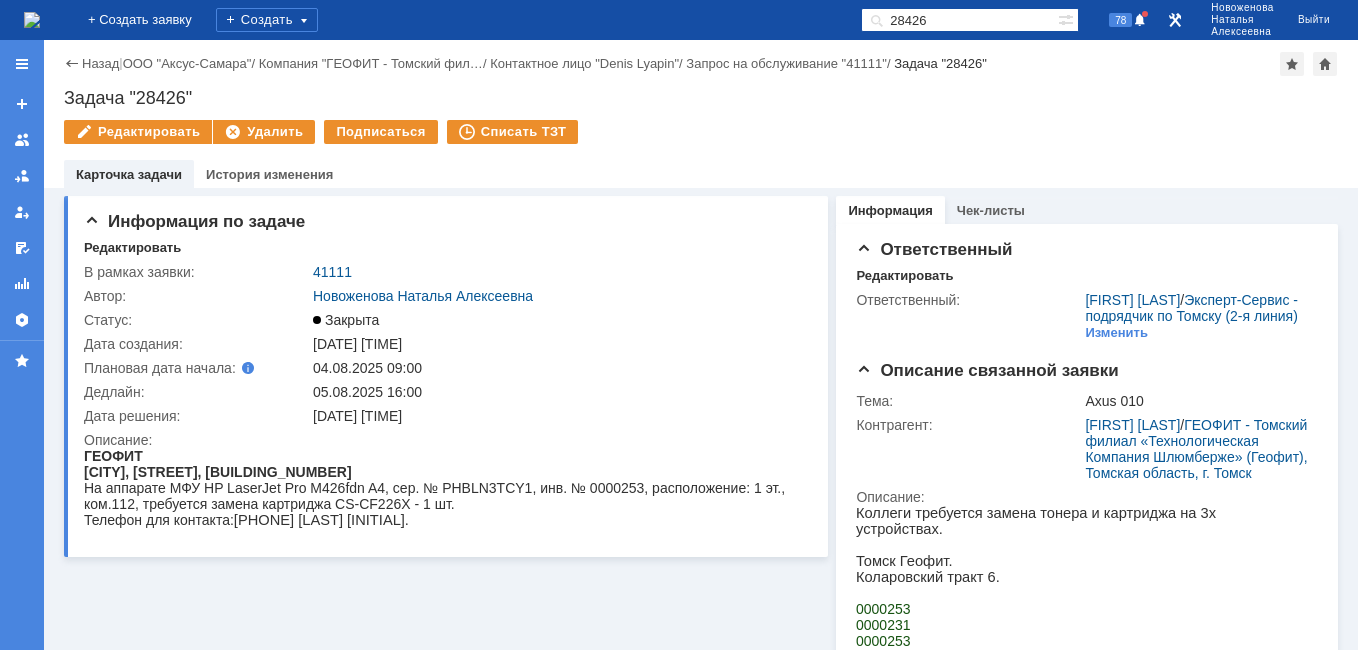 click at bounding box center [32, 20] 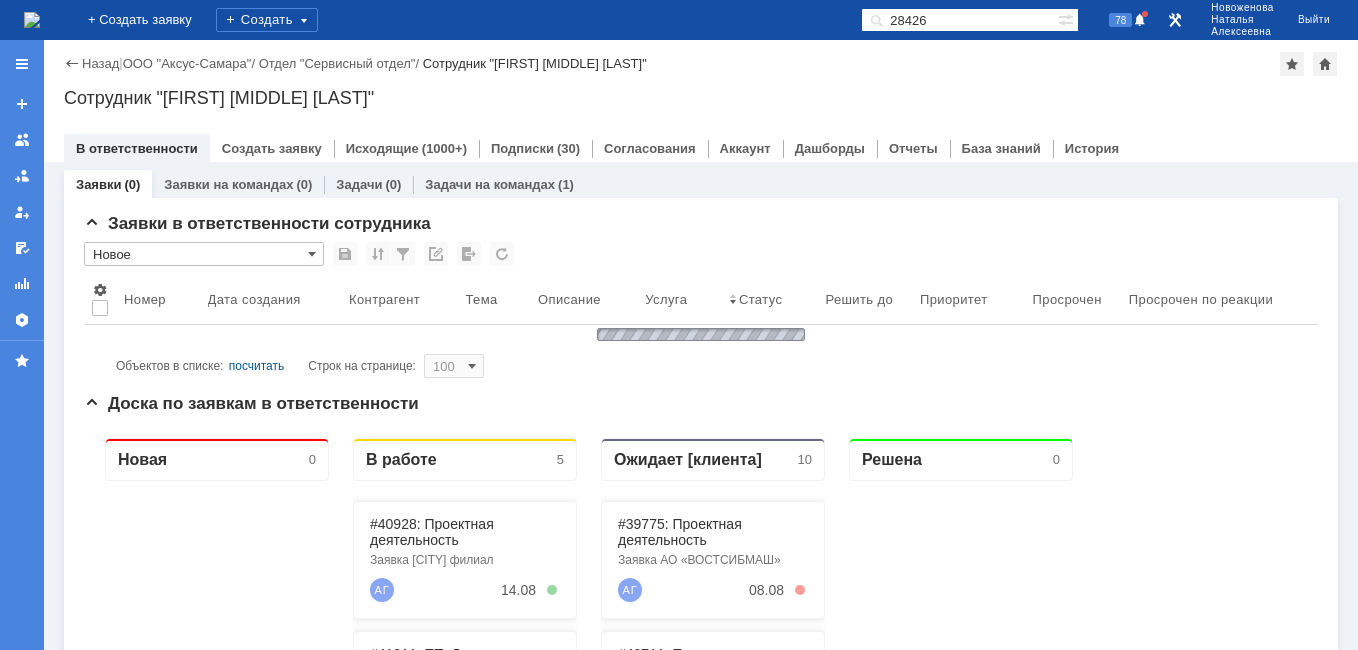 scroll, scrollTop: 0, scrollLeft: 0, axis: both 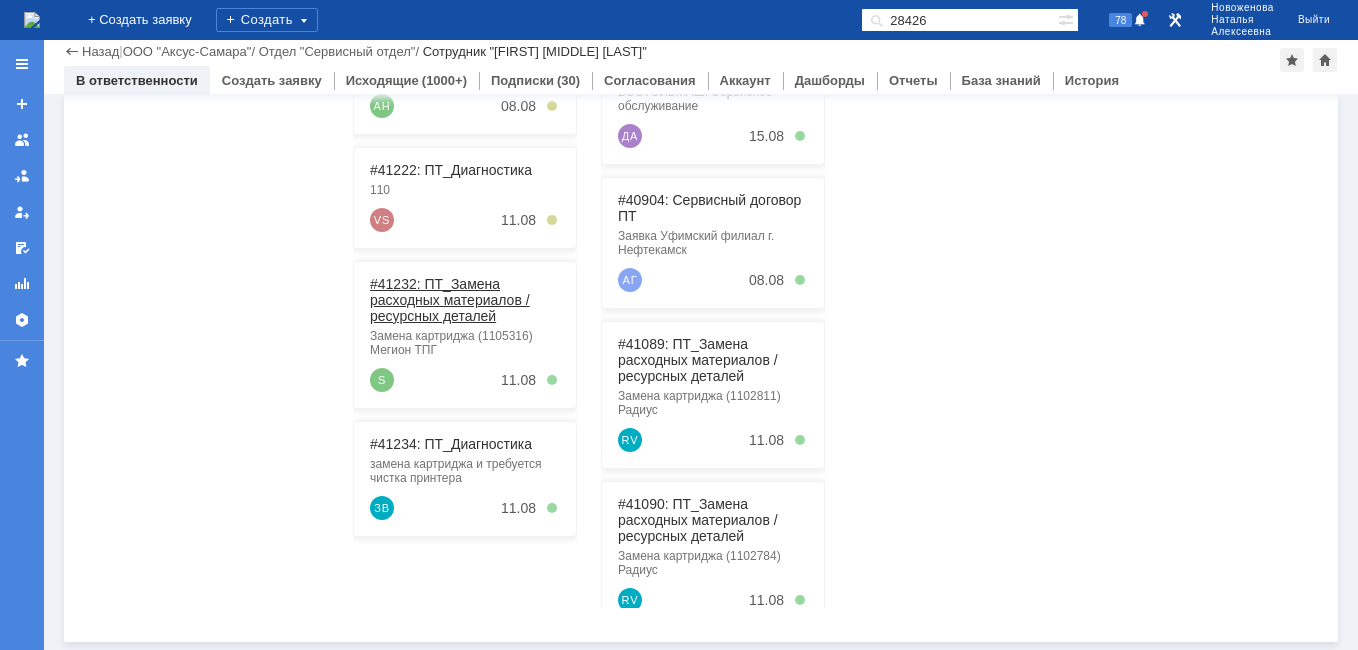 click on "#41232: ПТ_Замена расходных материалов / ресурсных деталей" at bounding box center (450, 300) 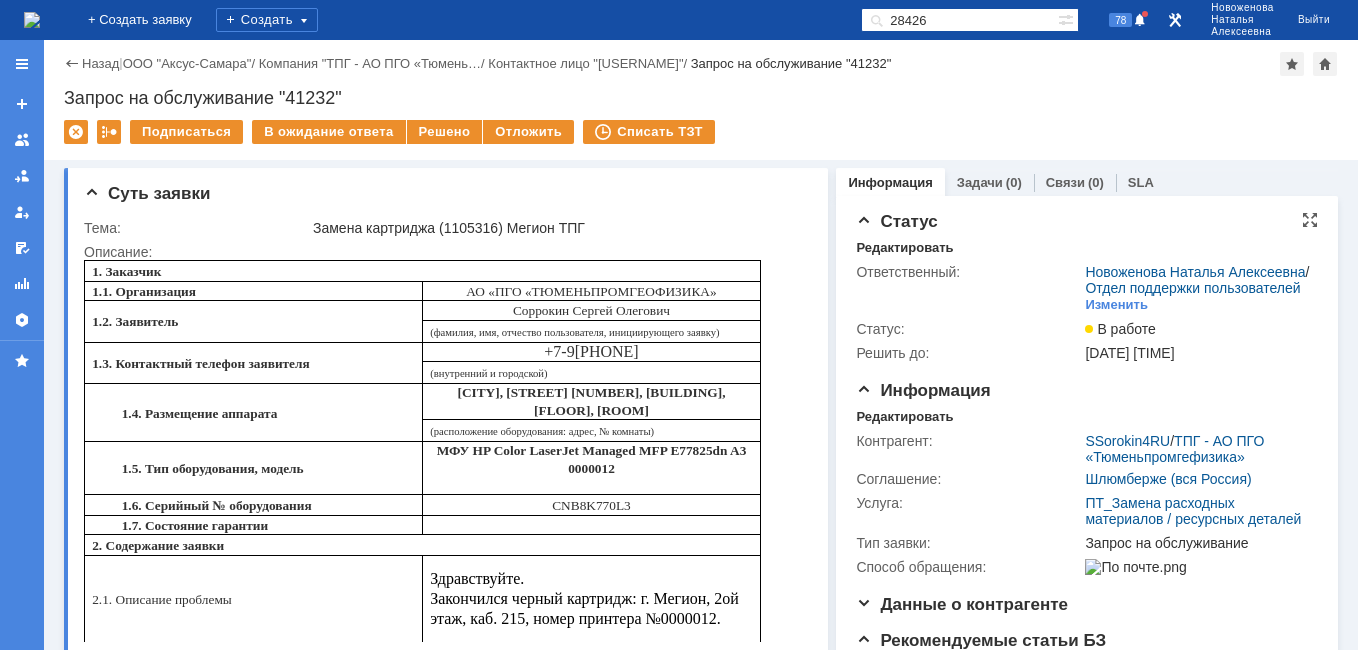 scroll, scrollTop: 0, scrollLeft: 0, axis: both 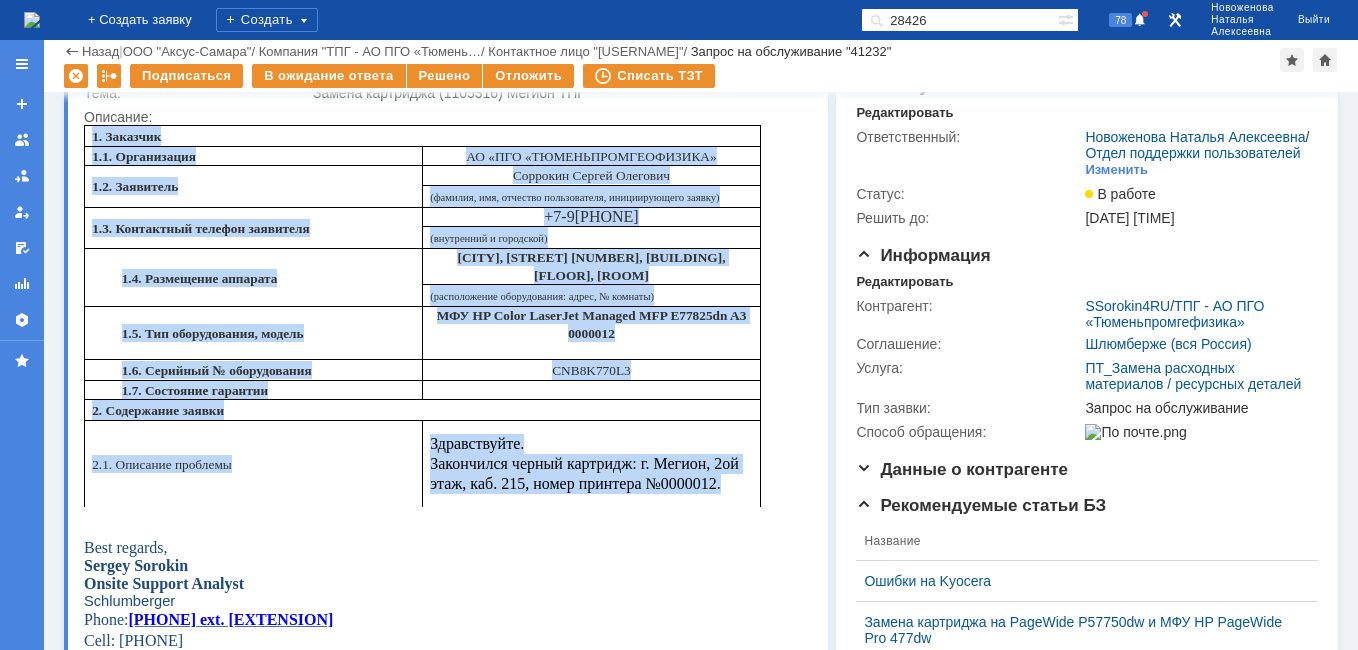 drag, startPoint x: 95, startPoint y: 136, endPoint x: 733, endPoint y: 480, distance: 724.831 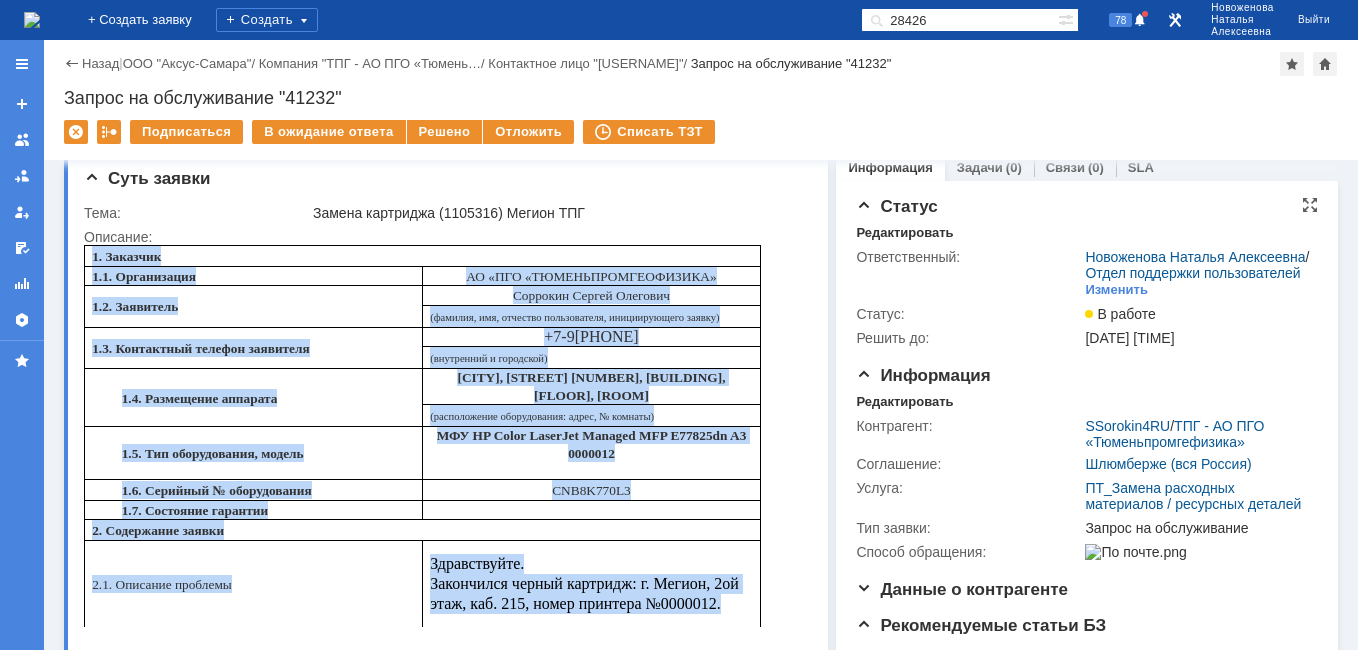 scroll, scrollTop: 0, scrollLeft: 0, axis: both 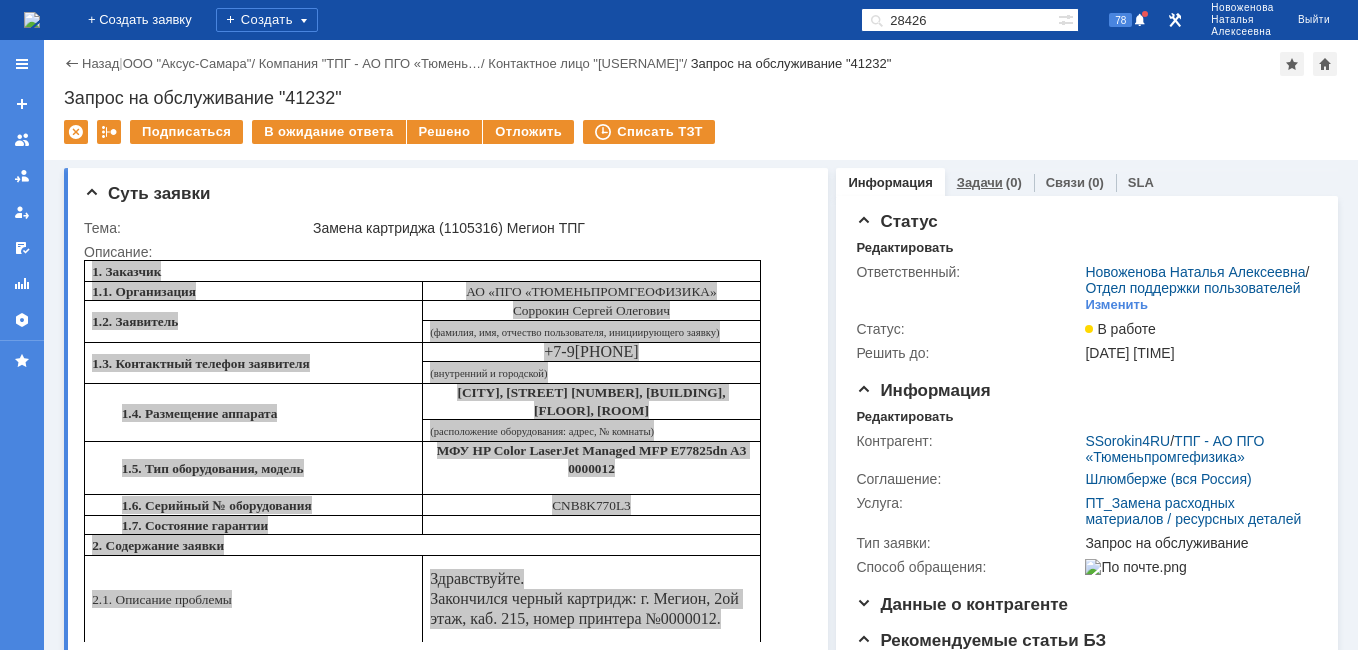 click on "Задачи" at bounding box center [980, 182] 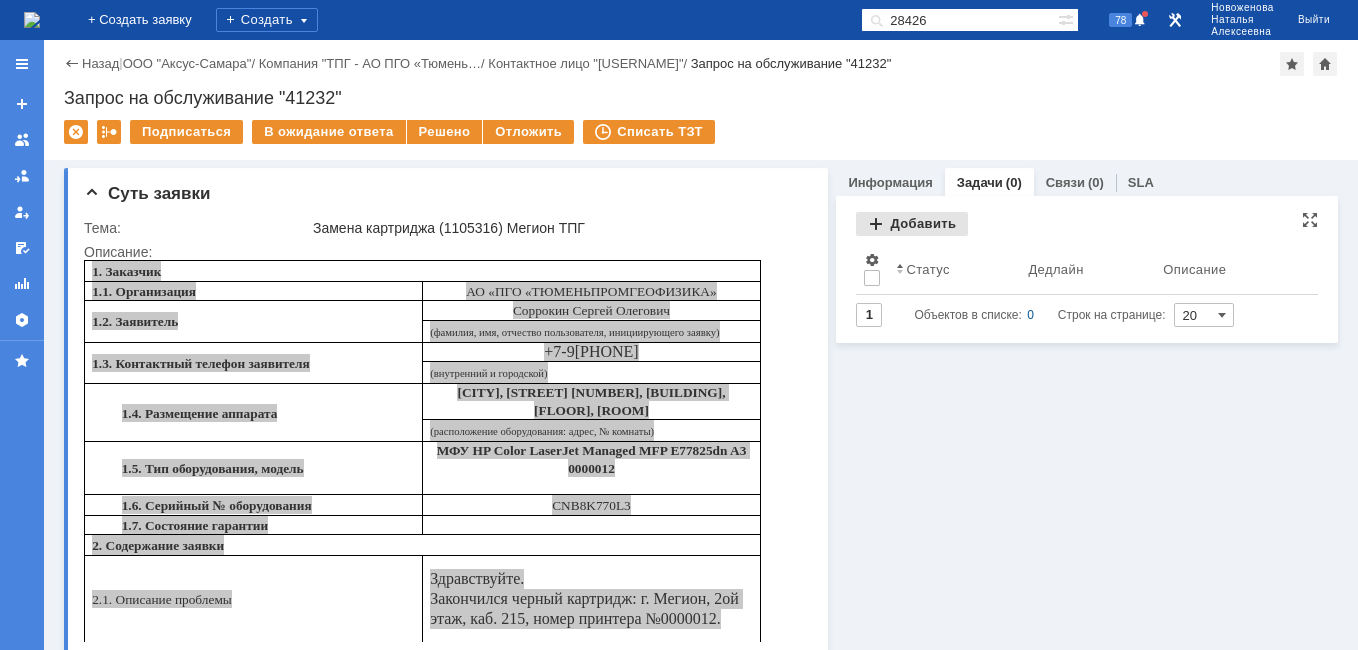 click on "Добавить" at bounding box center (912, 224) 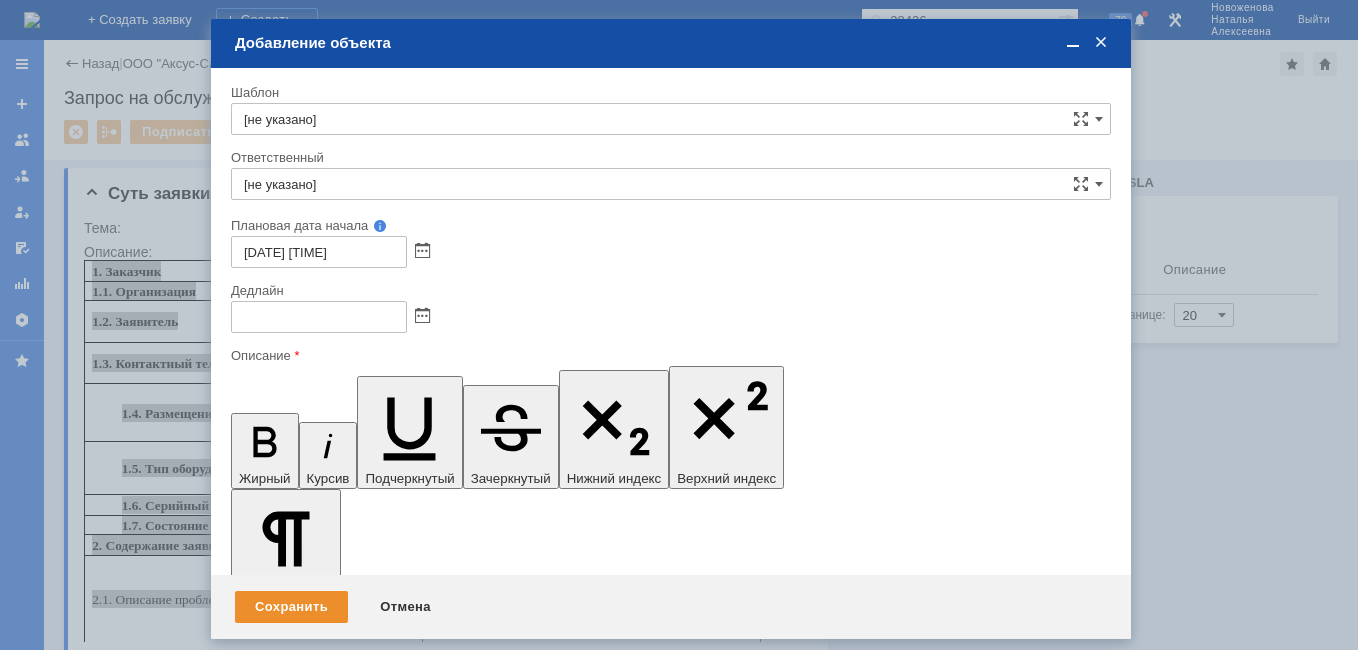 scroll, scrollTop: 0, scrollLeft: 0, axis: both 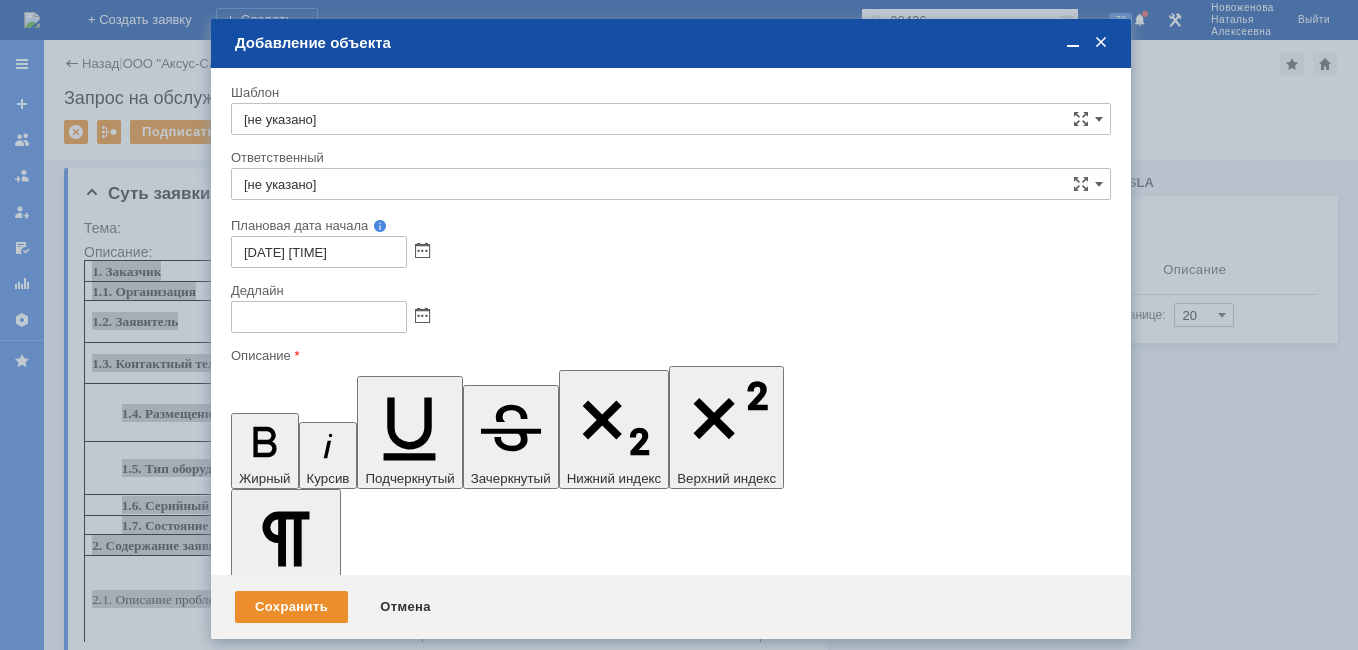 click at bounding box center [394, 5780] 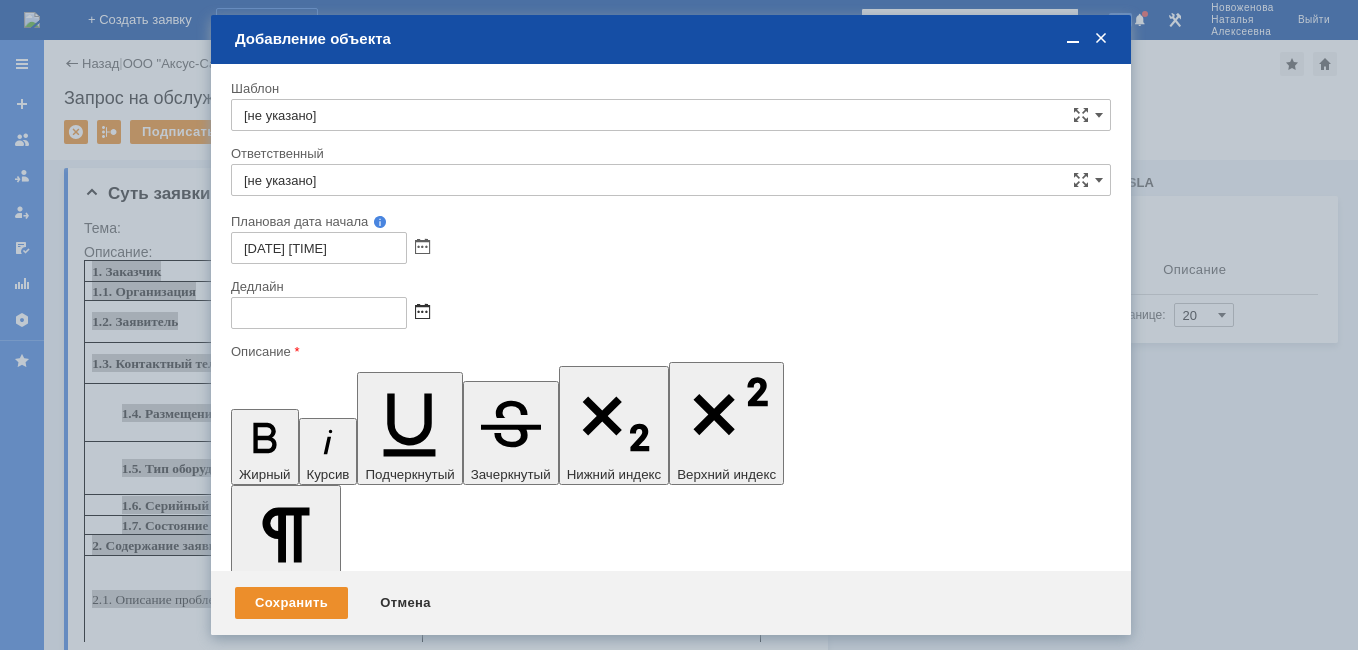 click at bounding box center [422, 313] 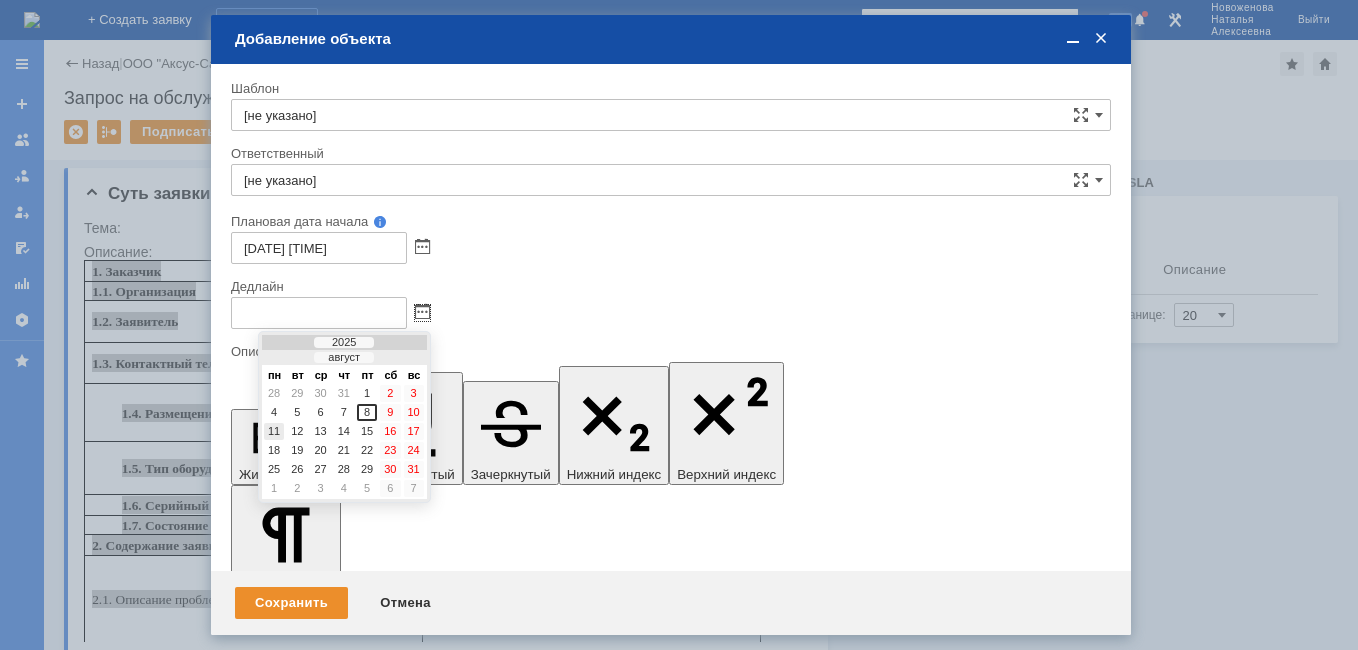 click on "11" at bounding box center [274, 431] 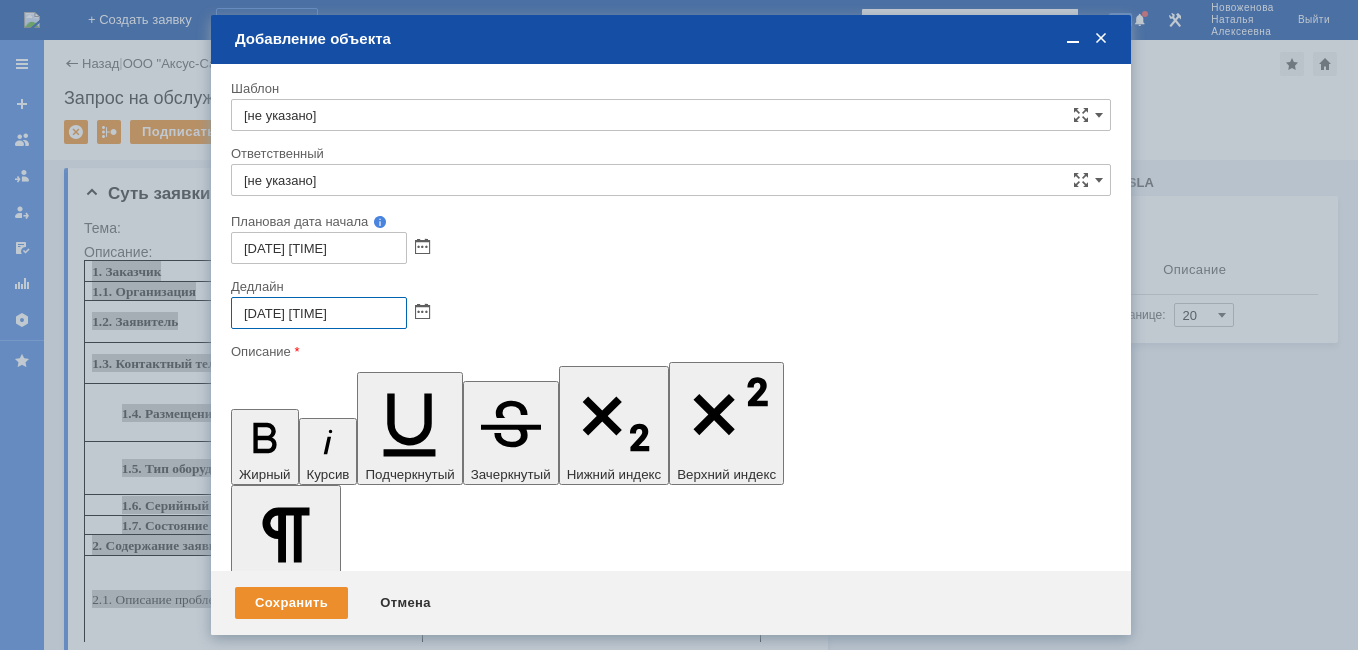 click on "[DATE] [TIME]" at bounding box center (319, 313) 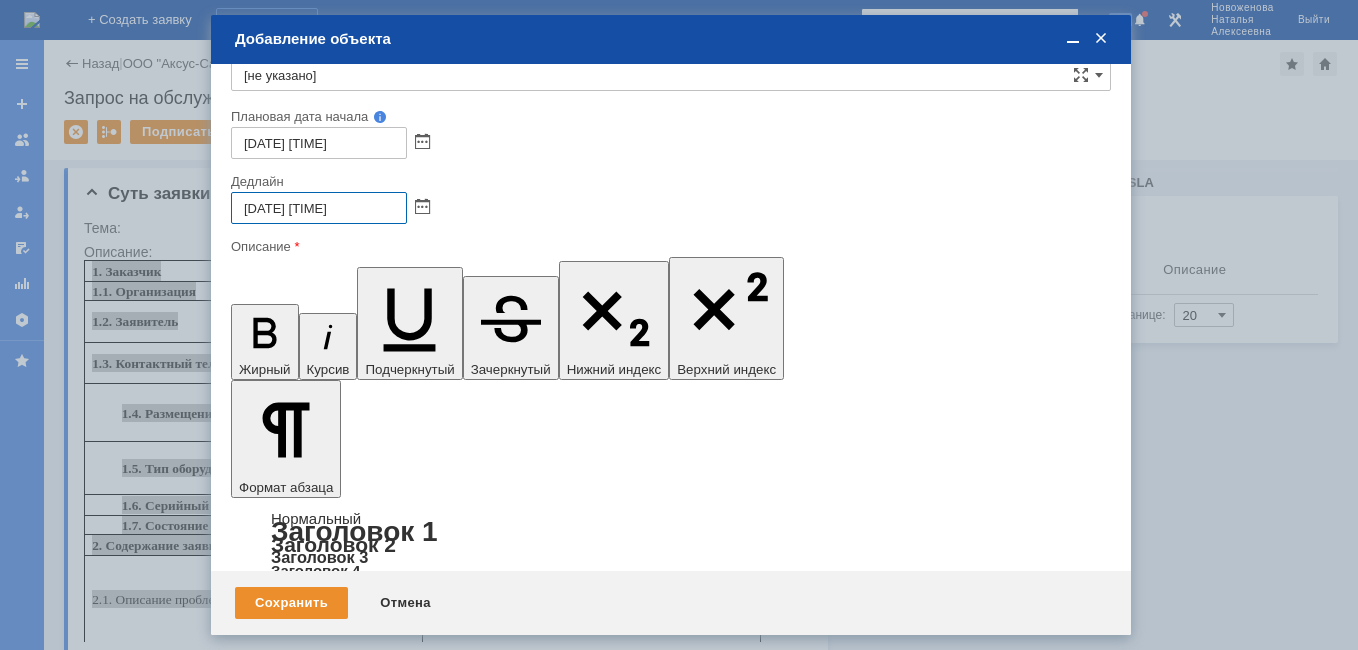scroll, scrollTop: 144, scrollLeft: 0, axis: vertical 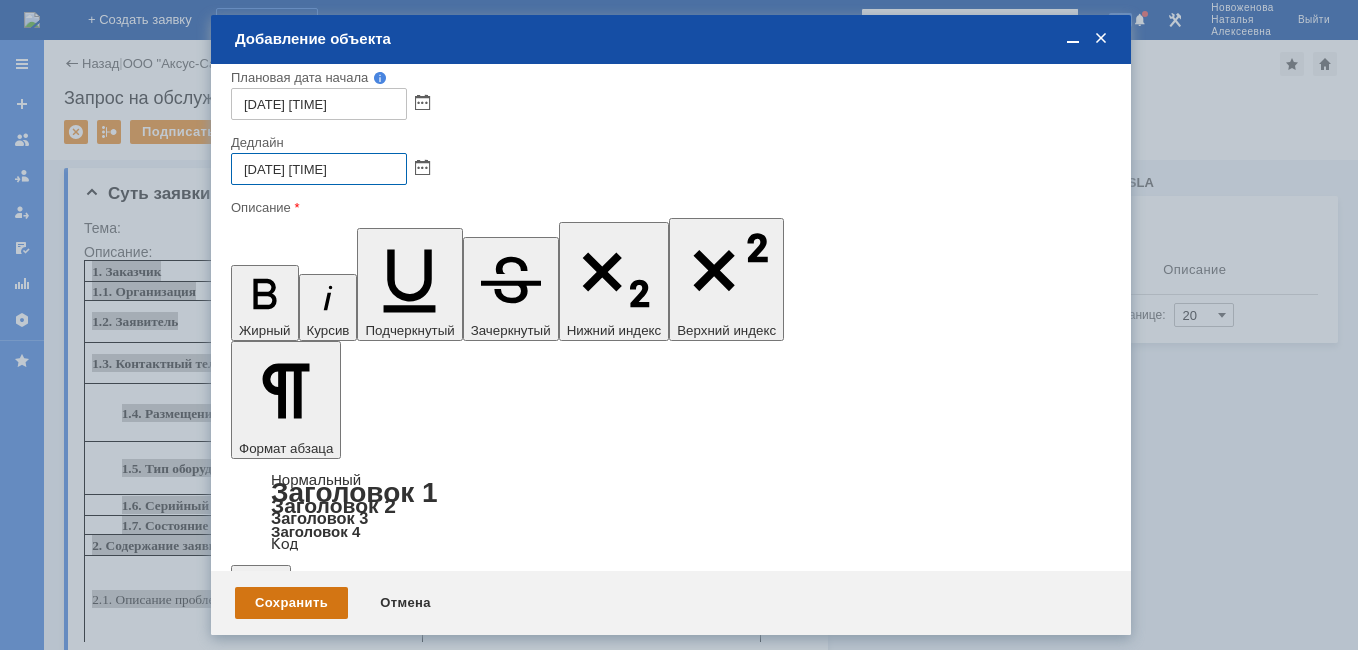 type on "[DATE] [TIME]" 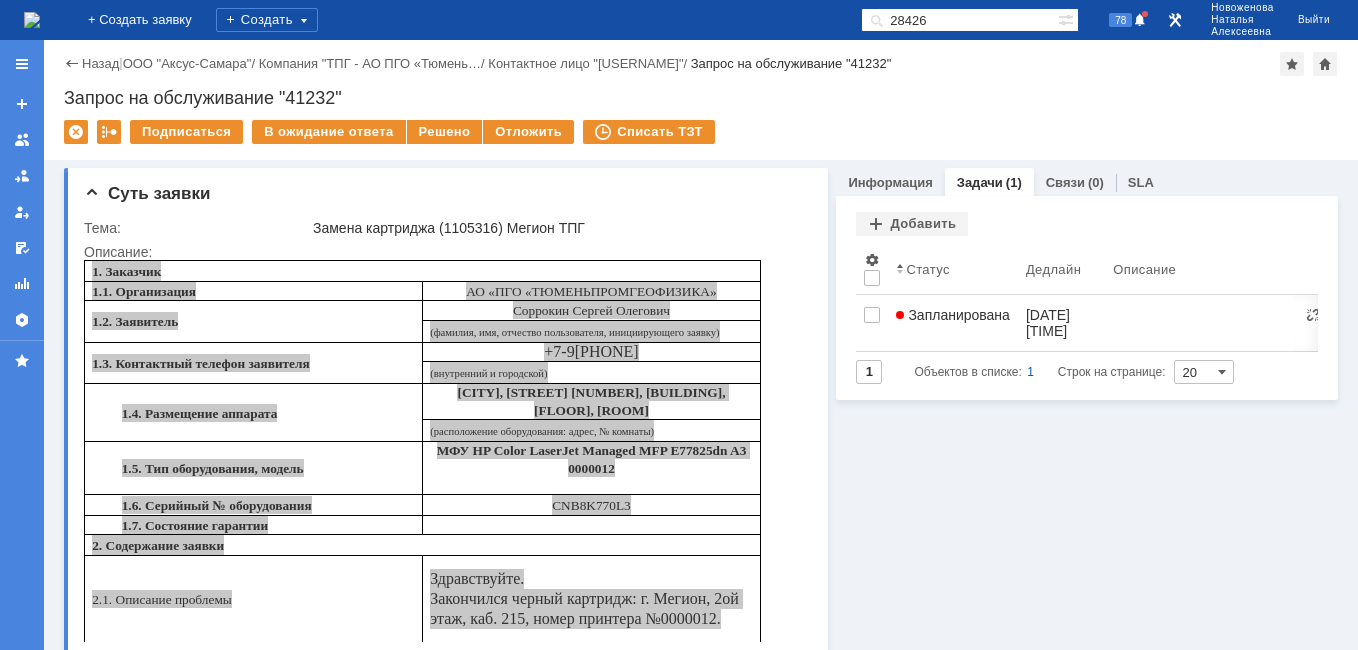 scroll, scrollTop: 0, scrollLeft: 0, axis: both 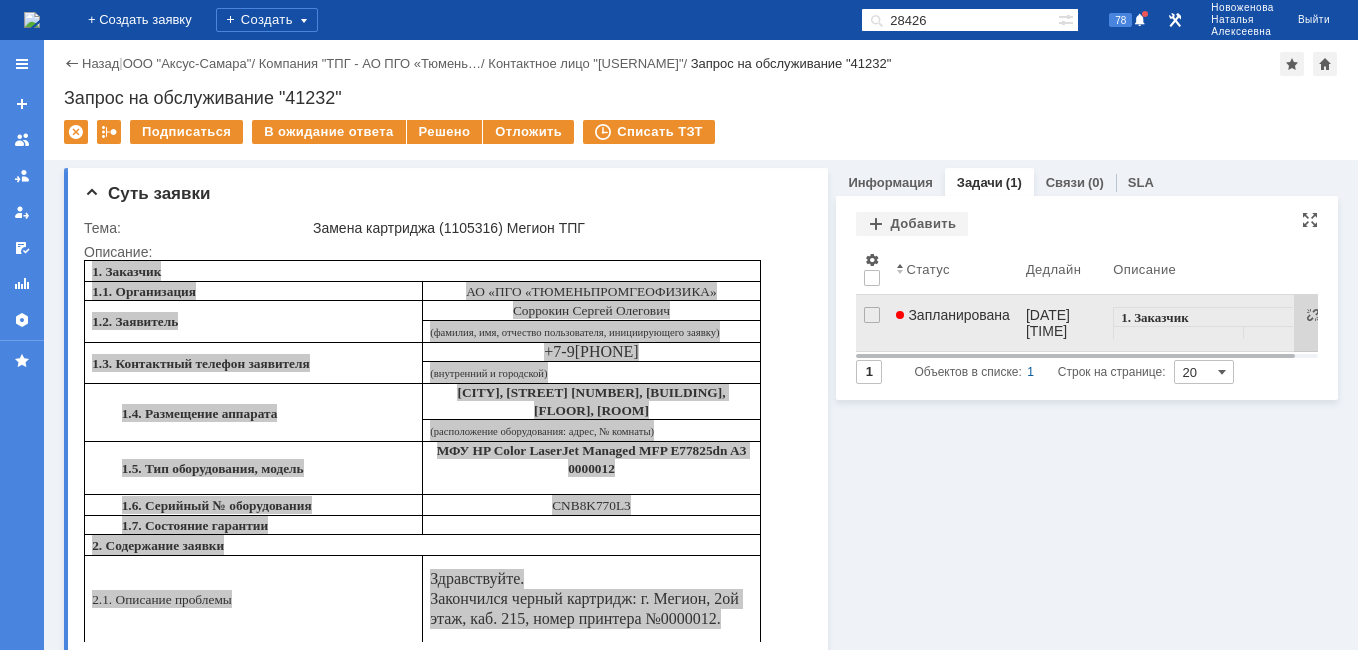 click on "Запланирована" at bounding box center (953, 323) 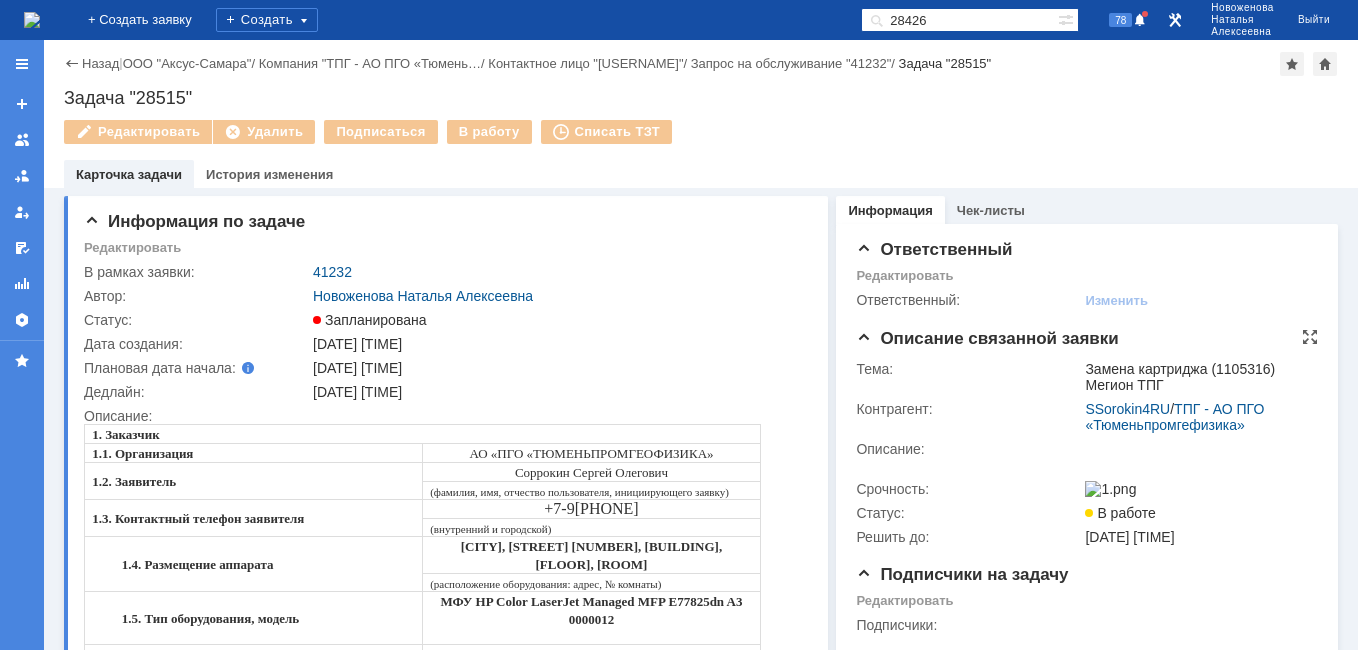 scroll, scrollTop: 0, scrollLeft: 0, axis: both 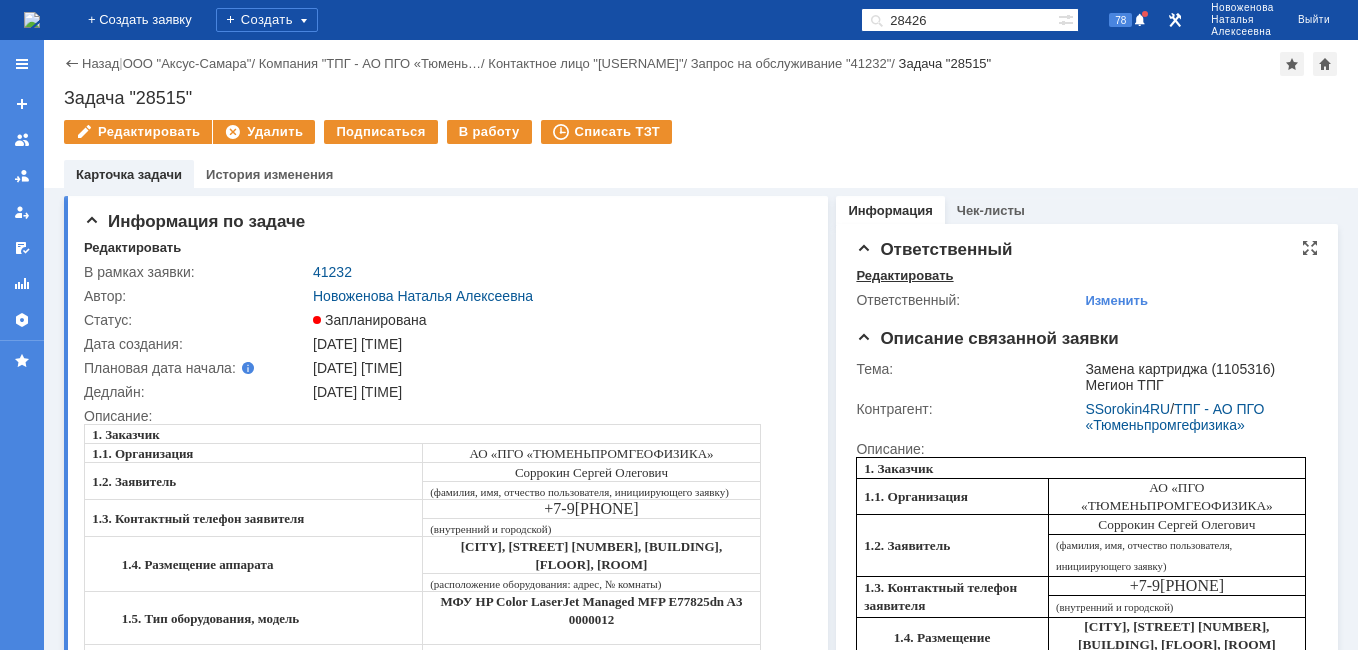 click on "Редактировать" at bounding box center [904, 276] 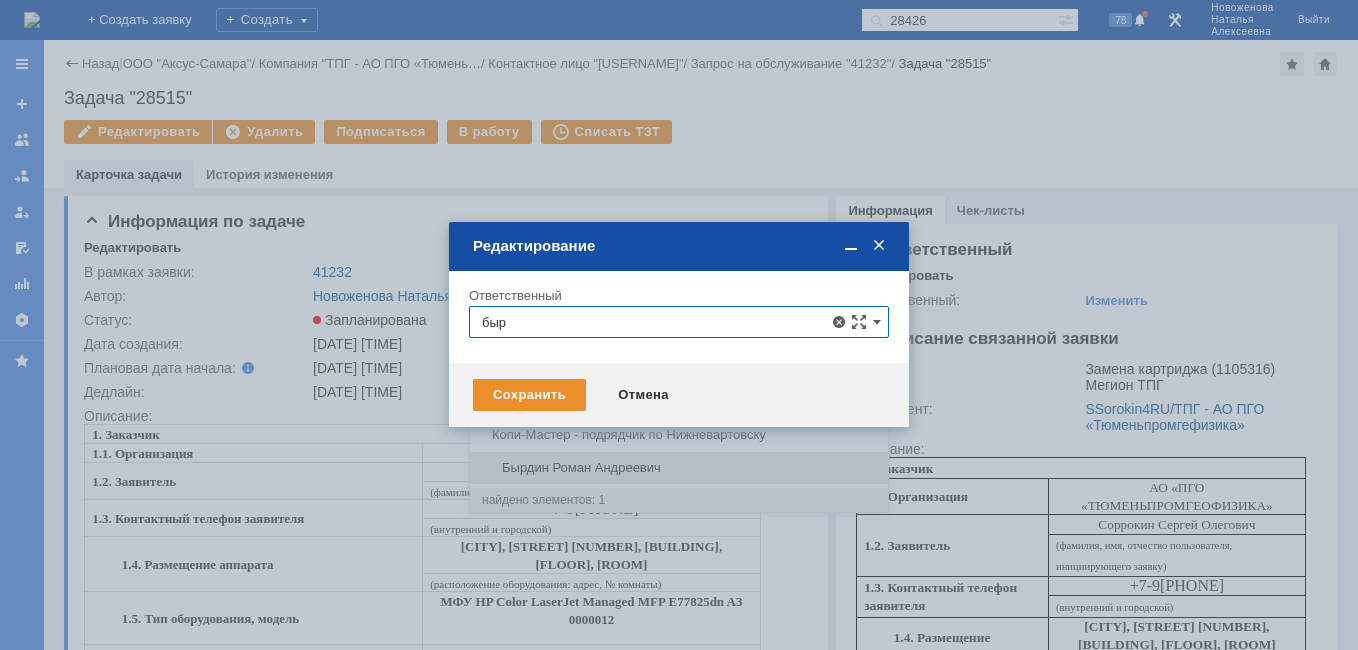 click on "Бырдин Роман Андреевич" at bounding box center [679, 468] 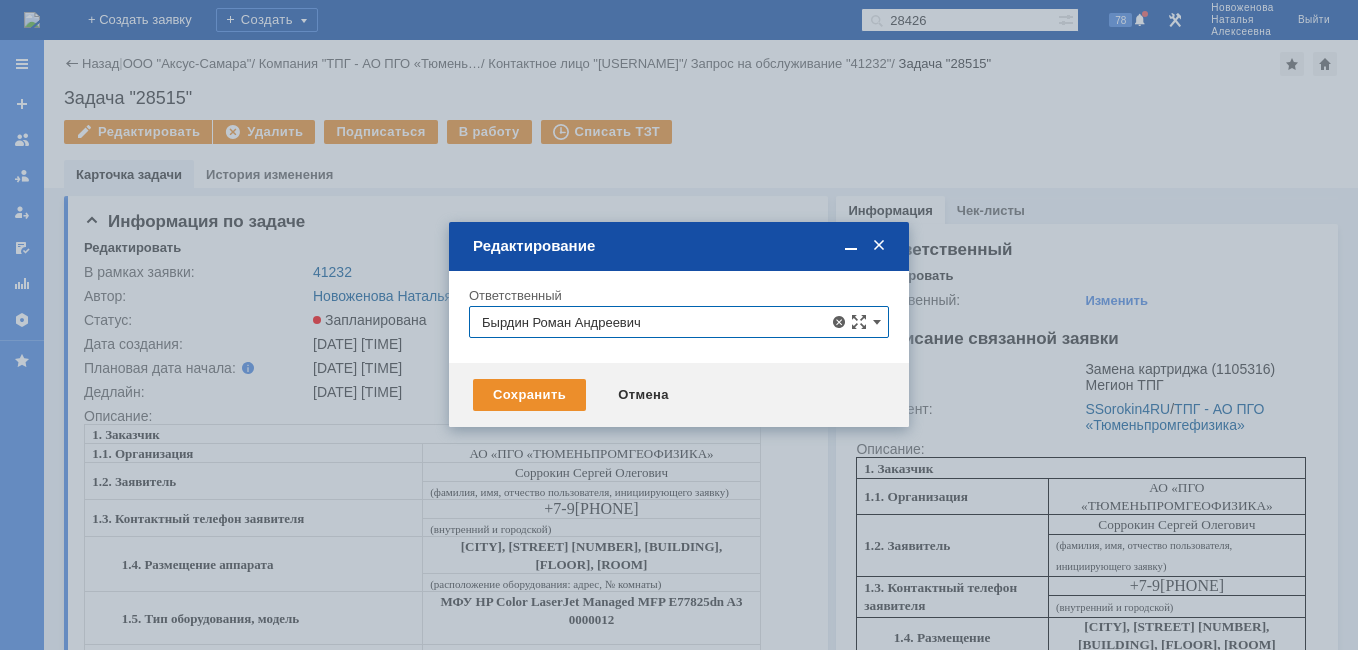 type on "Бырдин Роман Андреевич" 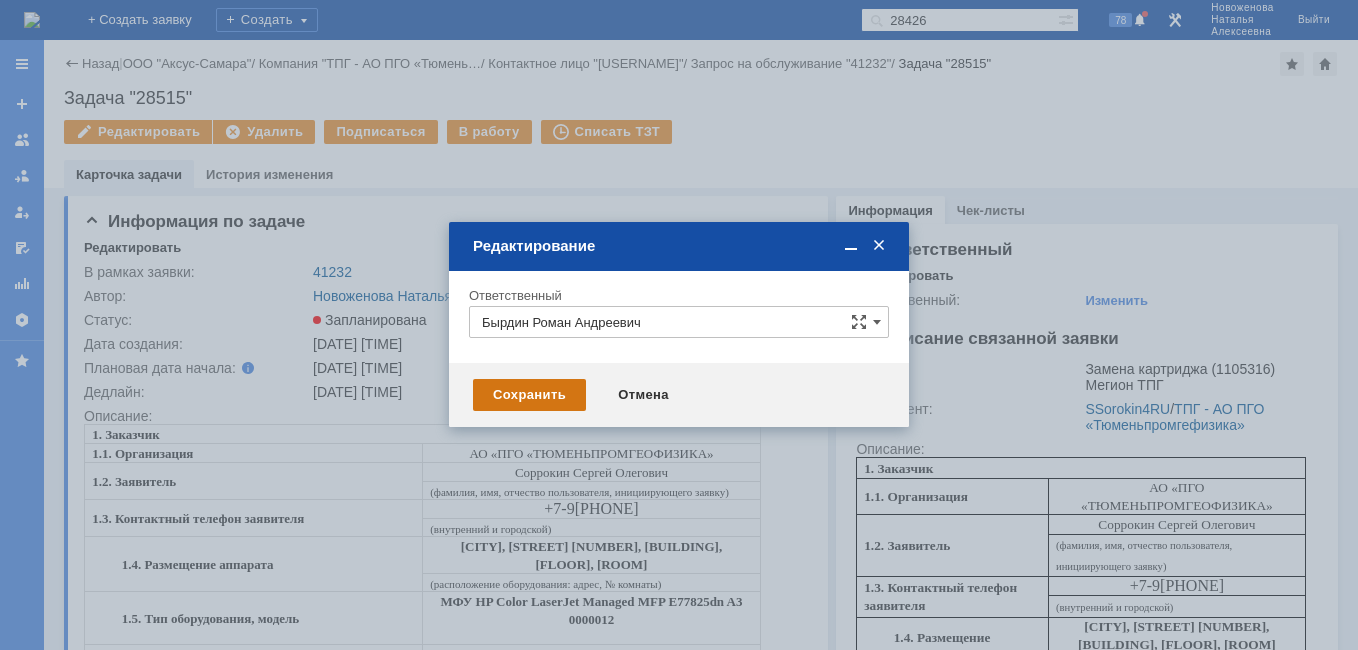 click on "Сохранить" at bounding box center (529, 395) 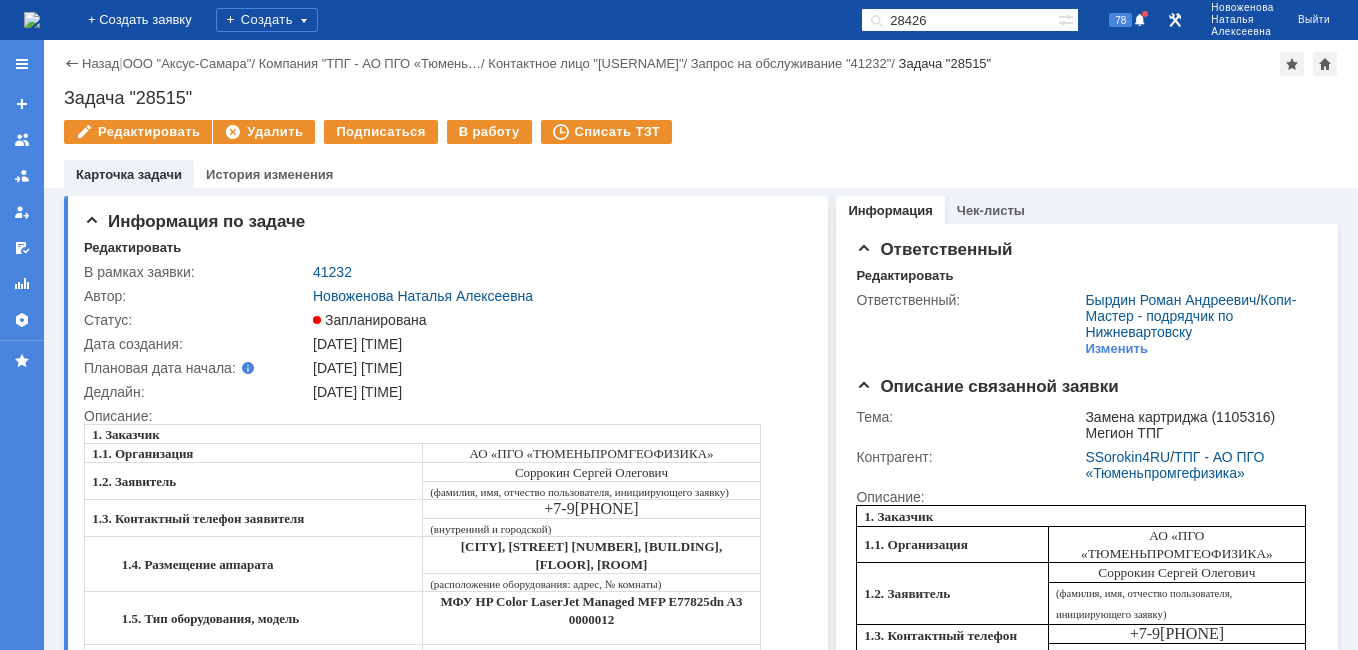 scroll, scrollTop: 0, scrollLeft: 0, axis: both 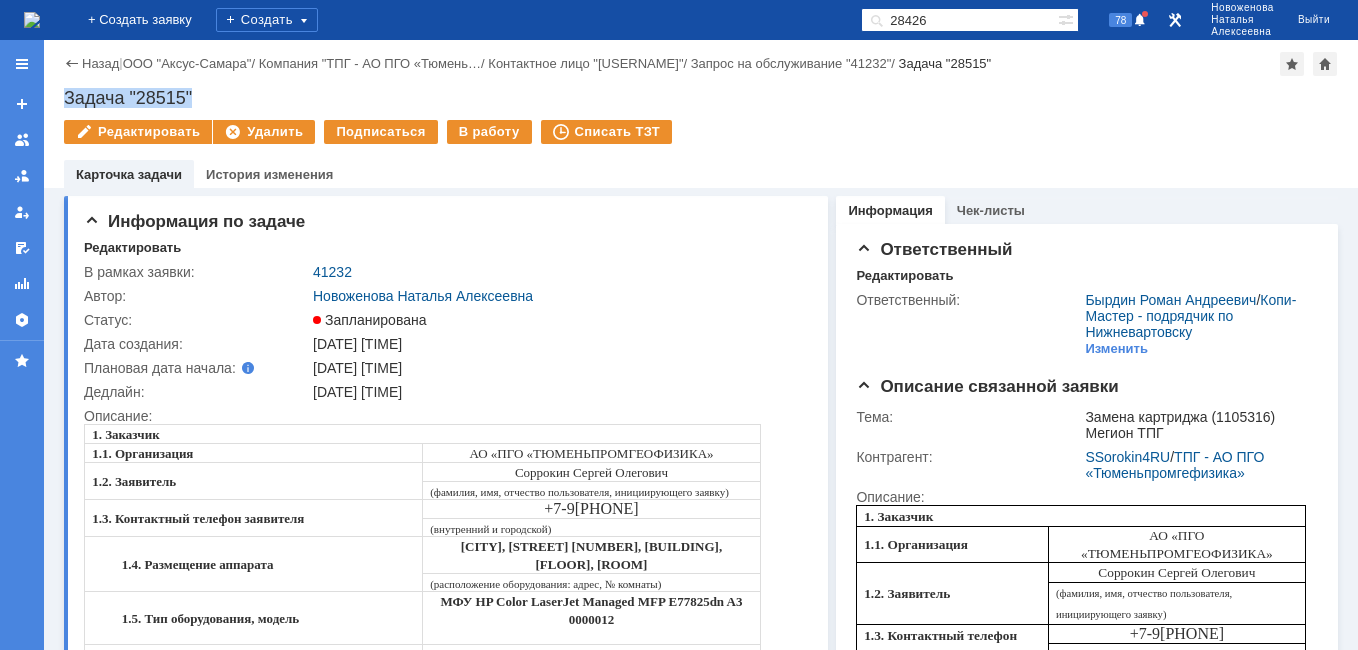 drag, startPoint x: 225, startPoint y: 91, endPoint x: 59, endPoint y: 89, distance: 166.01205 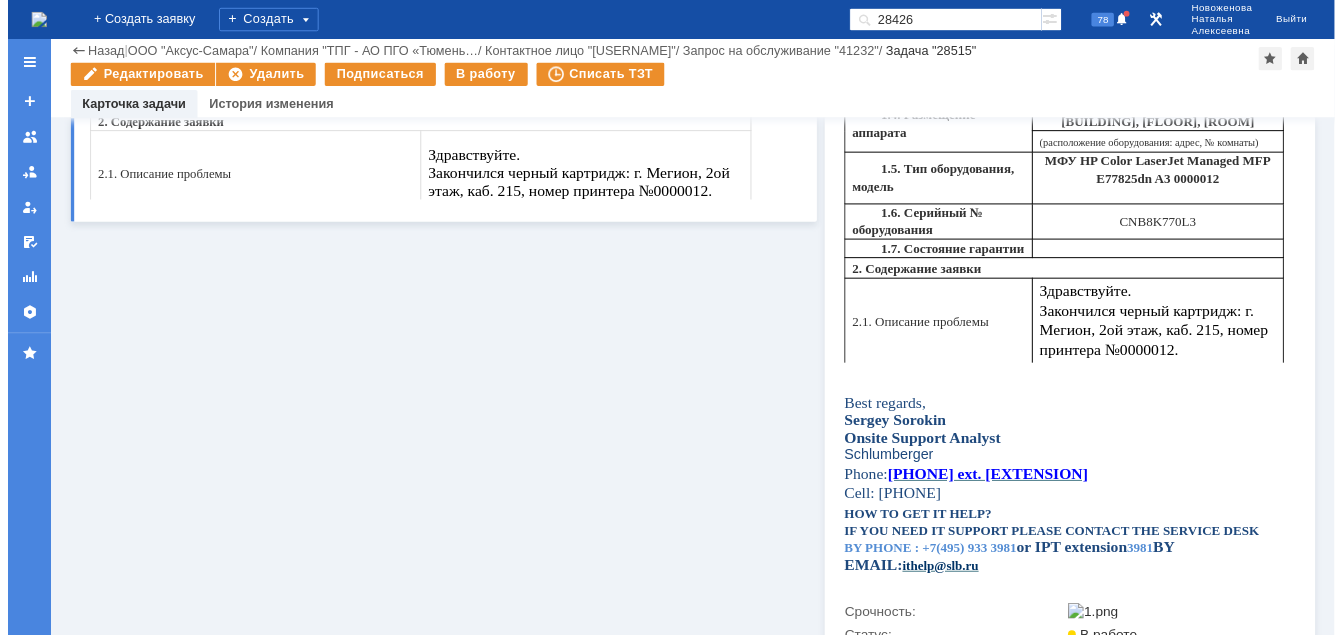 scroll, scrollTop: 800, scrollLeft: 0, axis: vertical 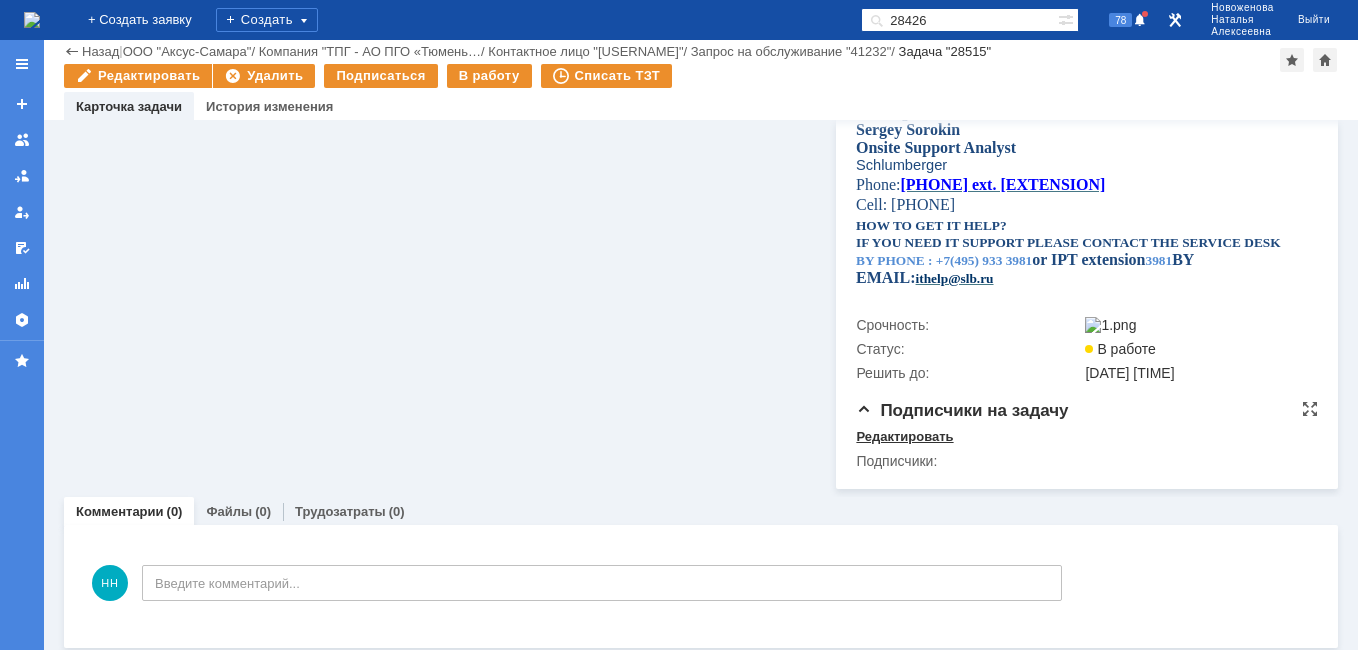 click on "Редактировать" at bounding box center (904, 437) 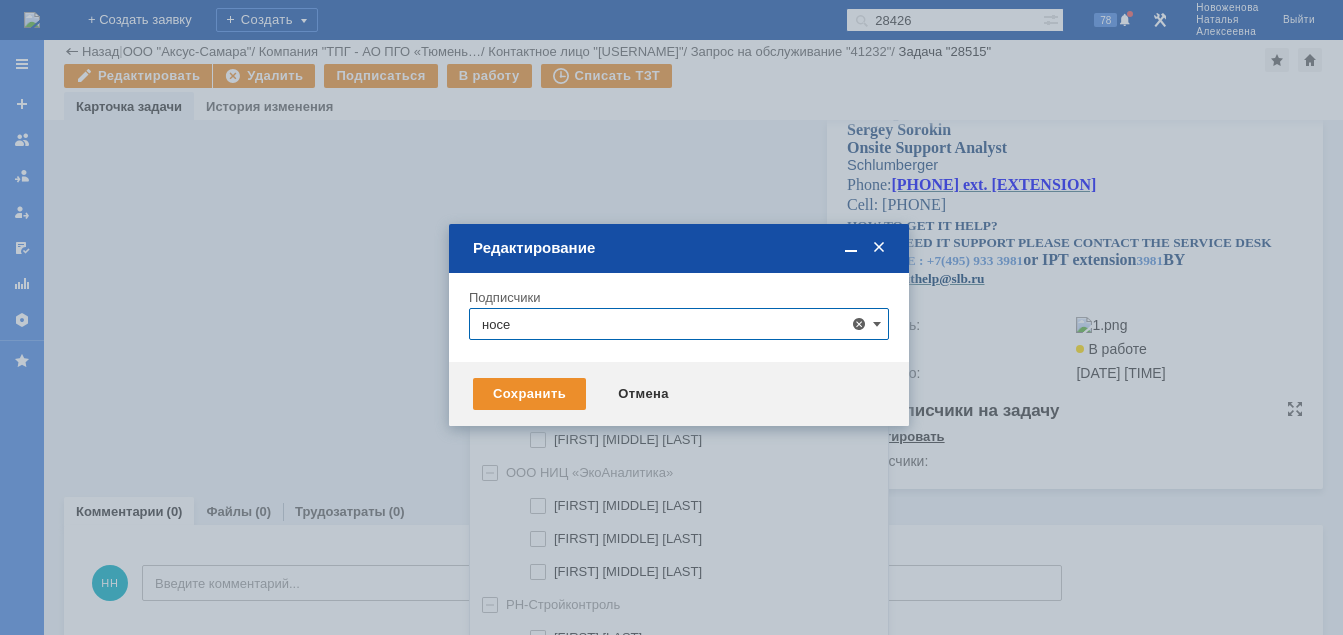 scroll, scrollTop: 41, scrollLeft: 0, axis: vertical 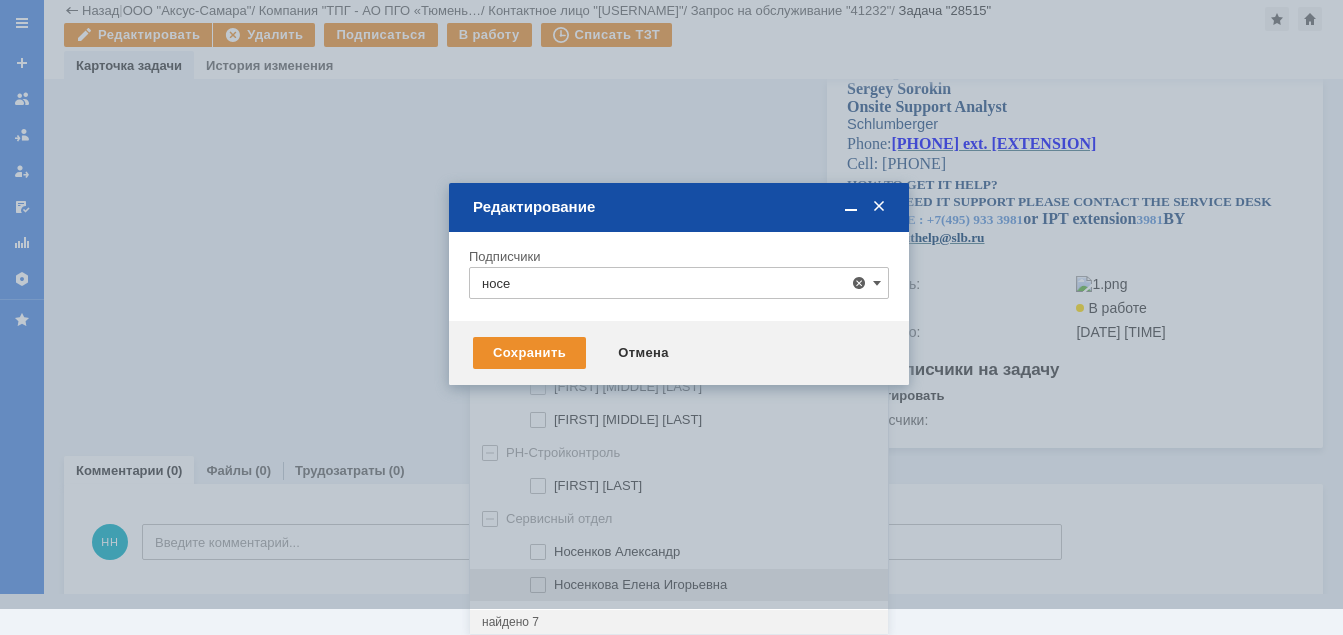 click on "Носенкова Елена Игорьевна" at bounding box center (640, 584) 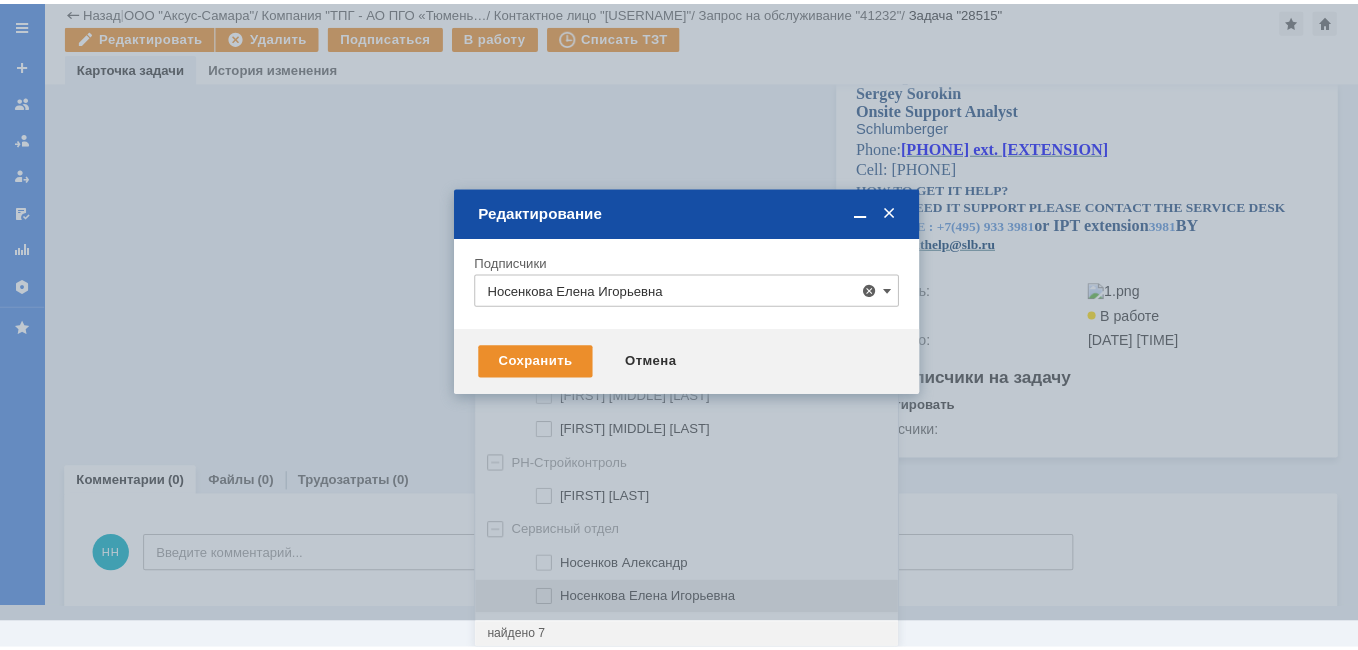 scroll, scrollTop: 0, scrollLeft: 0, axis: both 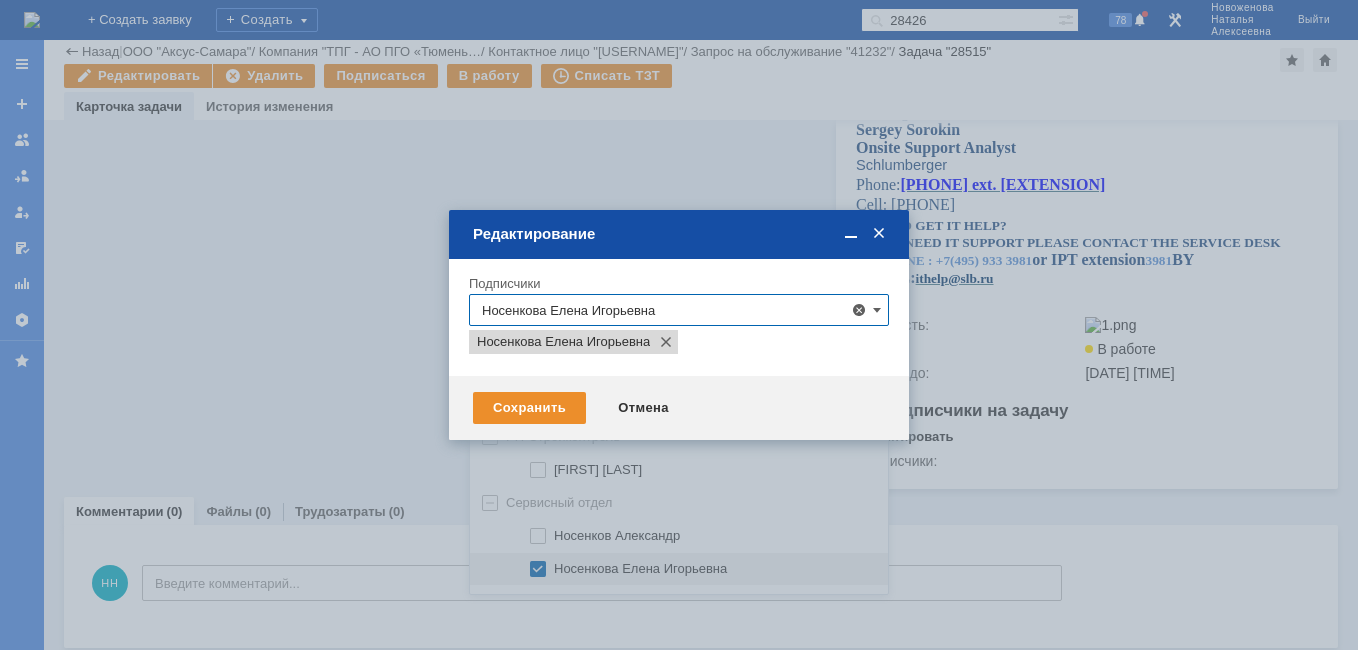 click at bounding box center (679, 325) 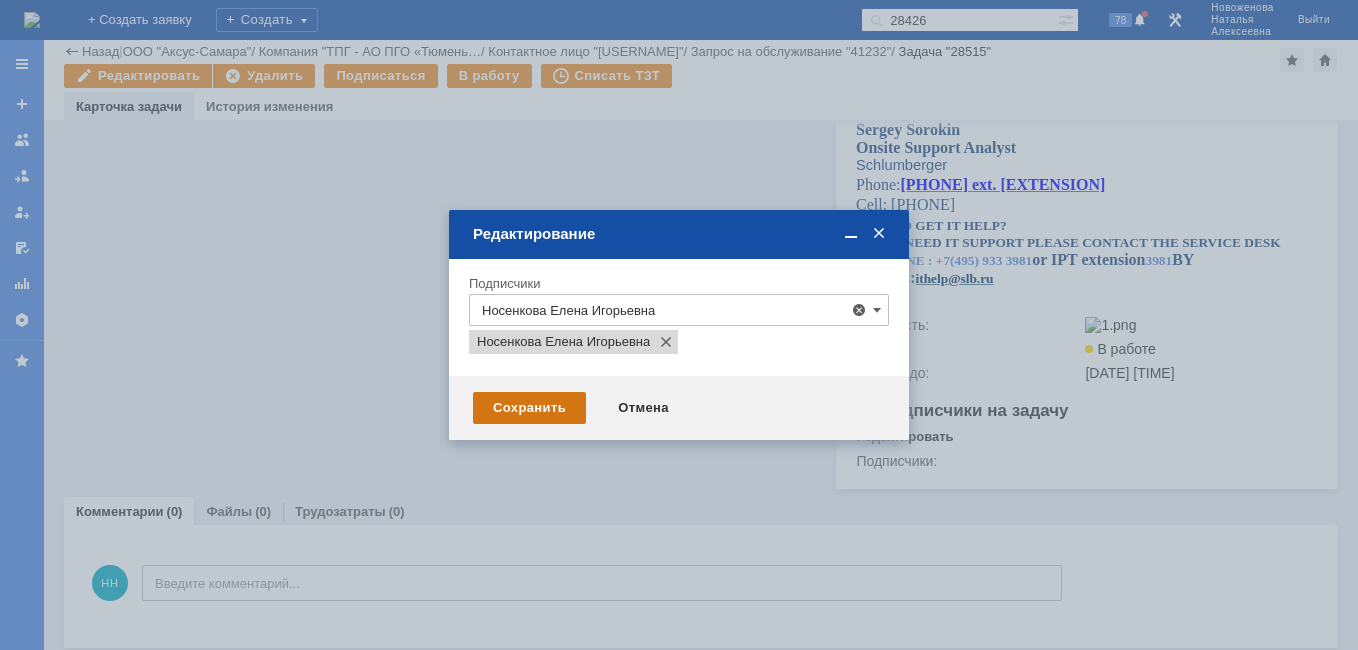 click on "Сохранить" at bounding box center (529, 408) 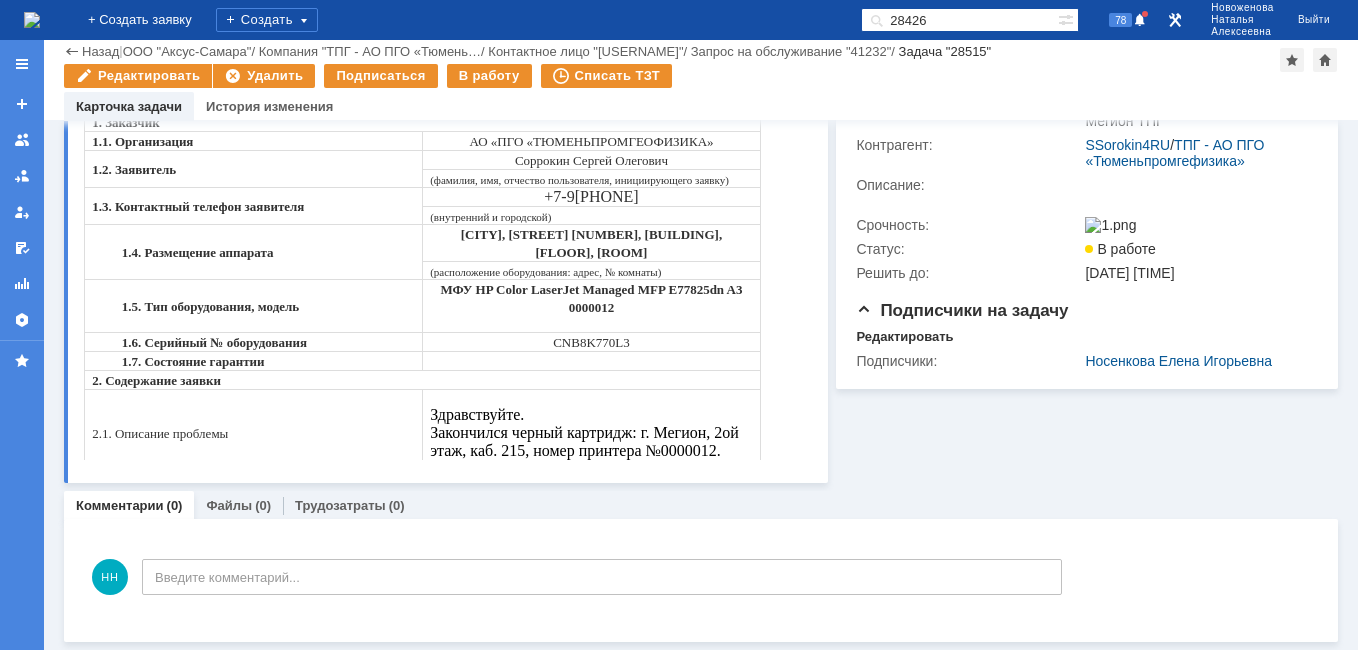 scroll, scrollTop: 245, scrollLeft: 0, axis: vertical 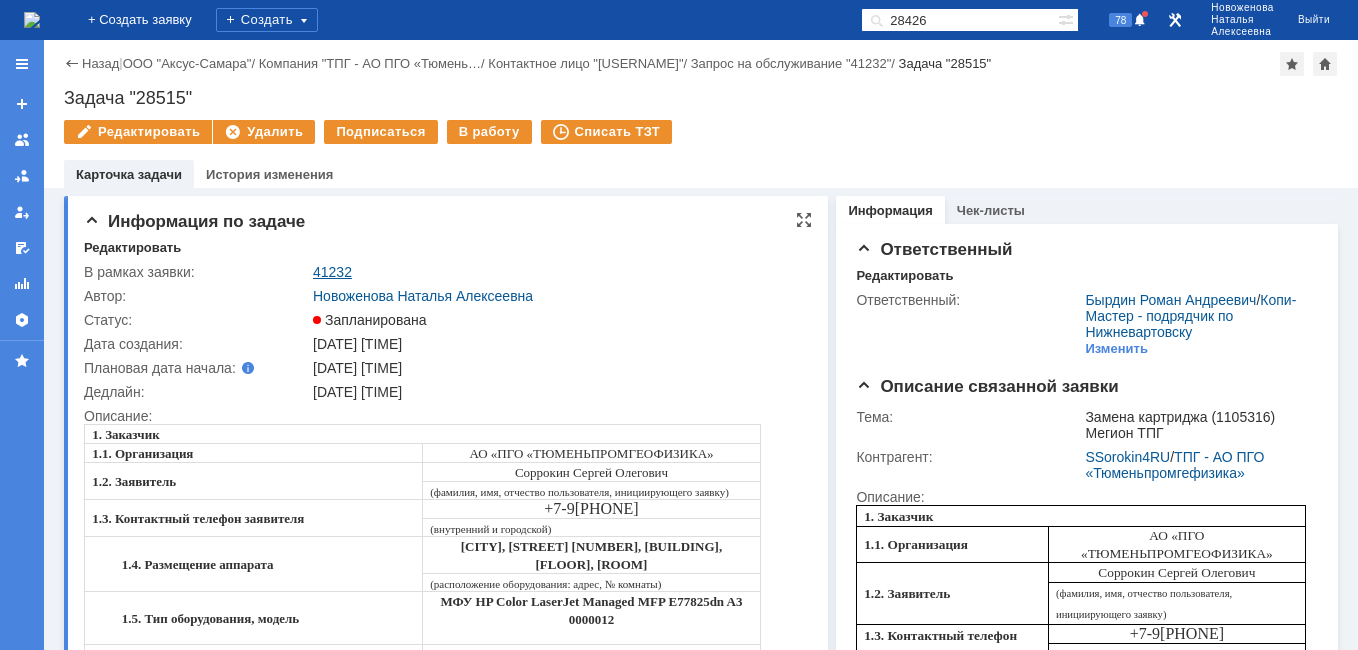 click on "41232" at bounding box center (332, 272) 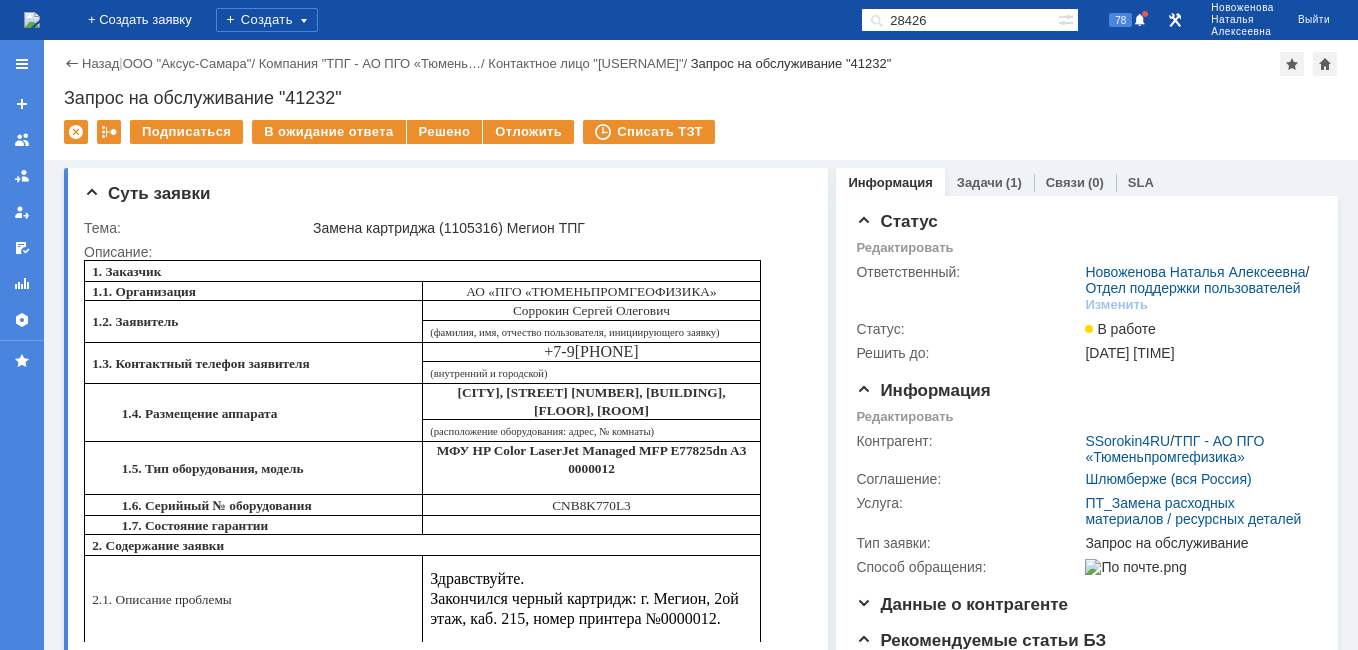 scroll, scrollTop: 0, scrollLeft: 0, axis: both 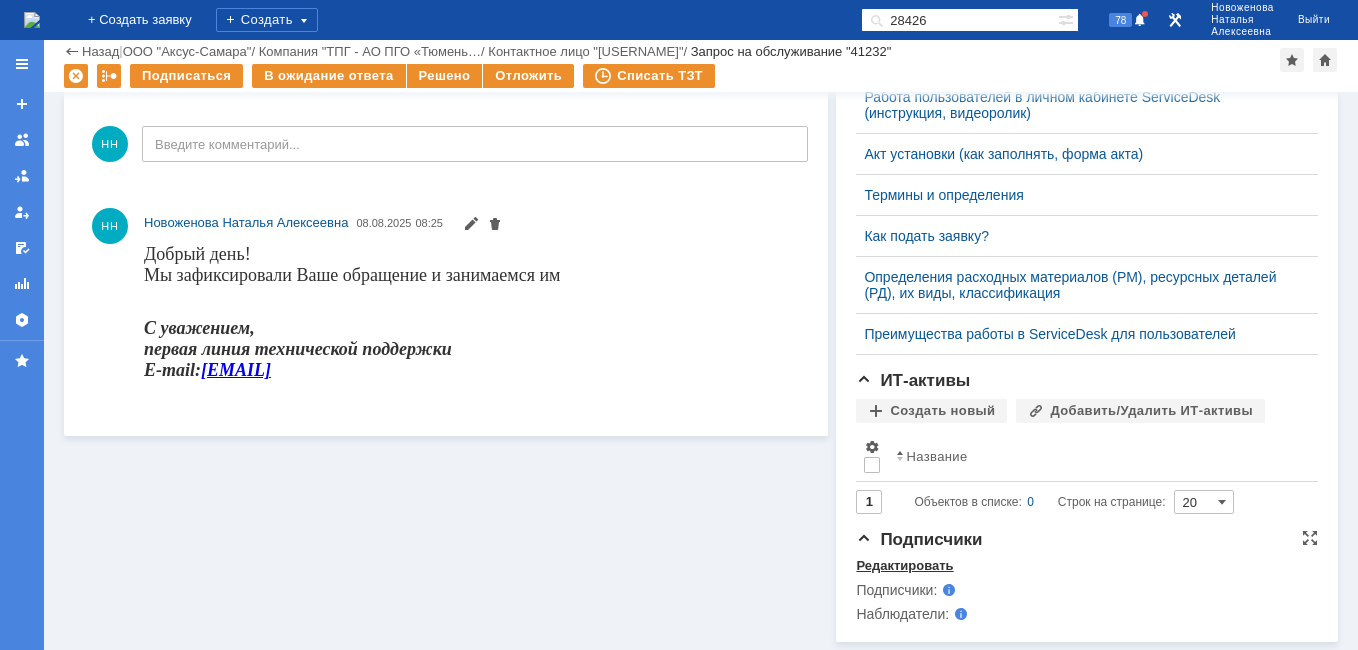 click on "Редактировать" at bounding box center [904, 566] 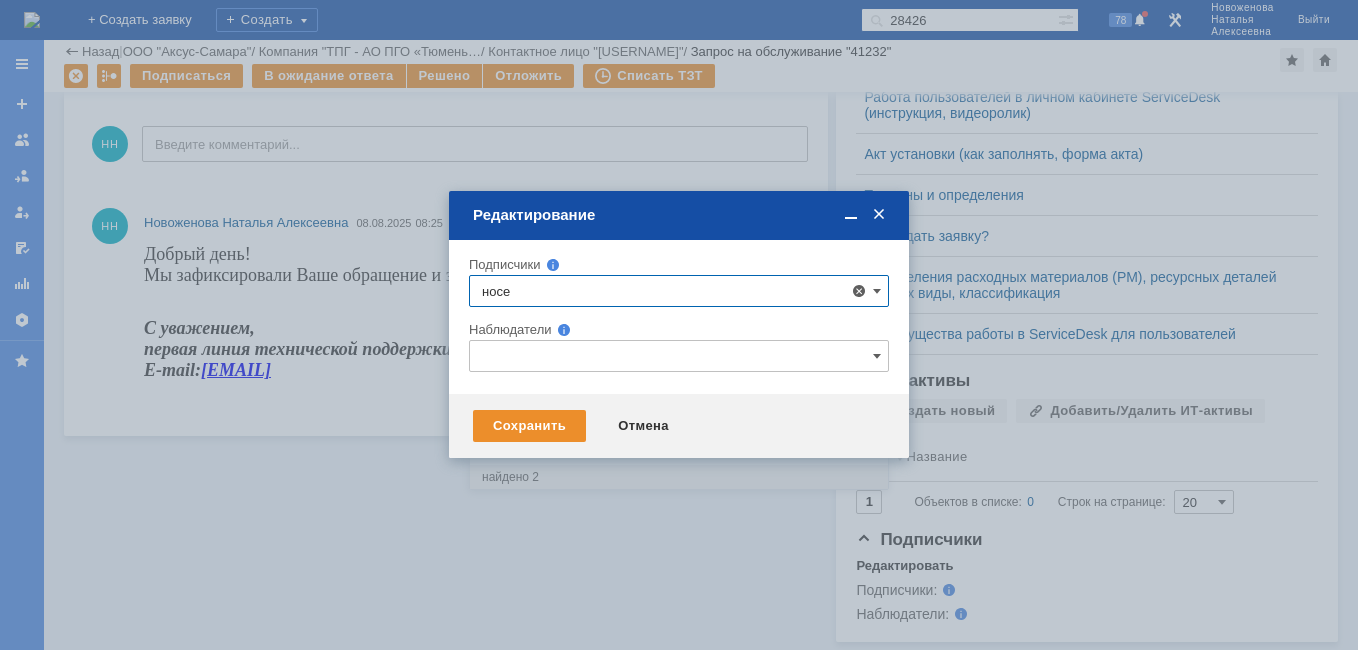 click on "Носенкова Елена Игорьевна" at bounding box center (640, 439) 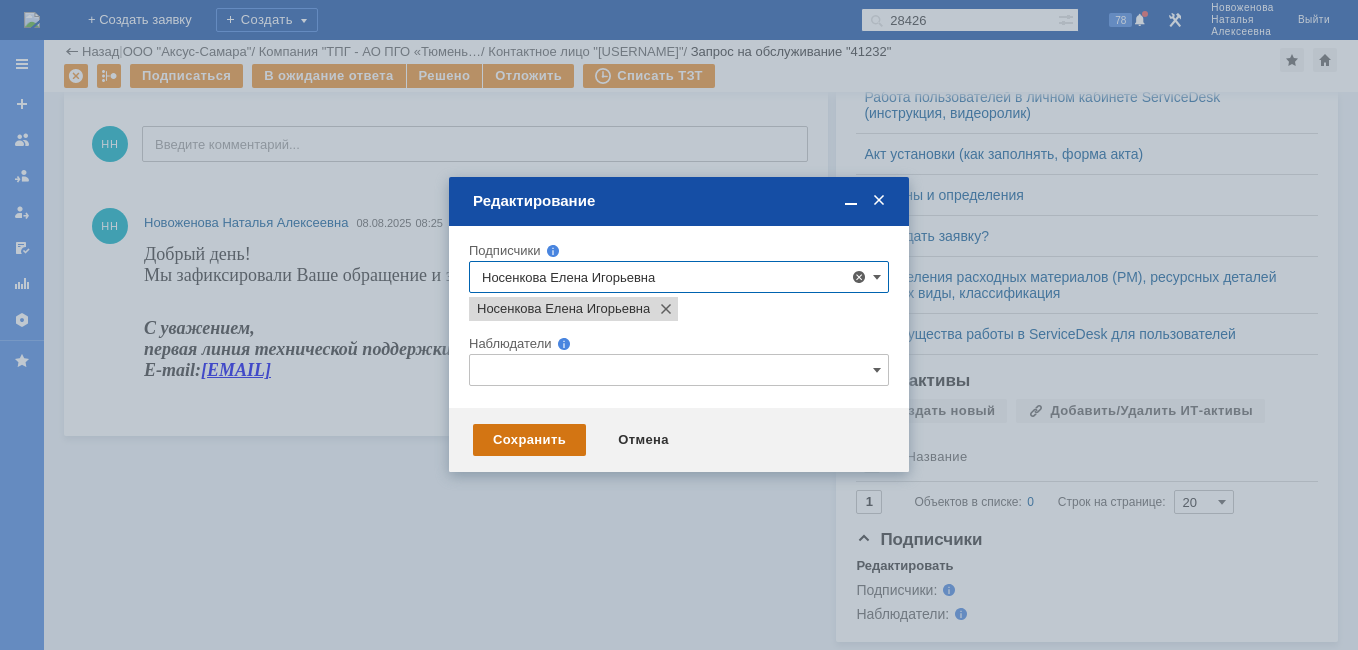 click on "Сохранить" at bounding box center [529, 440] 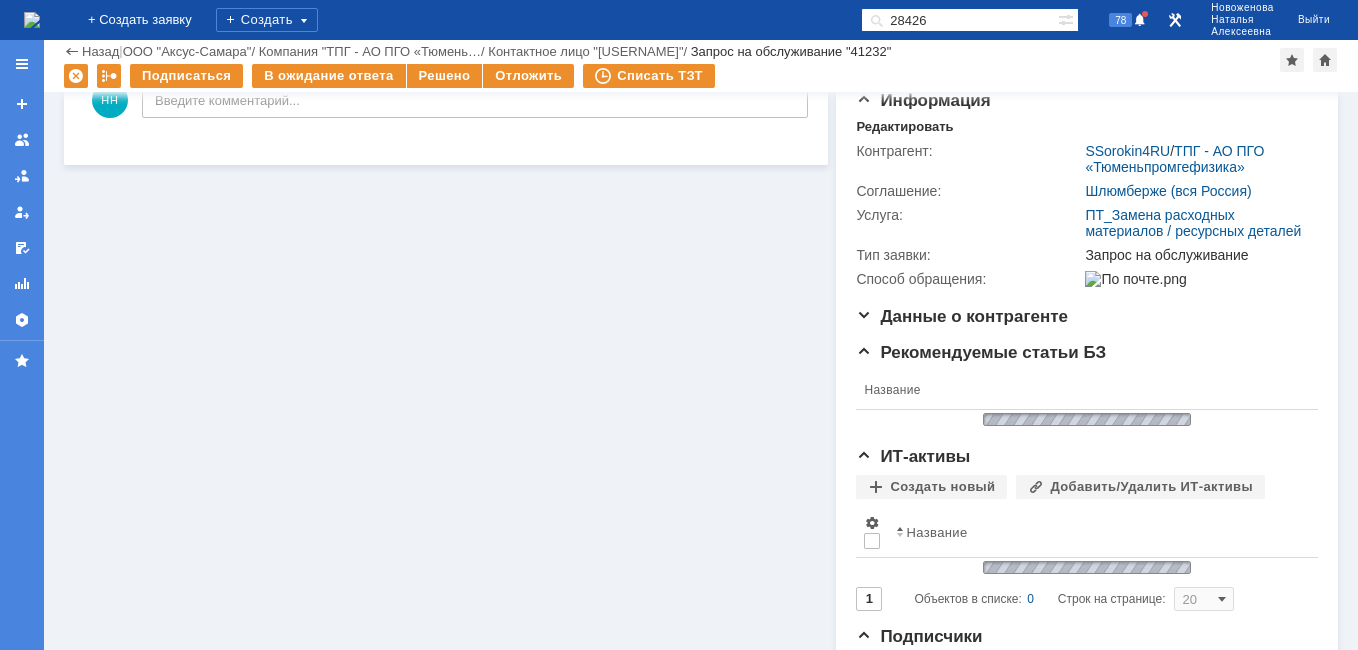 scroll, scrollTop: 0, scrollLeft: 0, axis: both 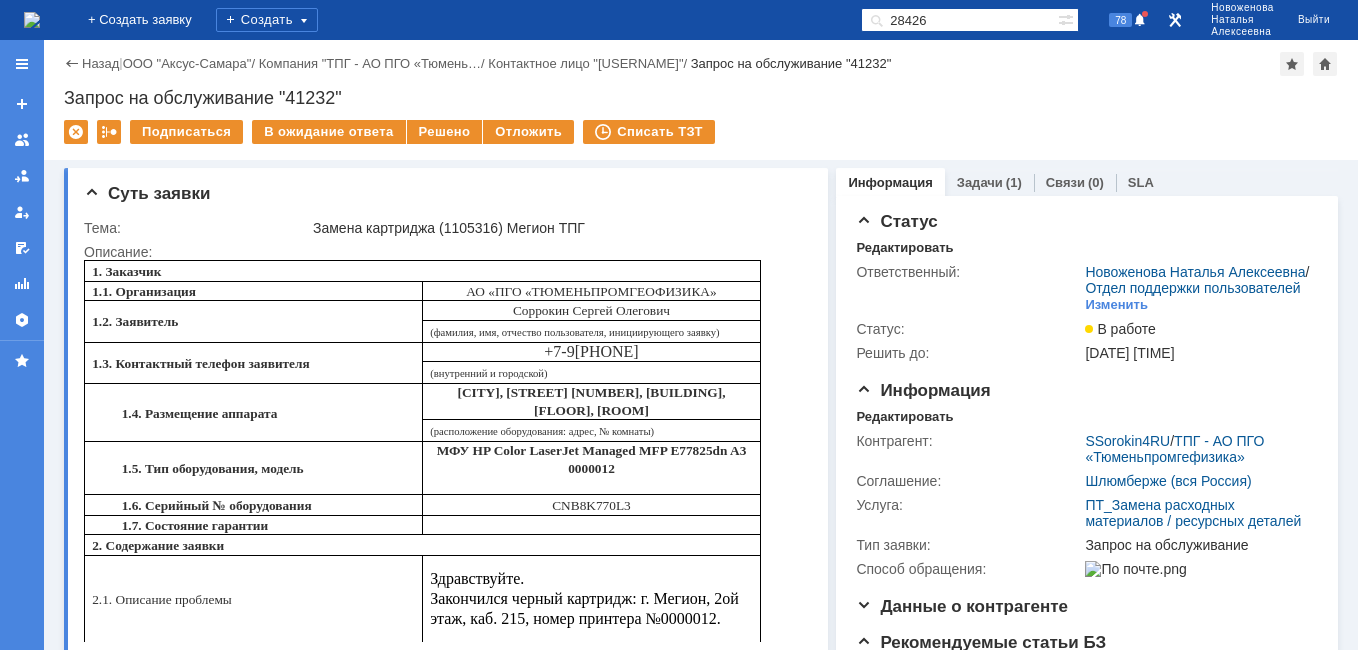 click at bounding box center [32, 20] 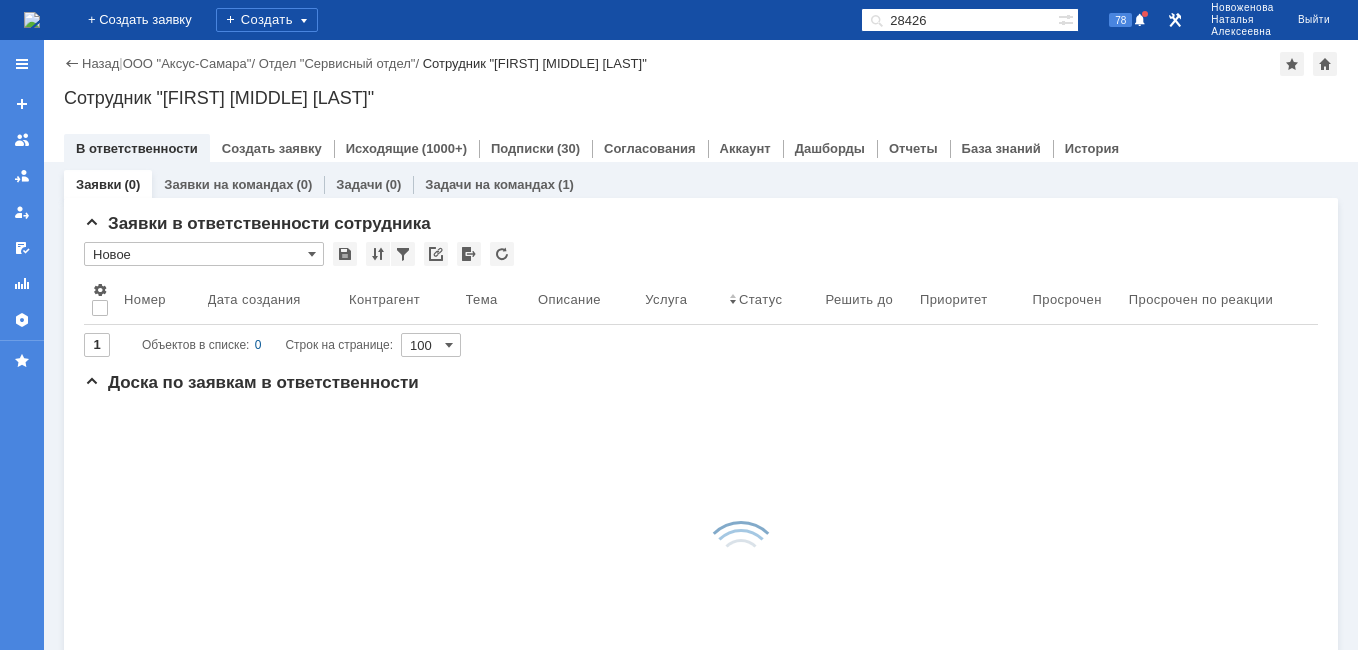 scroll, scrollTop: 0, scrollLeft: 0, axis: both 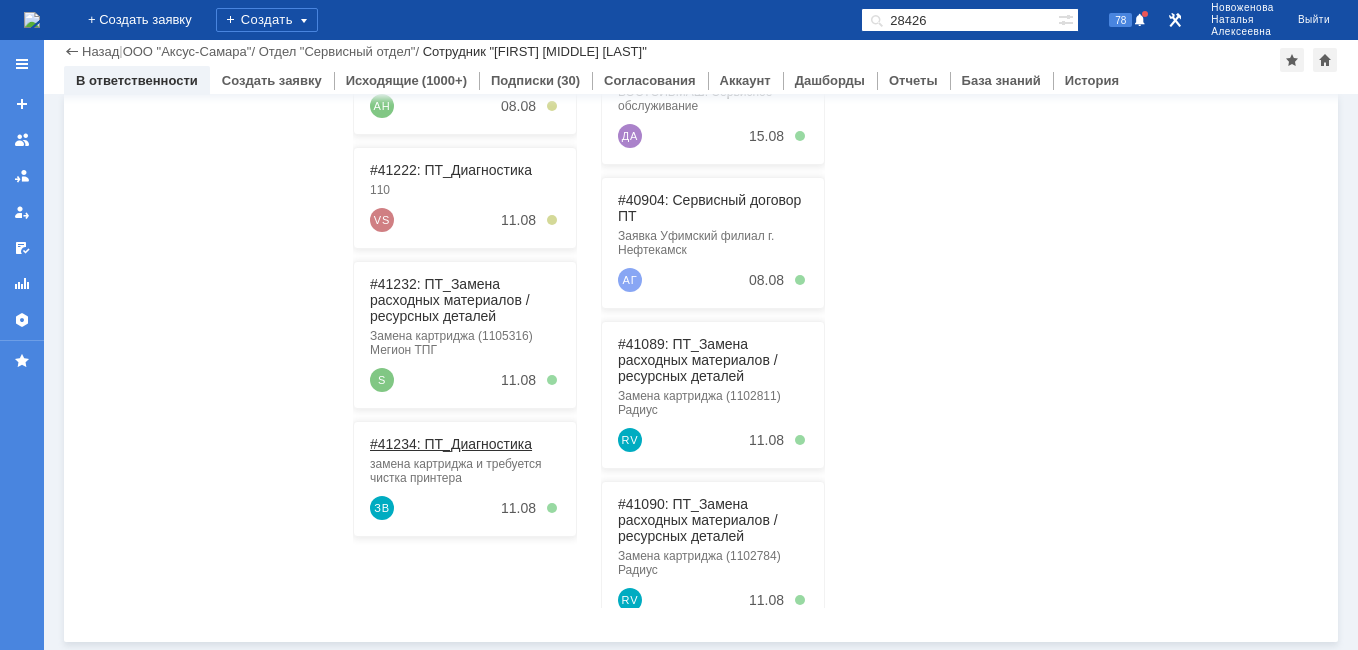 click on "#41234: ПТ_Диагностика" at bounding box center (451, 444) 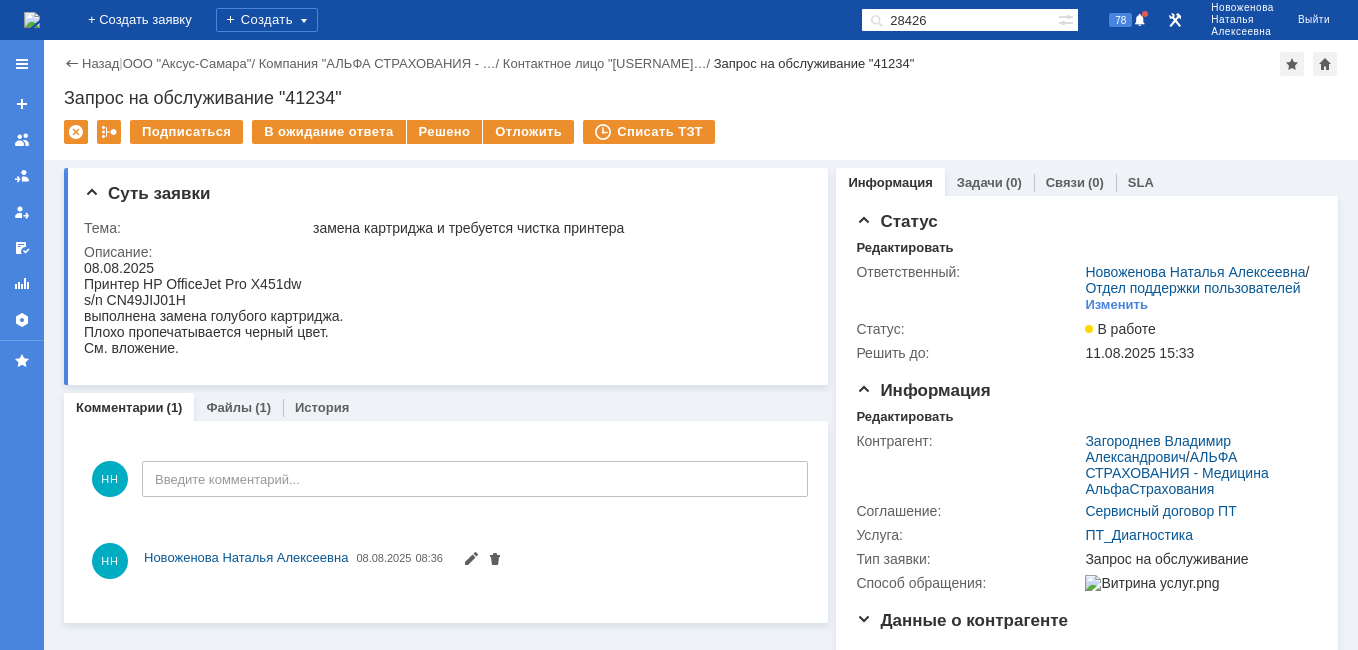 scroll, scrollTop: 0, scrollLeft: 0, axis: both 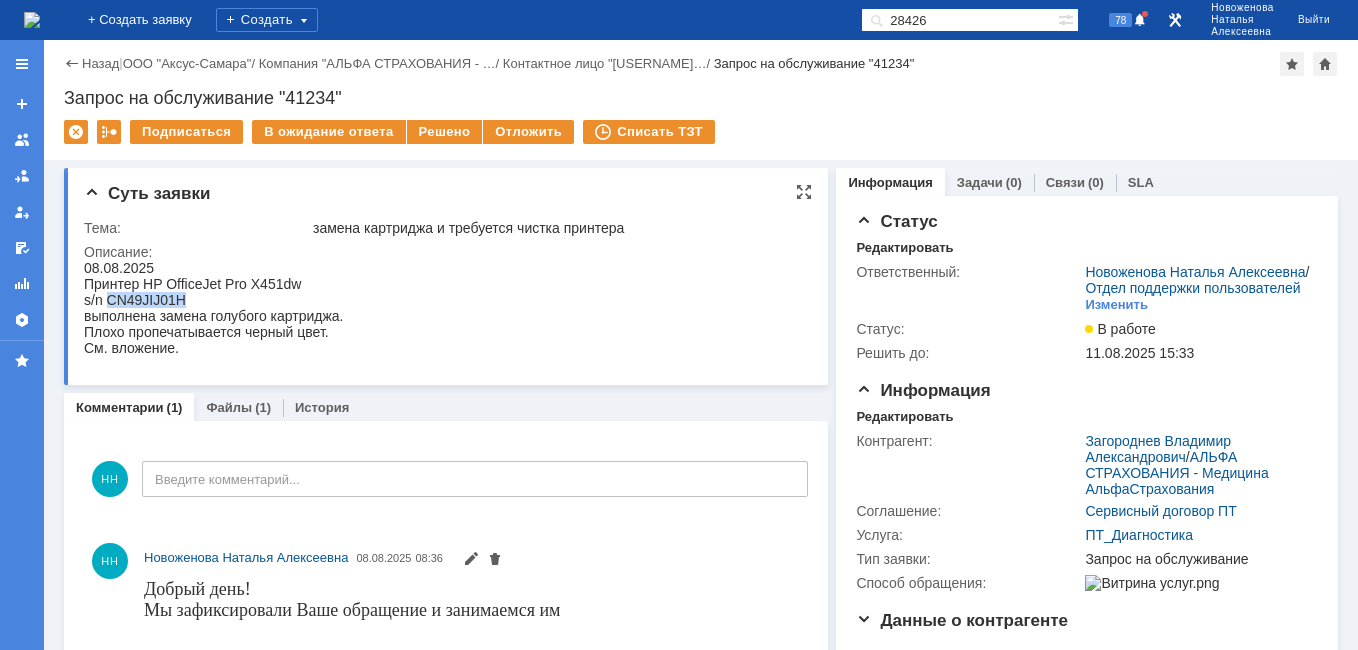 drag, startPoint x: 190, startPoint y: 304, endPoint x: 111, endPoint y: 299, distance: 79.15807 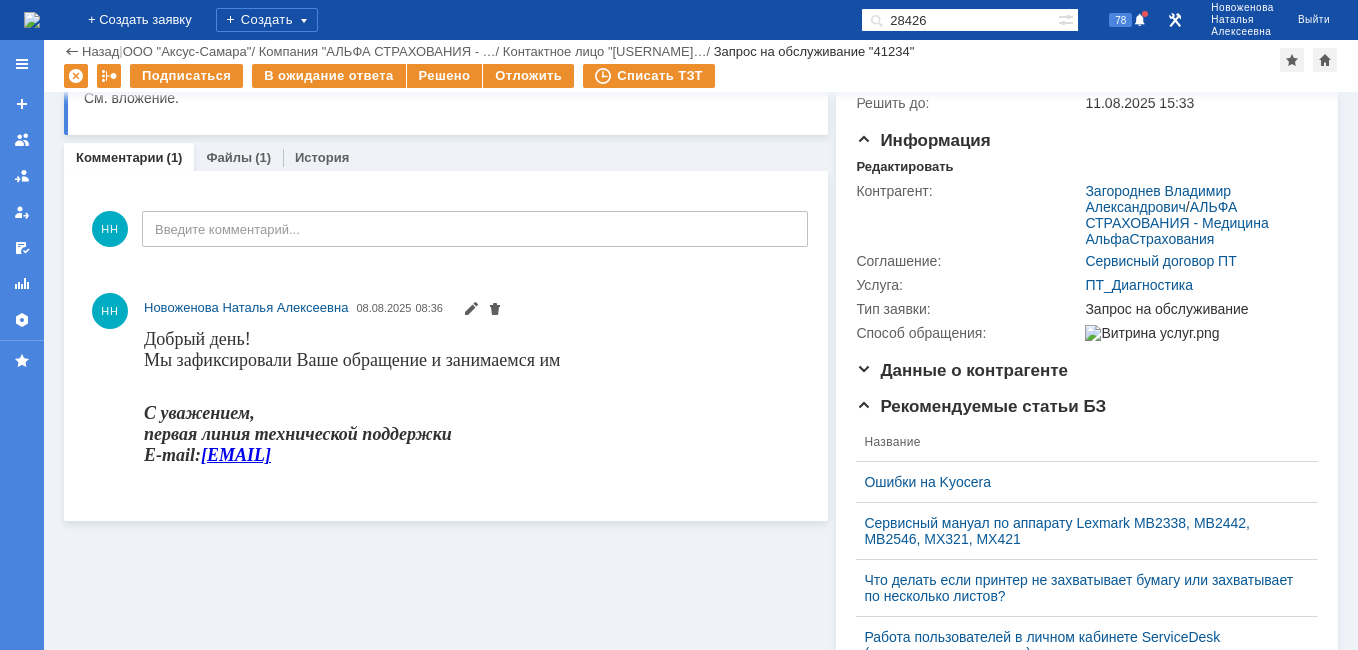 scroll, scrollTop: 0, scrollLeft: 0, axis: both 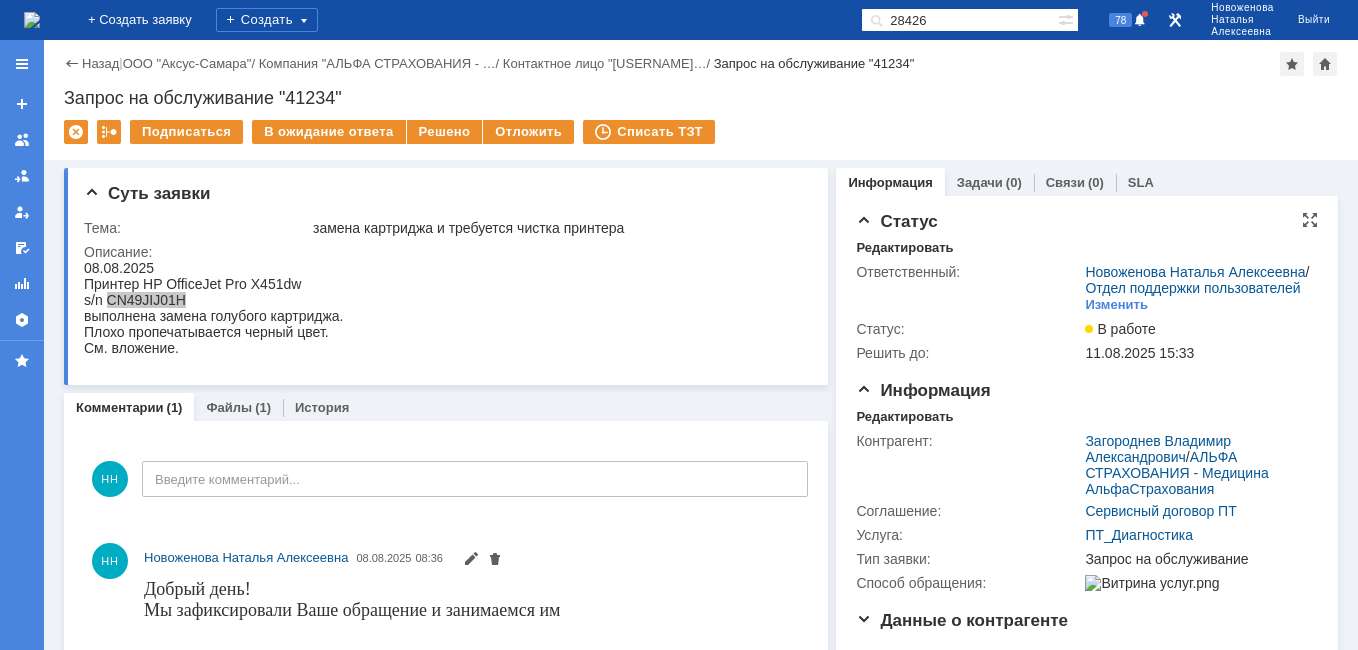 click on "Статус Редактировать Ответственный: [FIRST] [MIDDLE] [LAST] / Отдел поддержки пользователей Изменить Статус: В работе Решить до: [DATE] [TIME]" at bounding box center [1087, 296] 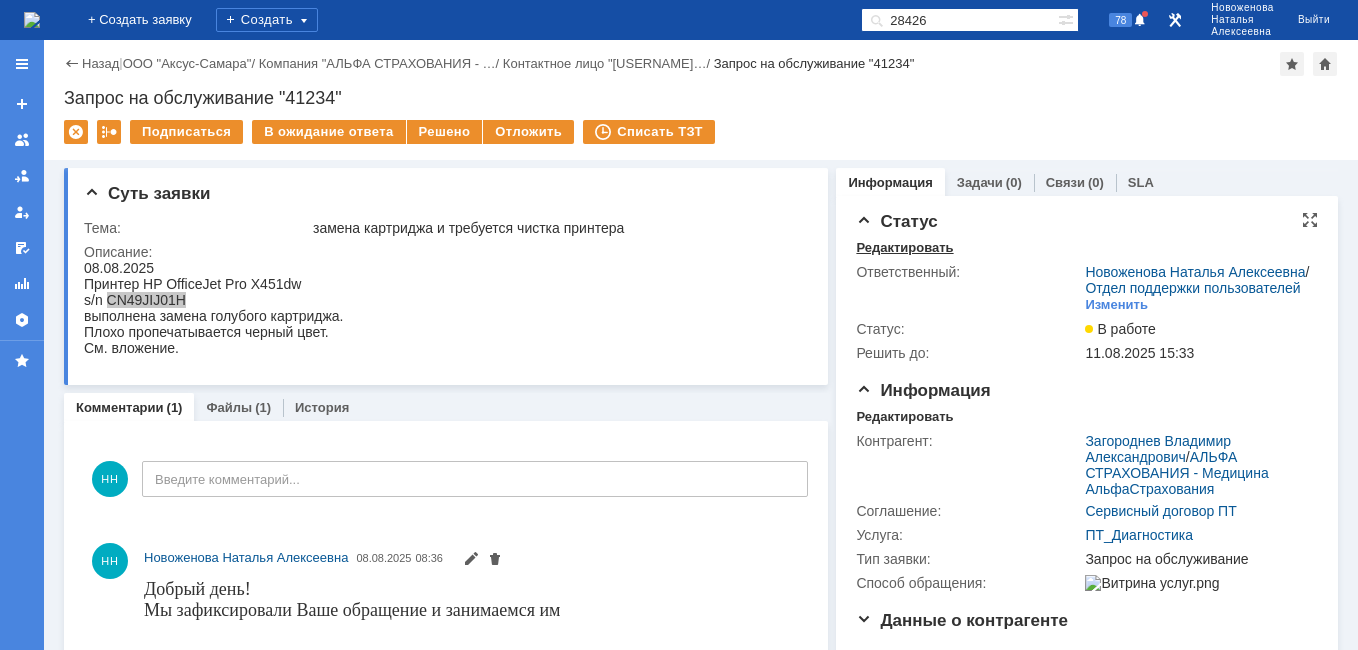 click on "Редактировать" at bounding box center (904, 248) 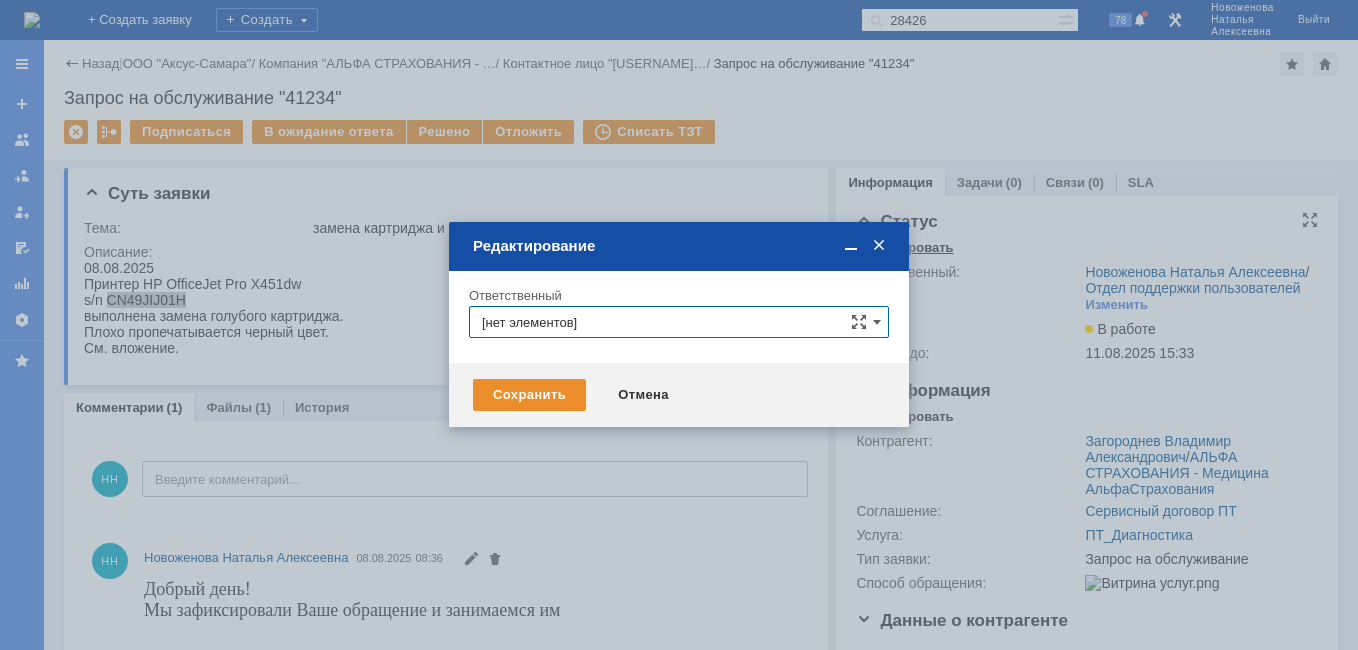 type on "Новоженова Наталья Алексеевна" 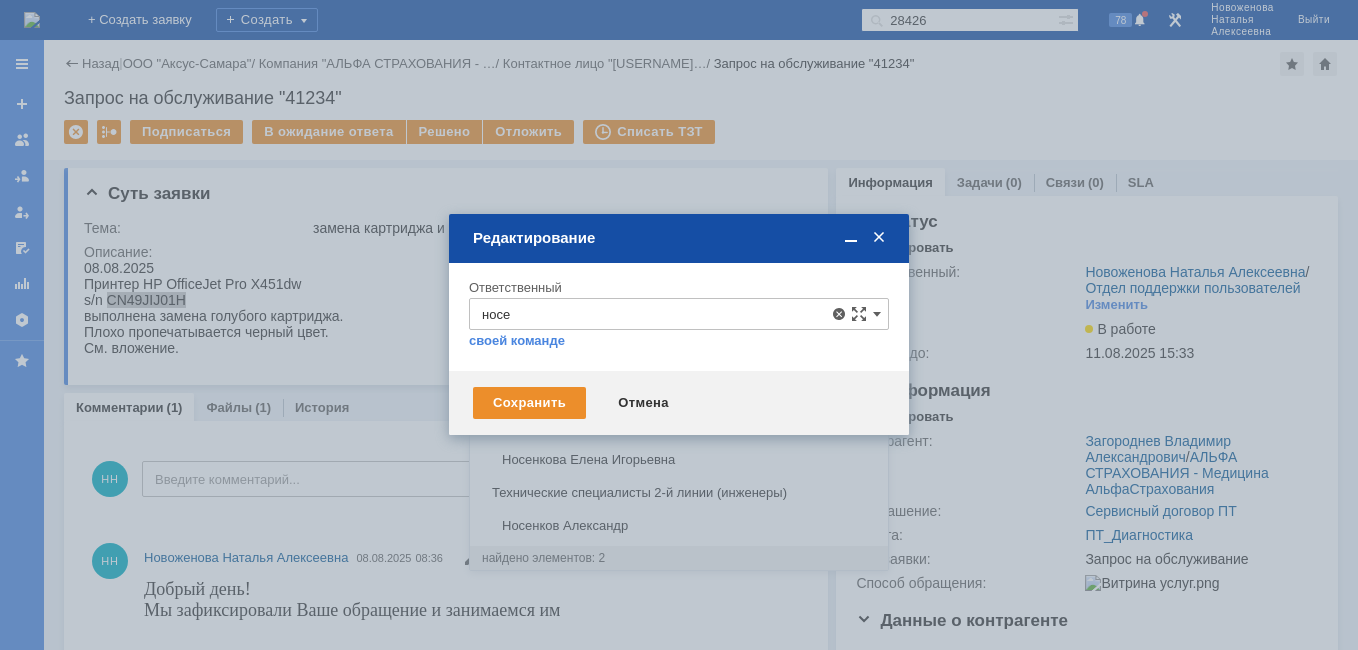 click on "Носенкова Елена Игорьевна" at bounding box center [679, 460] 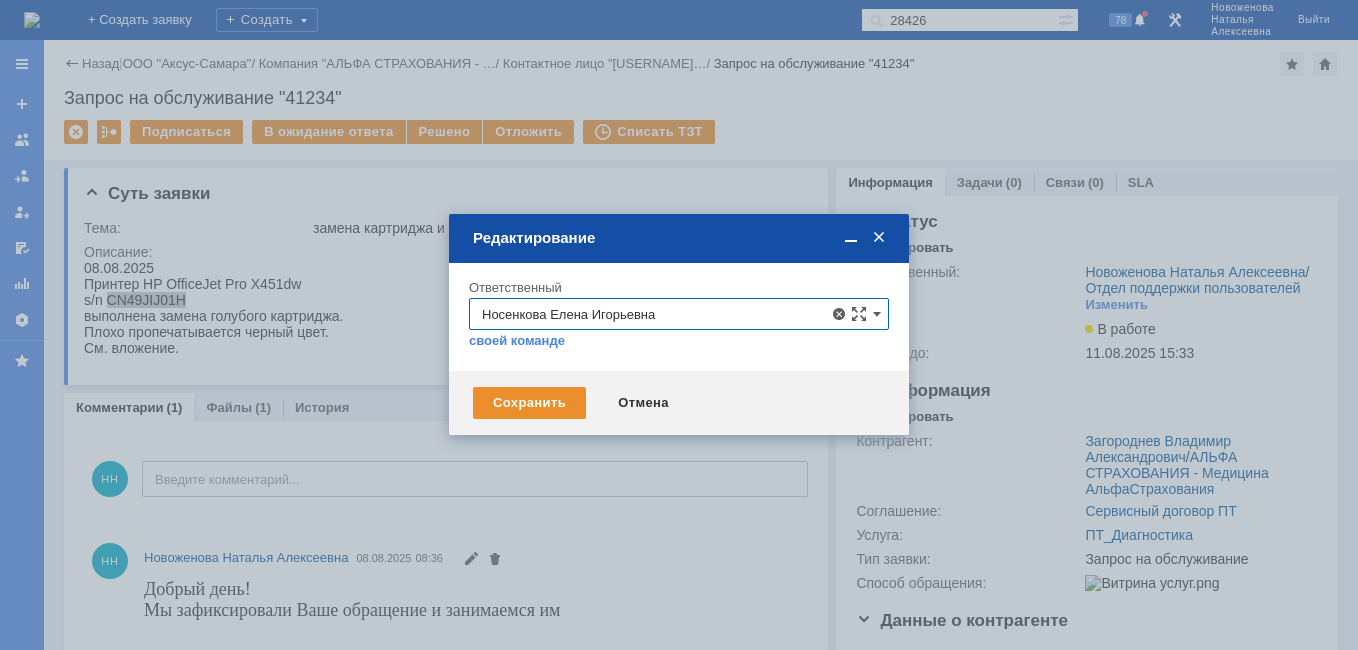 type on "Носенкова Елена Игорьевна" 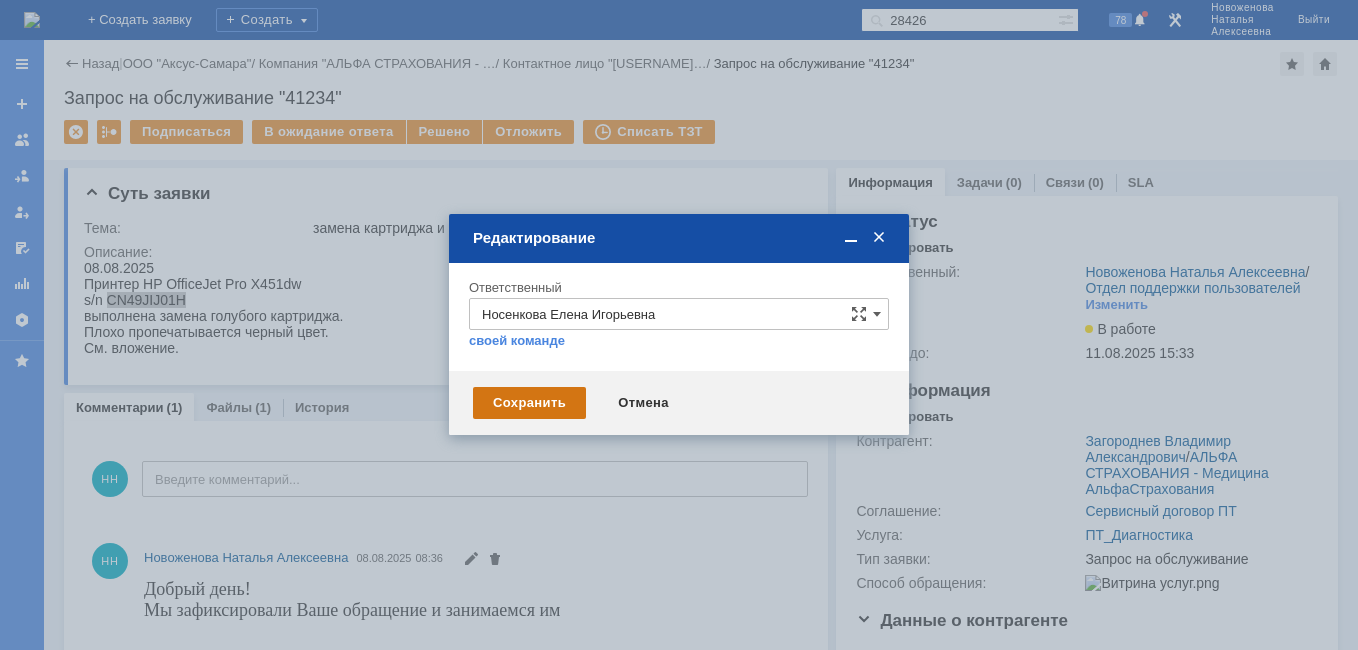 click on "Сохранить" at bounding box center (529, 403) 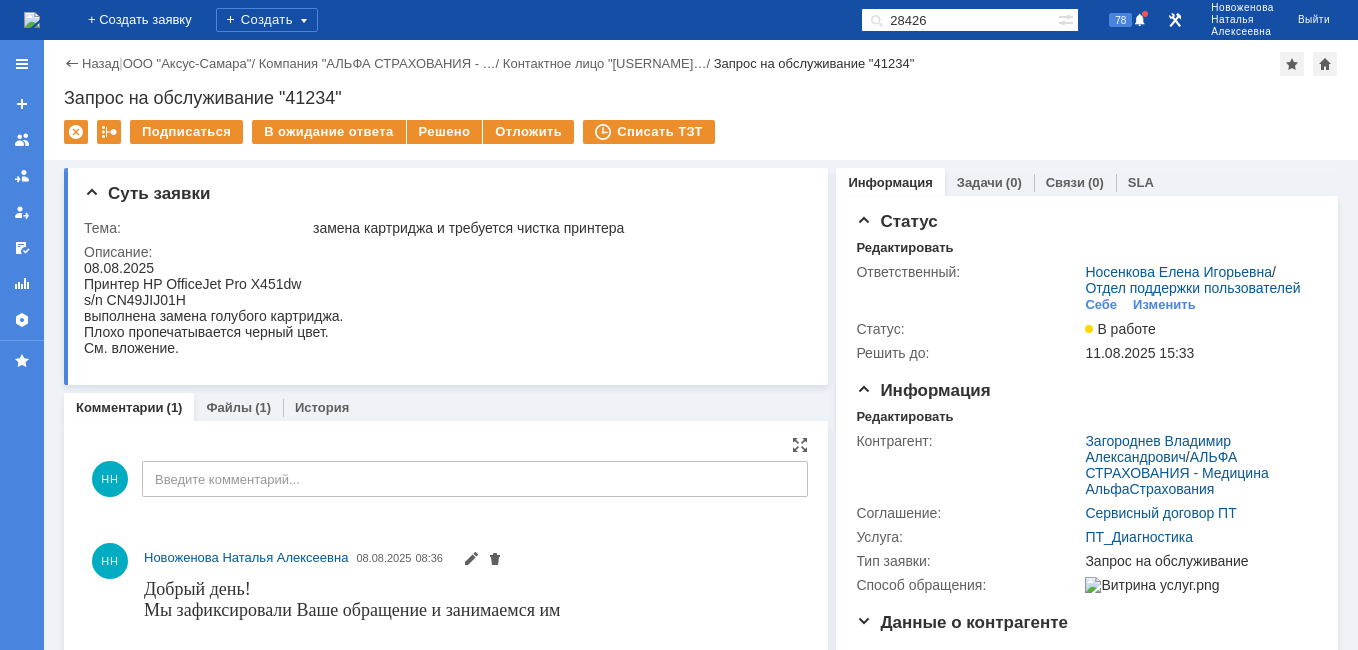 scroll, scrollTop: 0, scrollLeft: 0, axis: both 